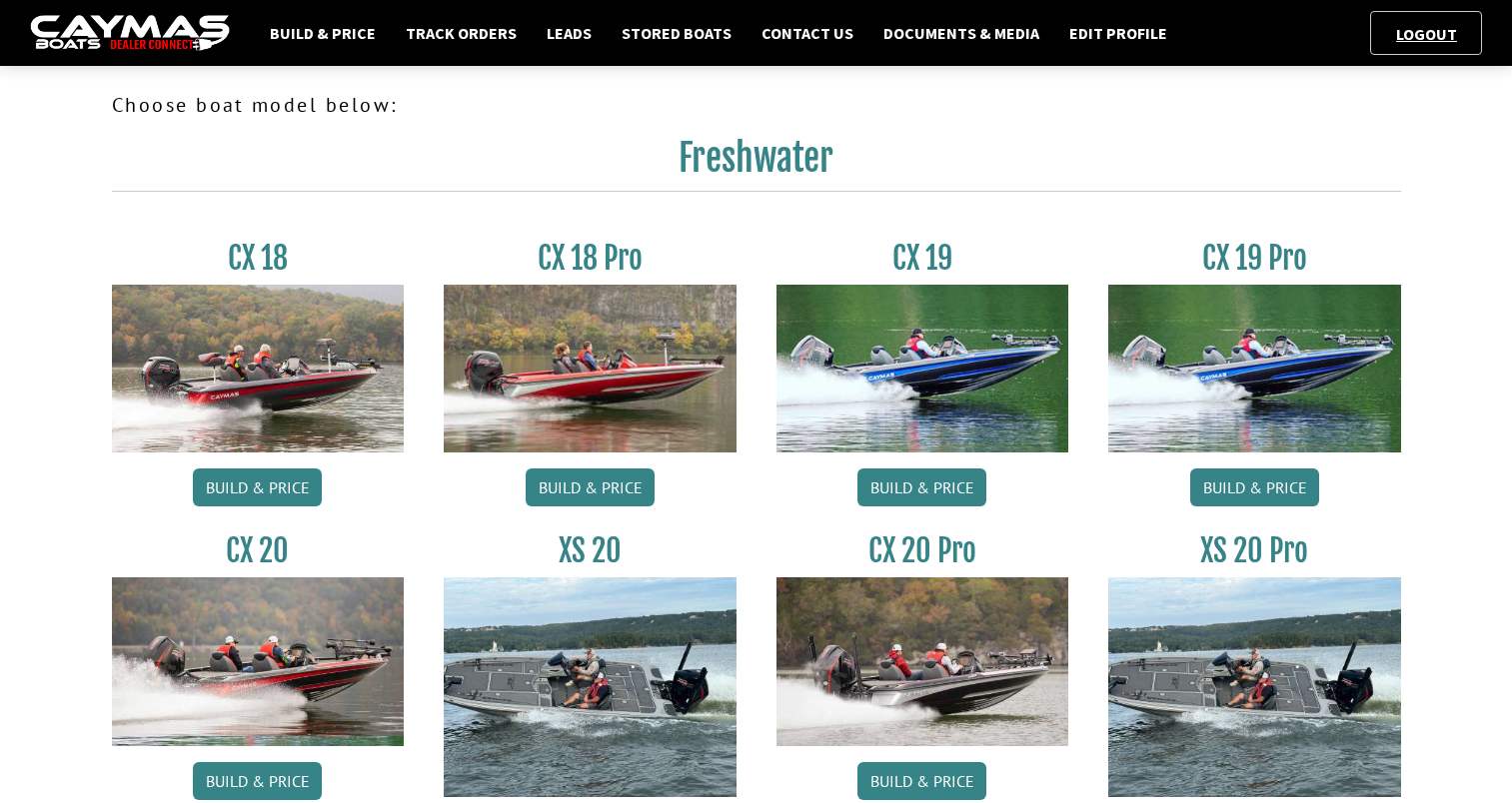 scroll, scrollTop: 0, scrollLeft: 0, axis: both 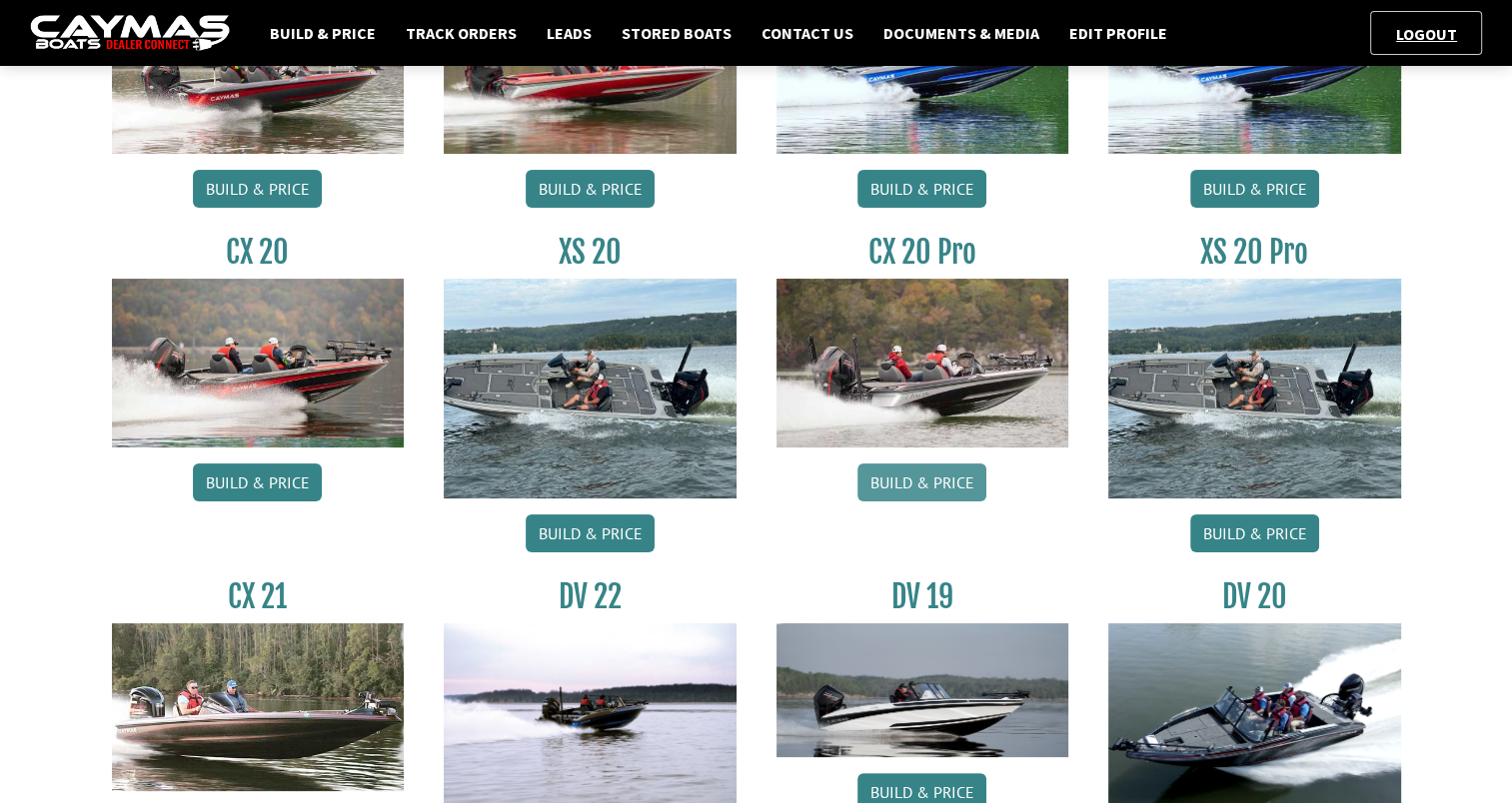 click on "Build & Price" at bounding box center (921, 482) 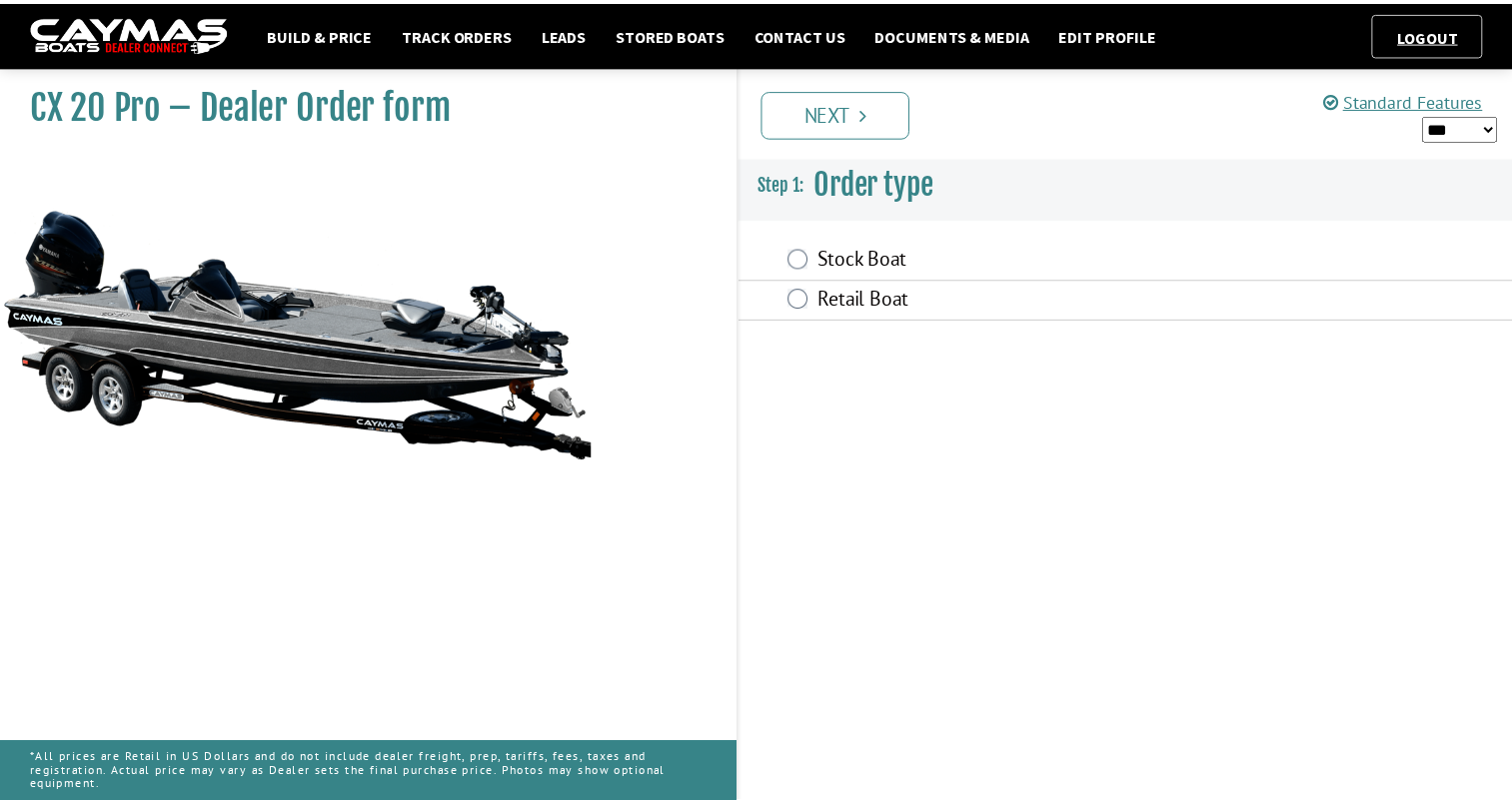 scroll, scrollTop: 0, scrollLeft: 0, axis: both 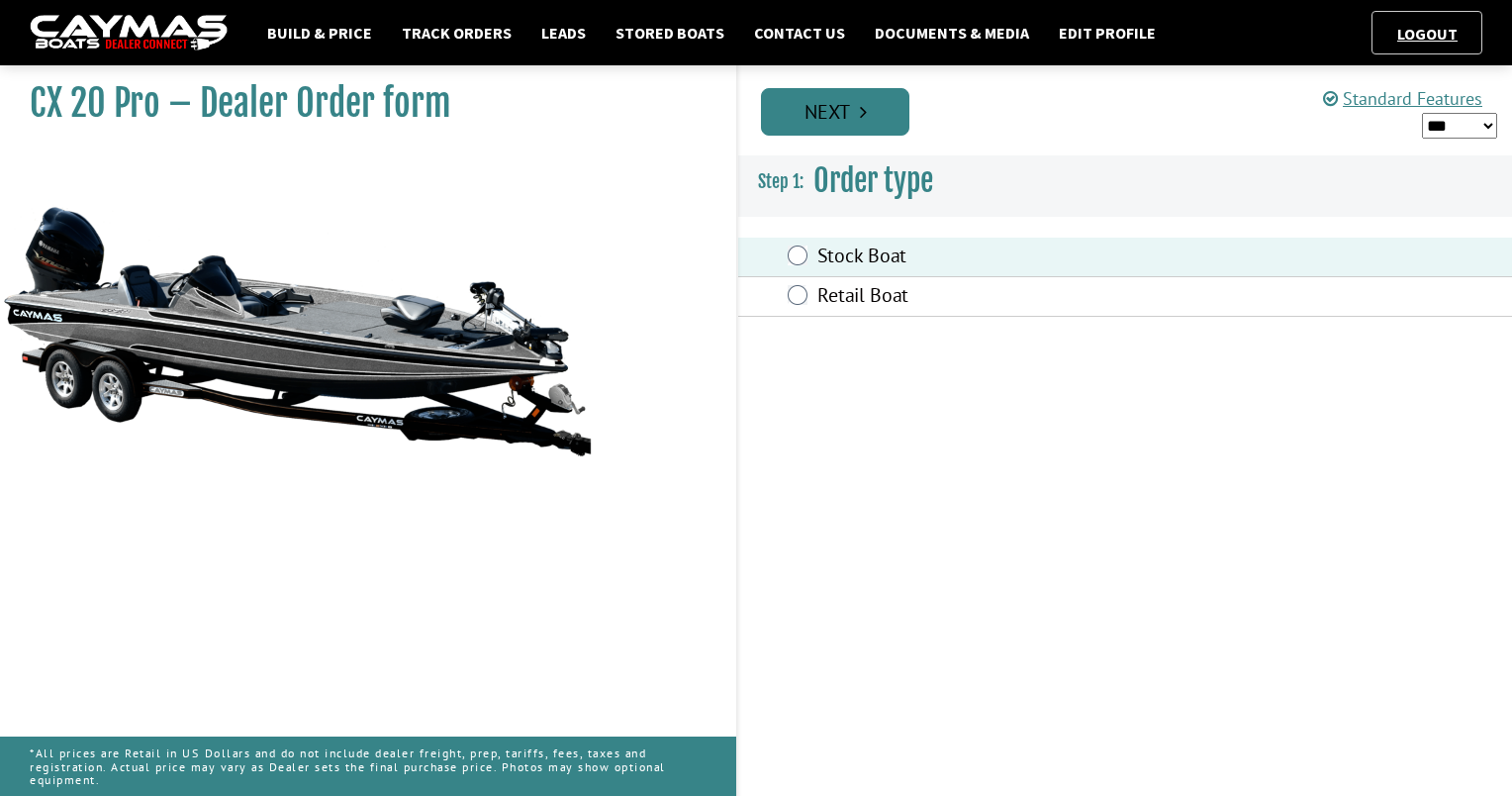 click on "Next" at bounding box center (835, 112) 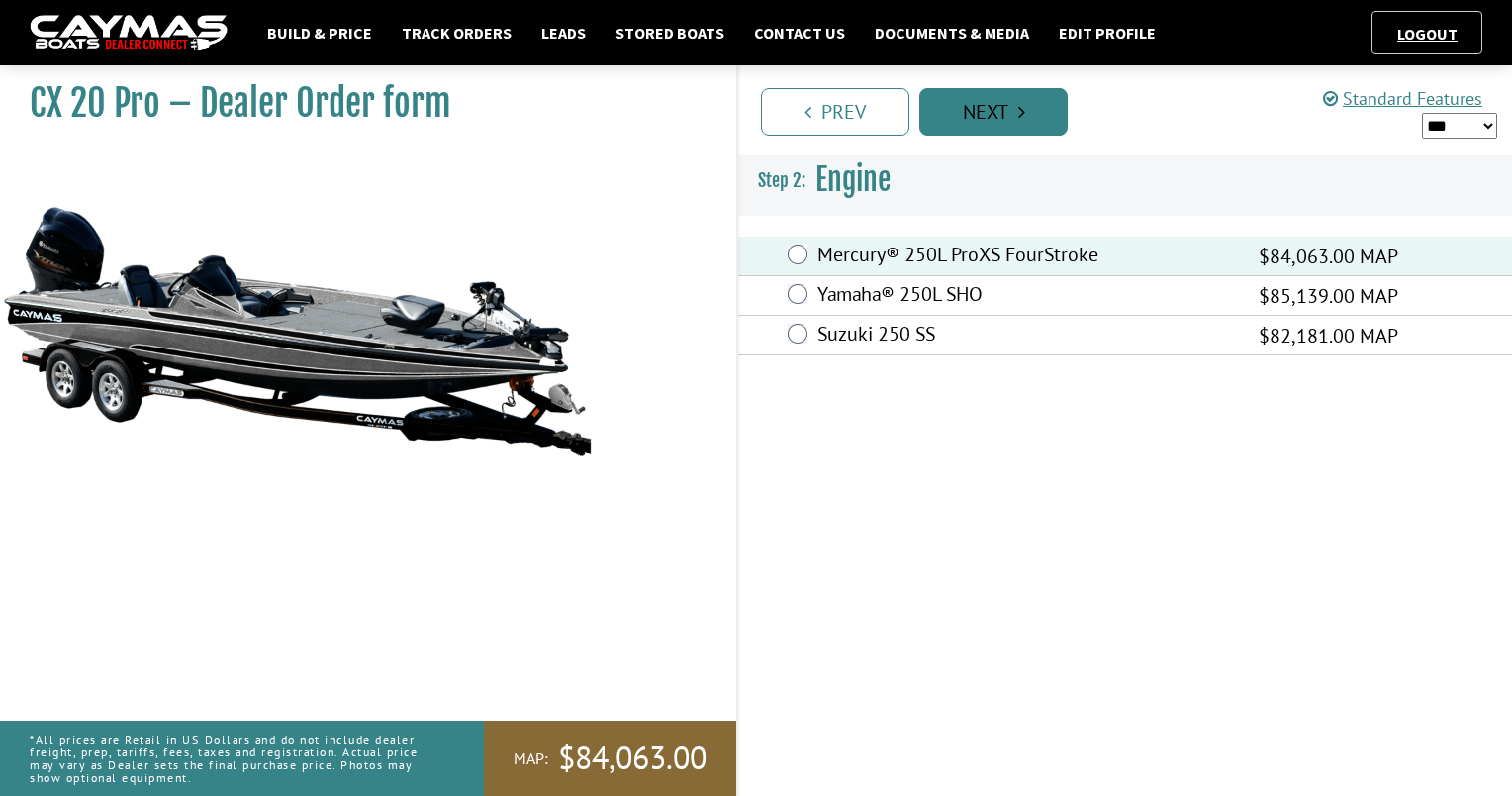 click on "Next" at bounding box center (993, 112) 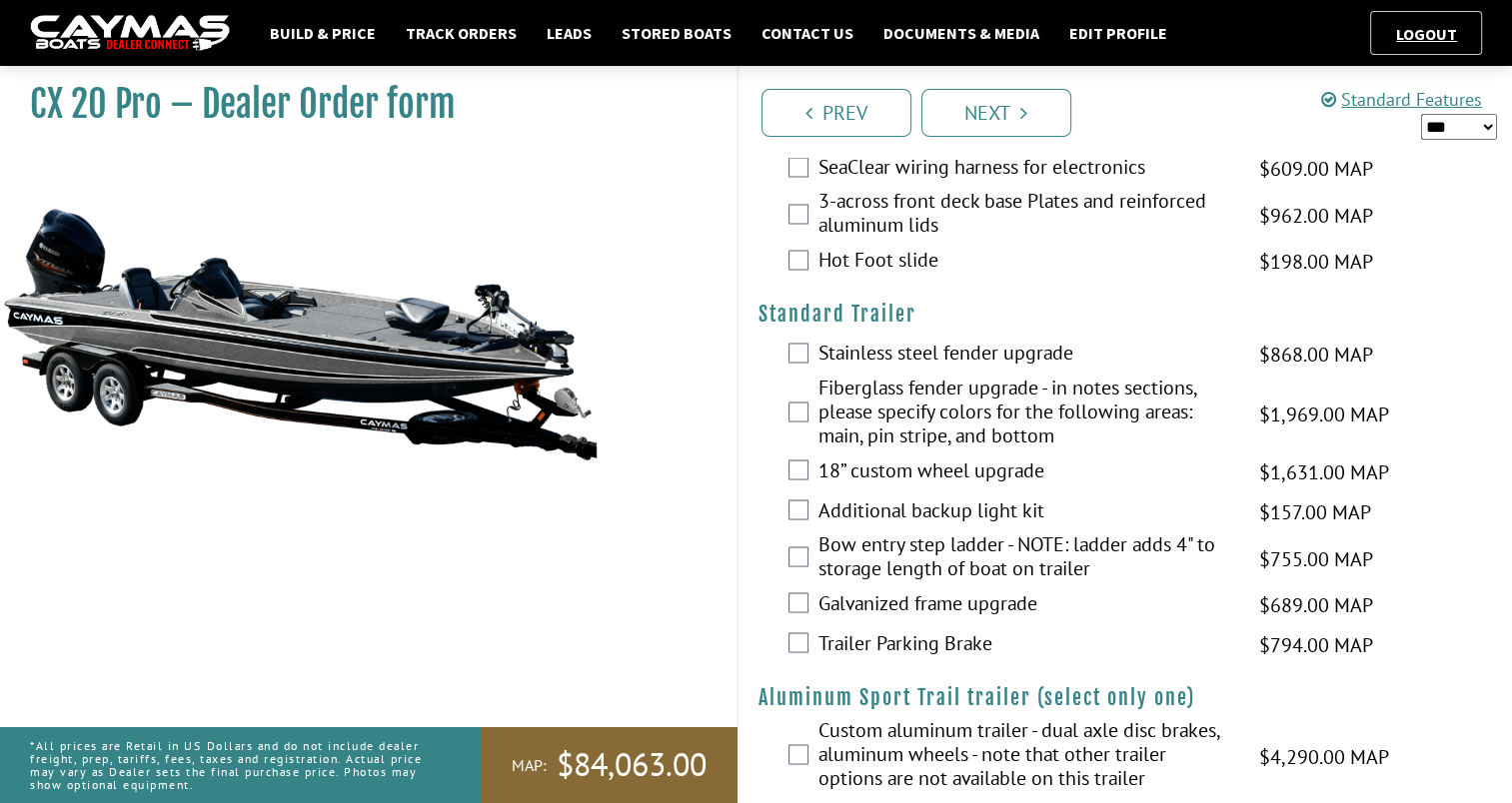 scroll, scrollTop: 3440, scrollLeft: 0, axis: vertical 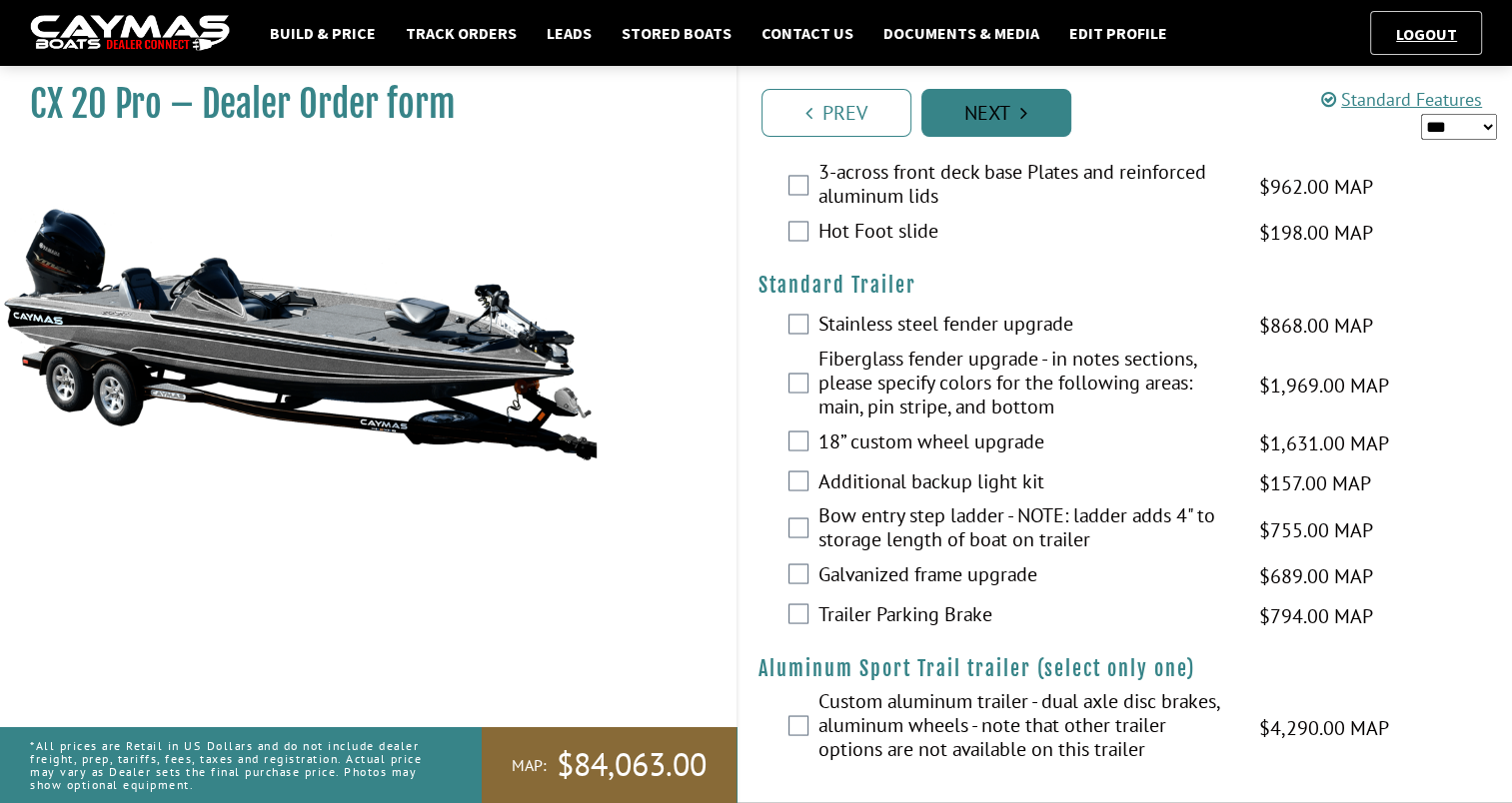 click on "Next" at bounding box center [996, 113] 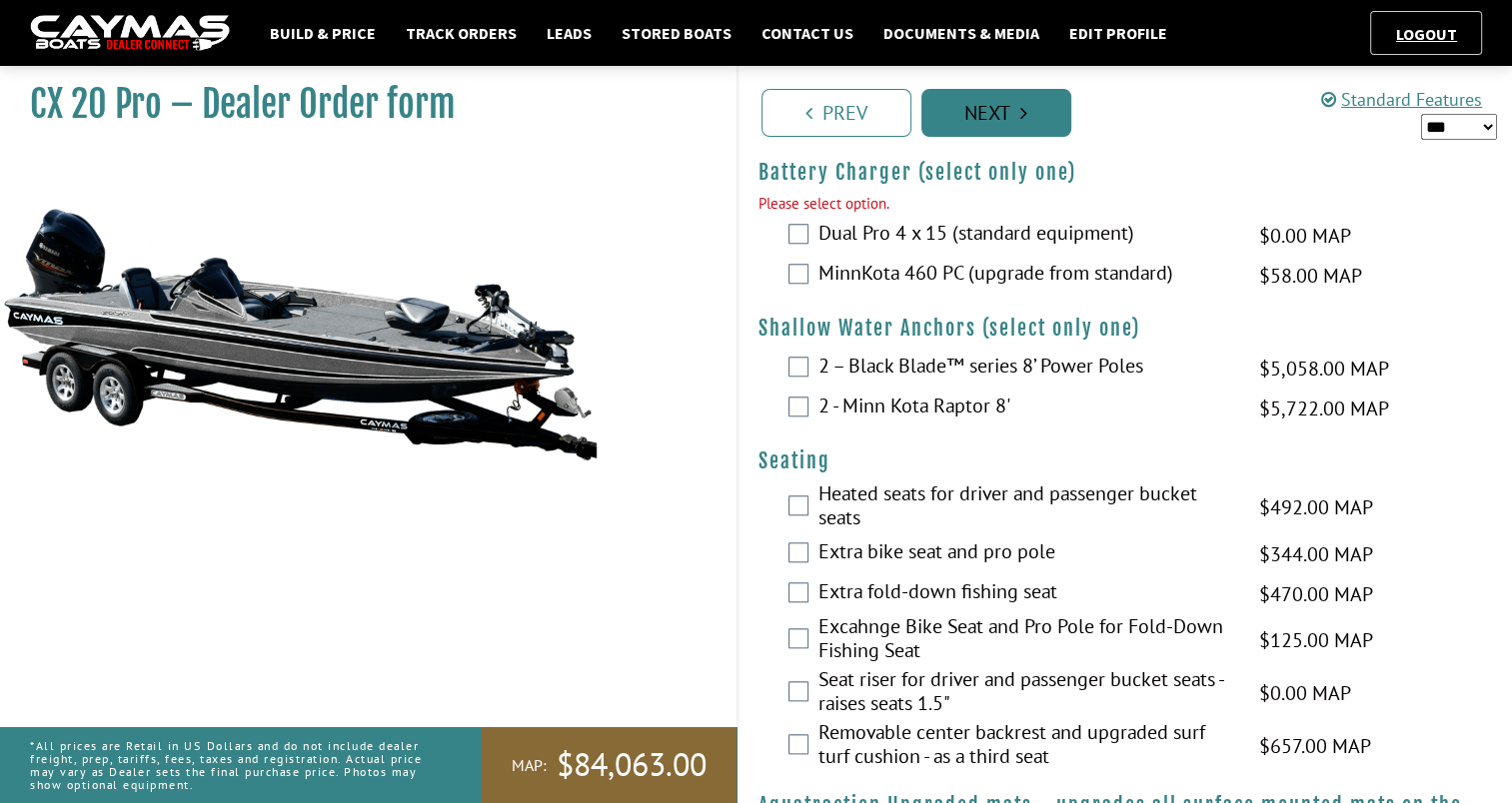 scroll, scrollTop: 1742, scrollLeft: 0, axis: vertical 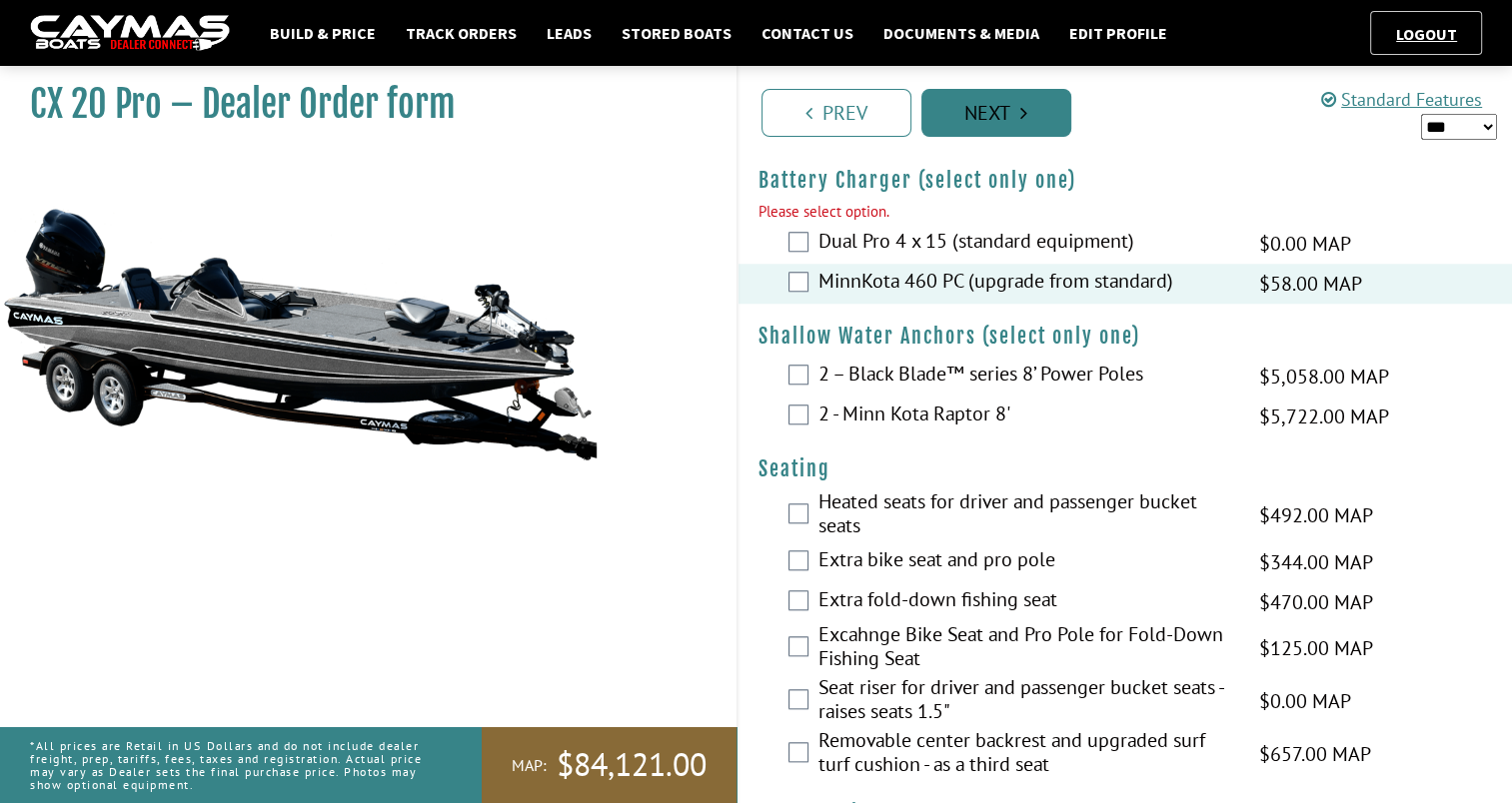 click on "Next" at bounding box center [996, 113] 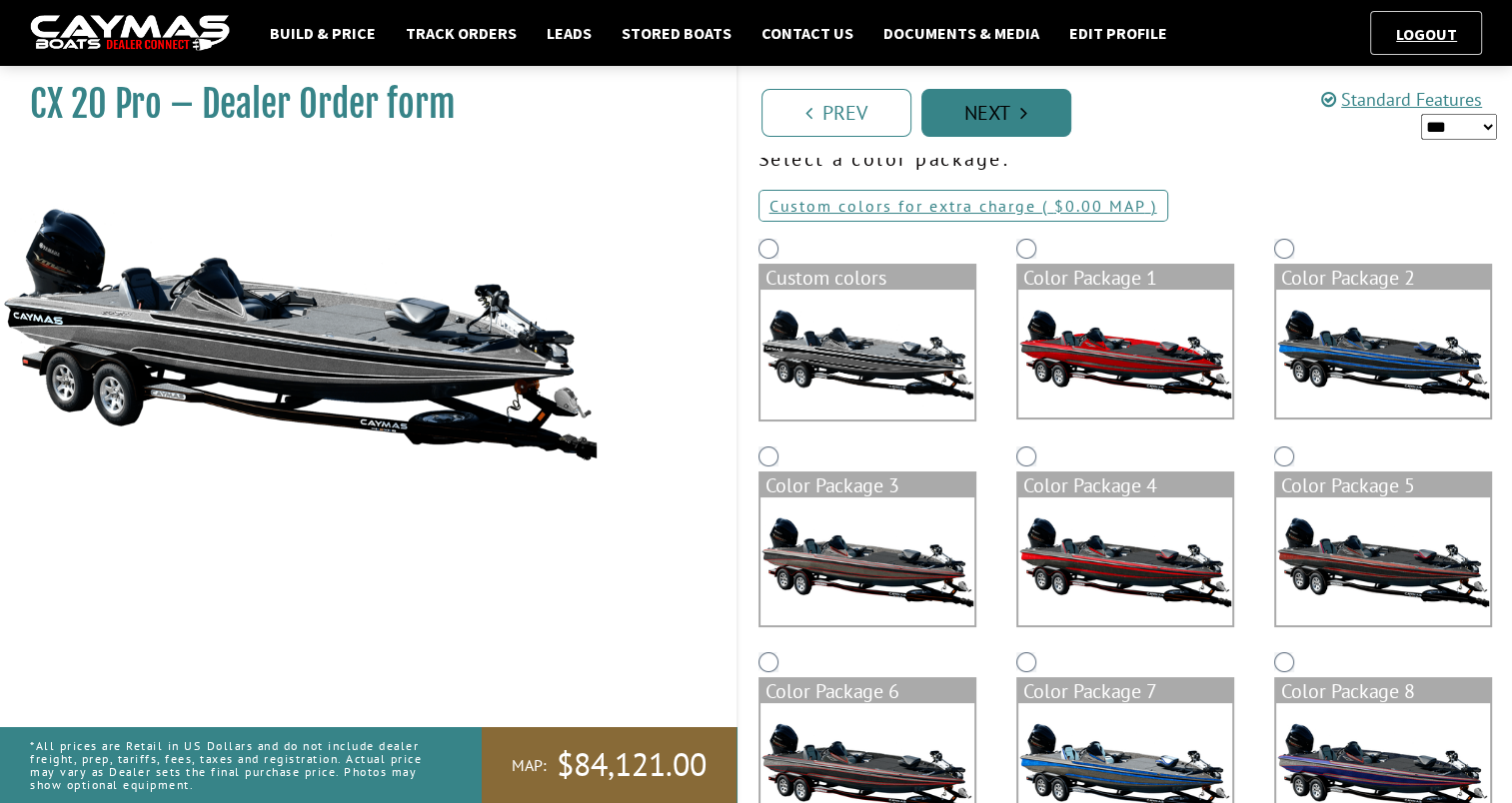 scroll, scrollTop: 0, scrollLeft: 0, axis: both 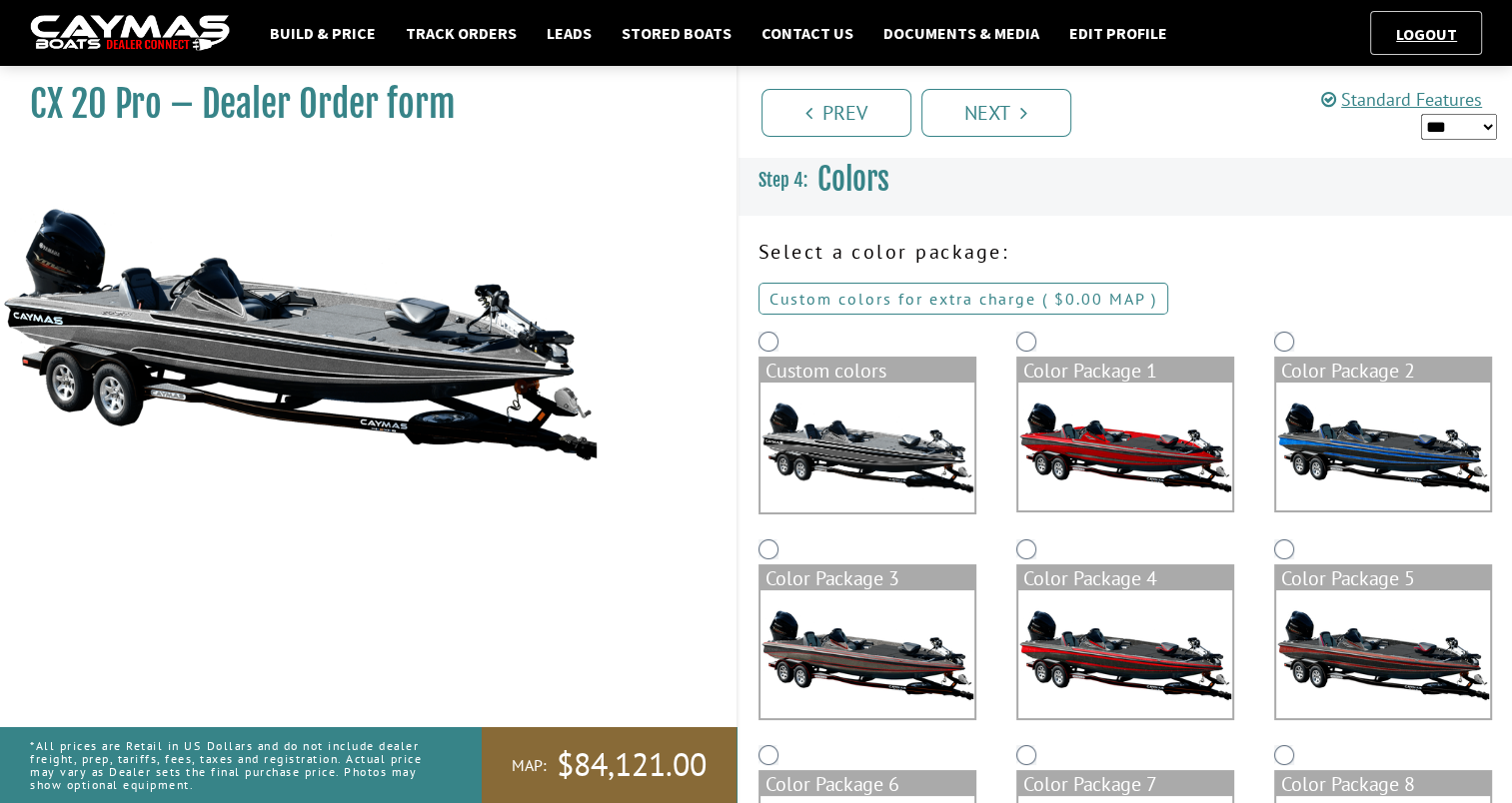 click on "Custom colors for extra charge (
$0.00
$0.00 MSRP
$0.00 MAP
$0.00 )" at bounding box center (963, 299) 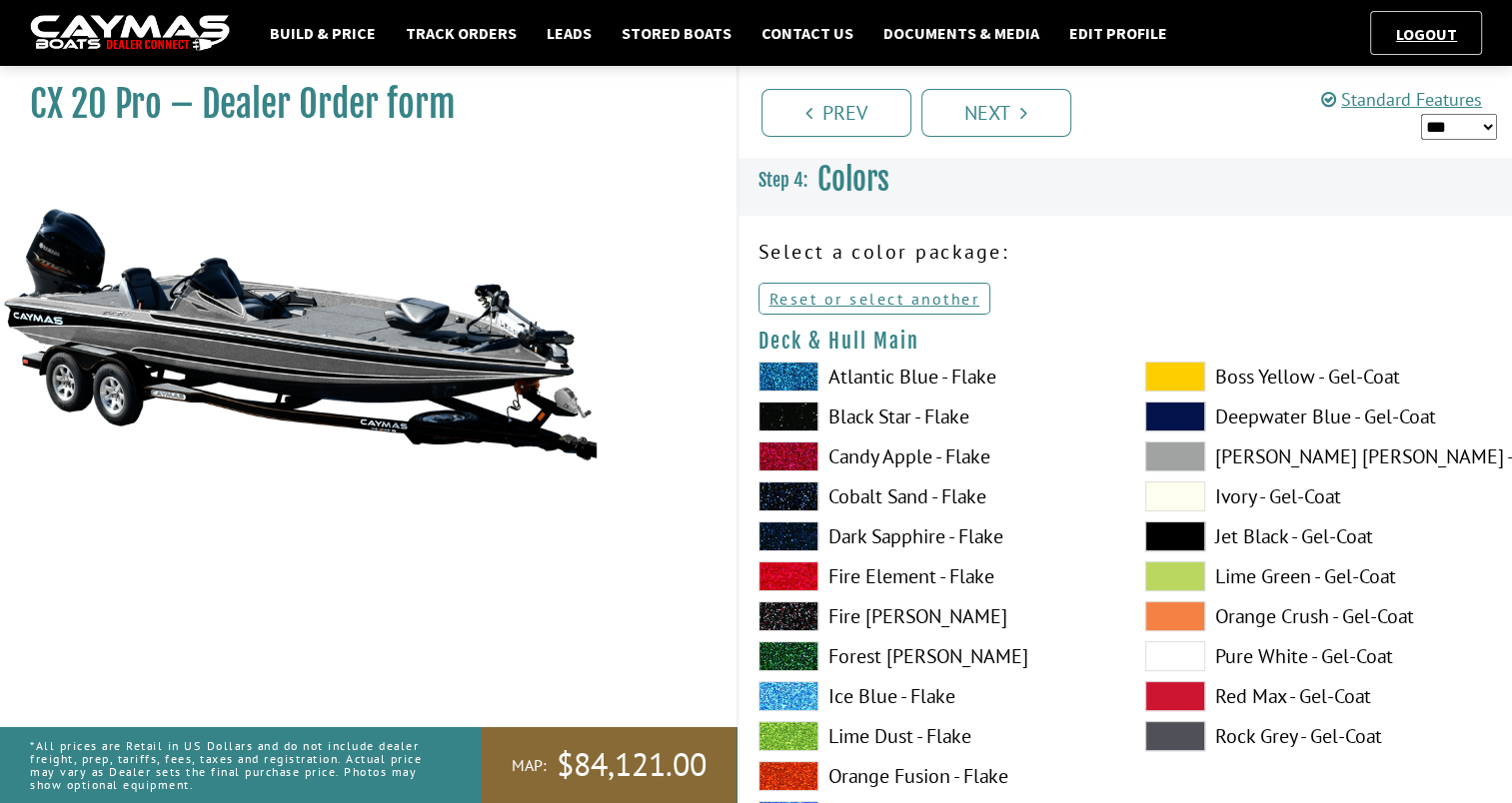 scroll, scrollTop: 108, scrollLeft: 0, axis: vertical 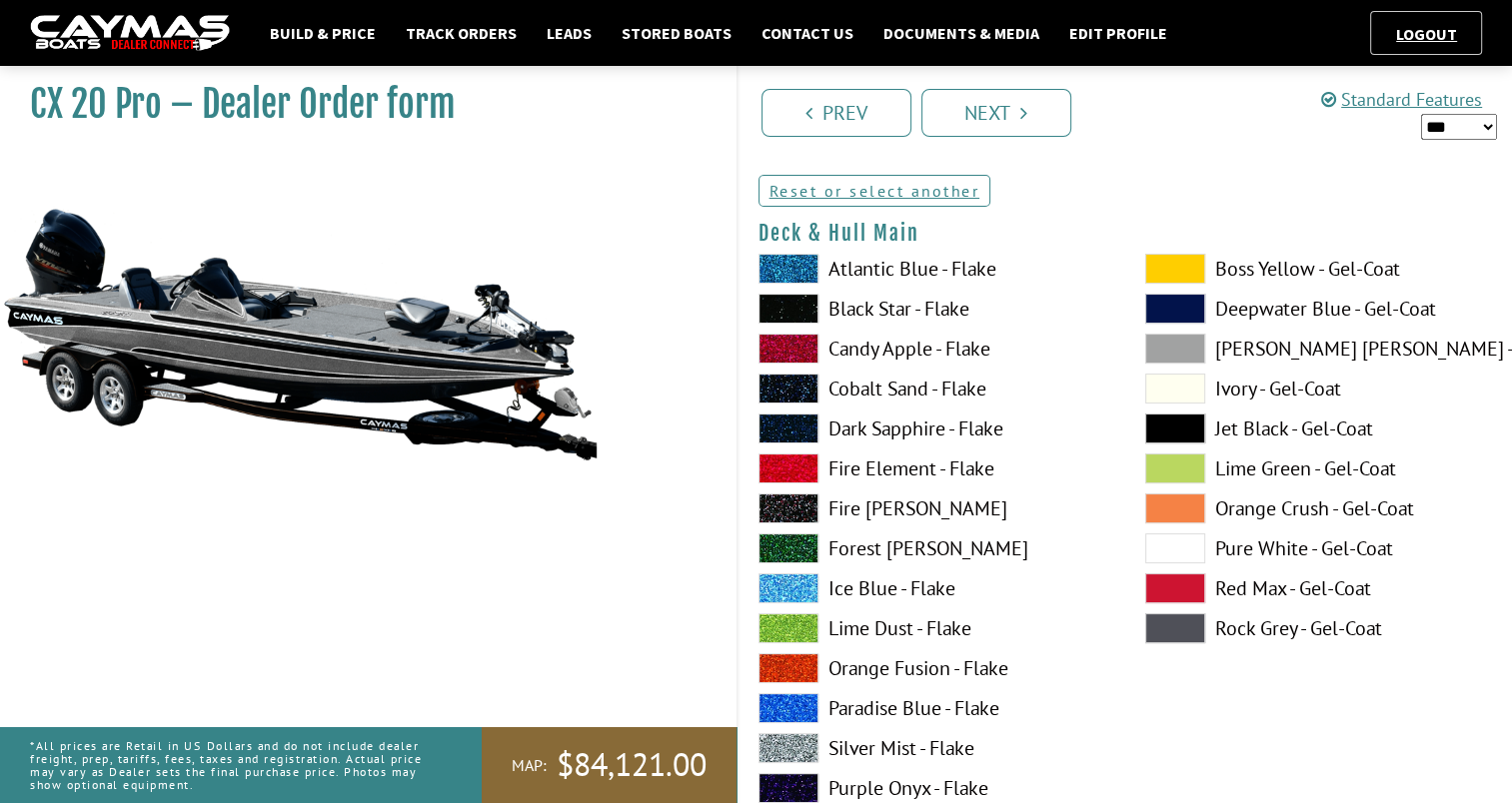 click at bounding box center (1175, 588) 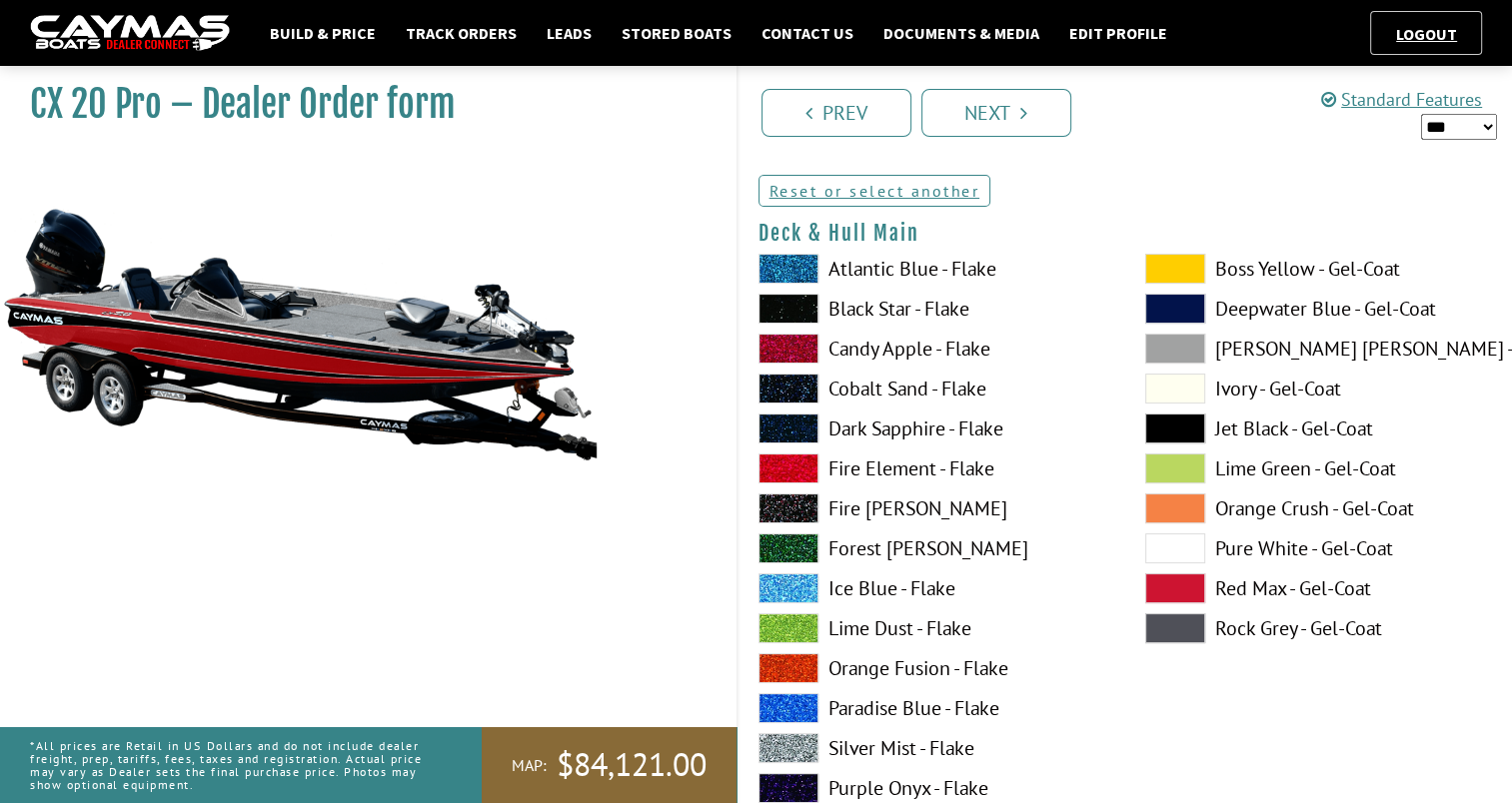 click at bounding box center [1175, 588] 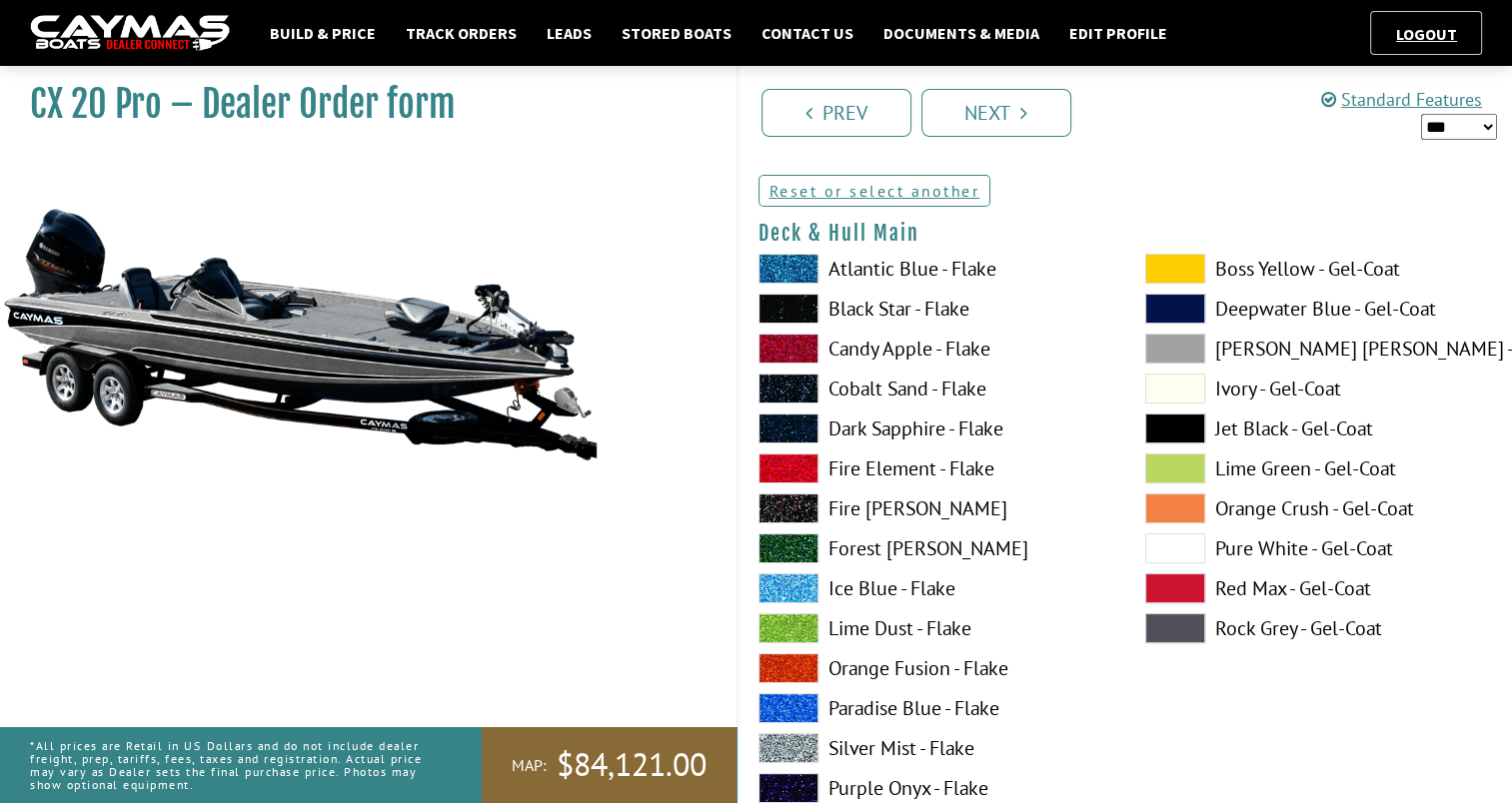 click at bounding box center (788, 468) 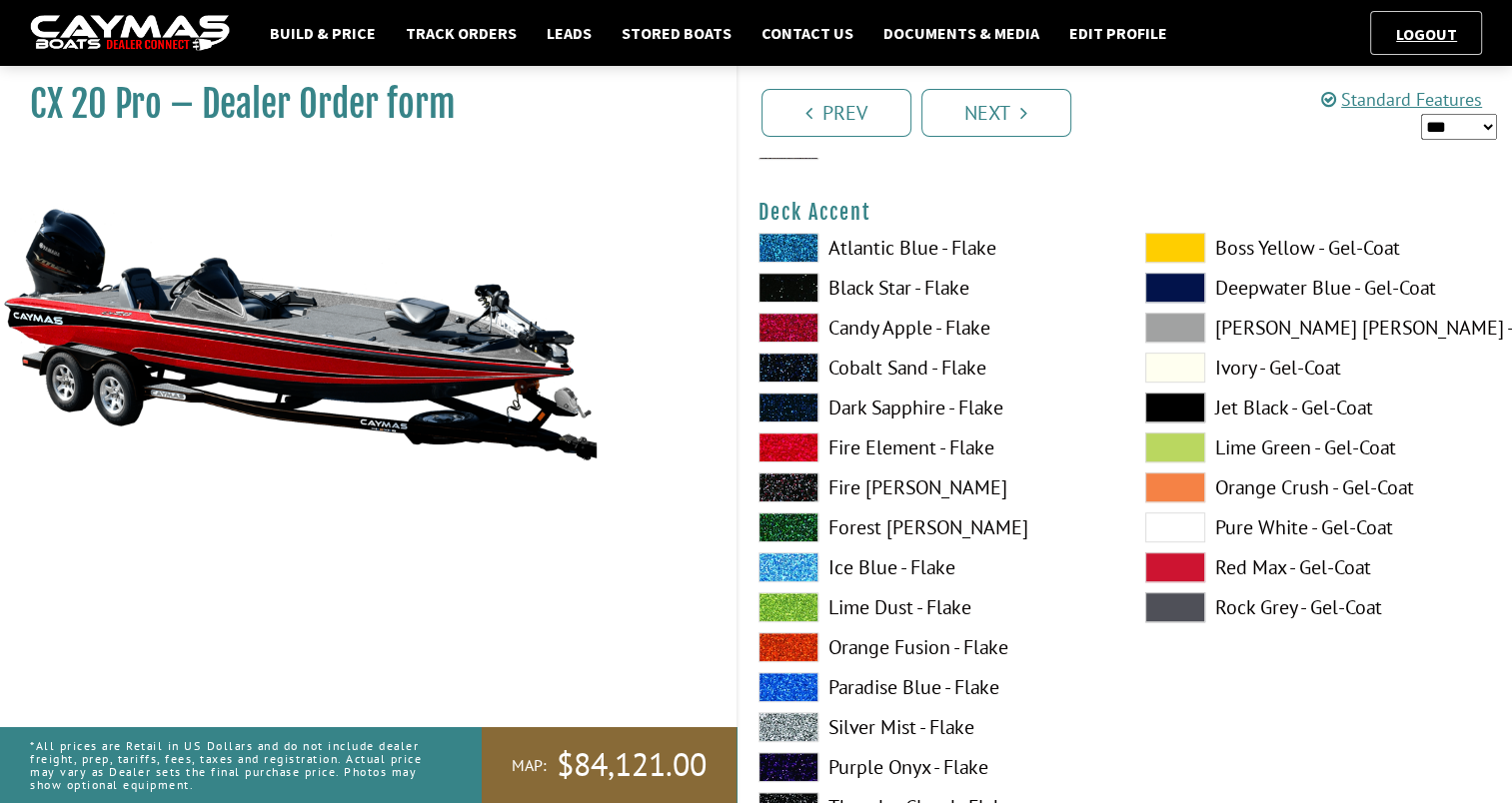 scroll, scrollTop: 937, scrollLeft: 0, axis: vertical 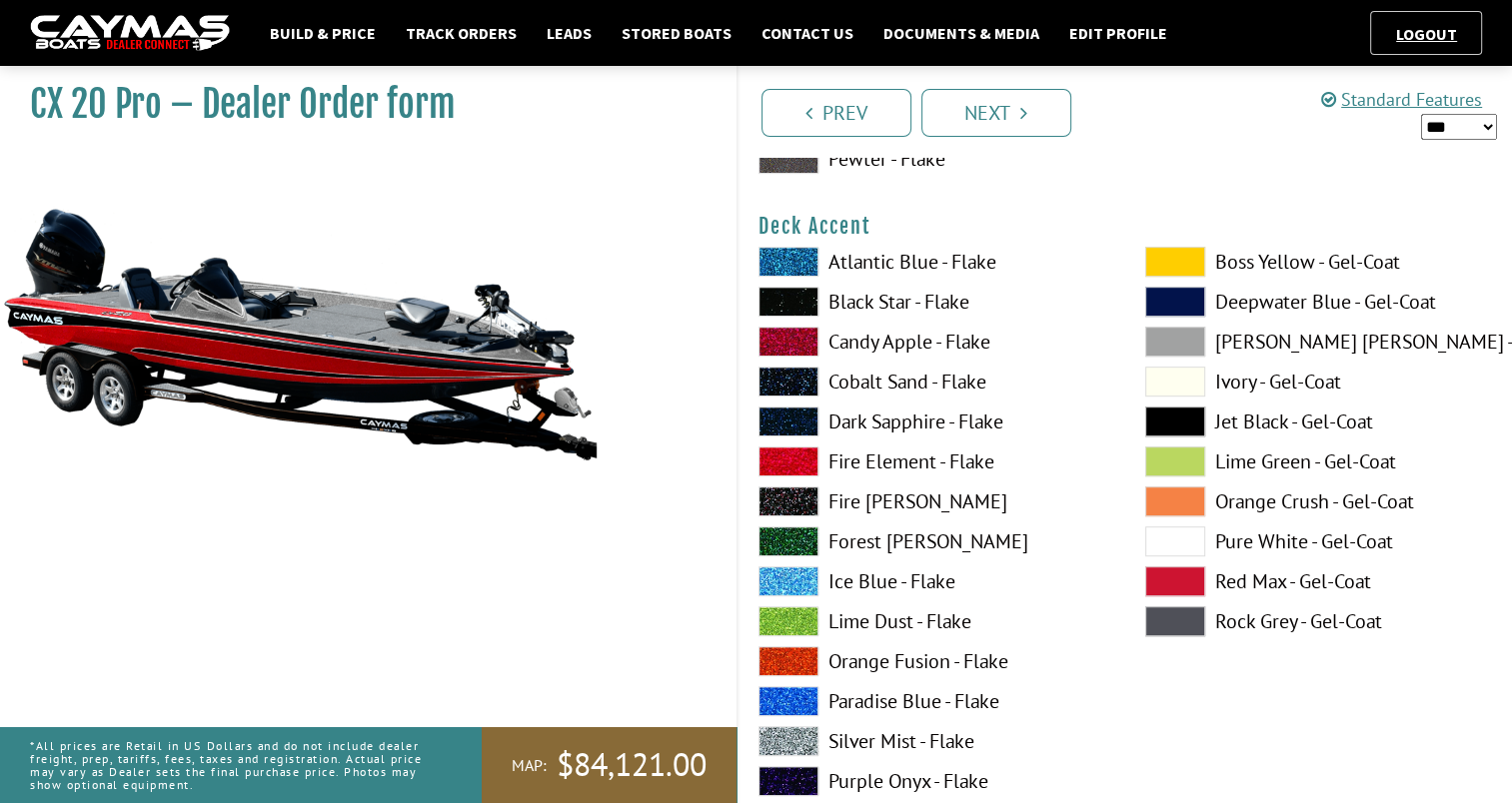 click at bounding box center (1175, 541) 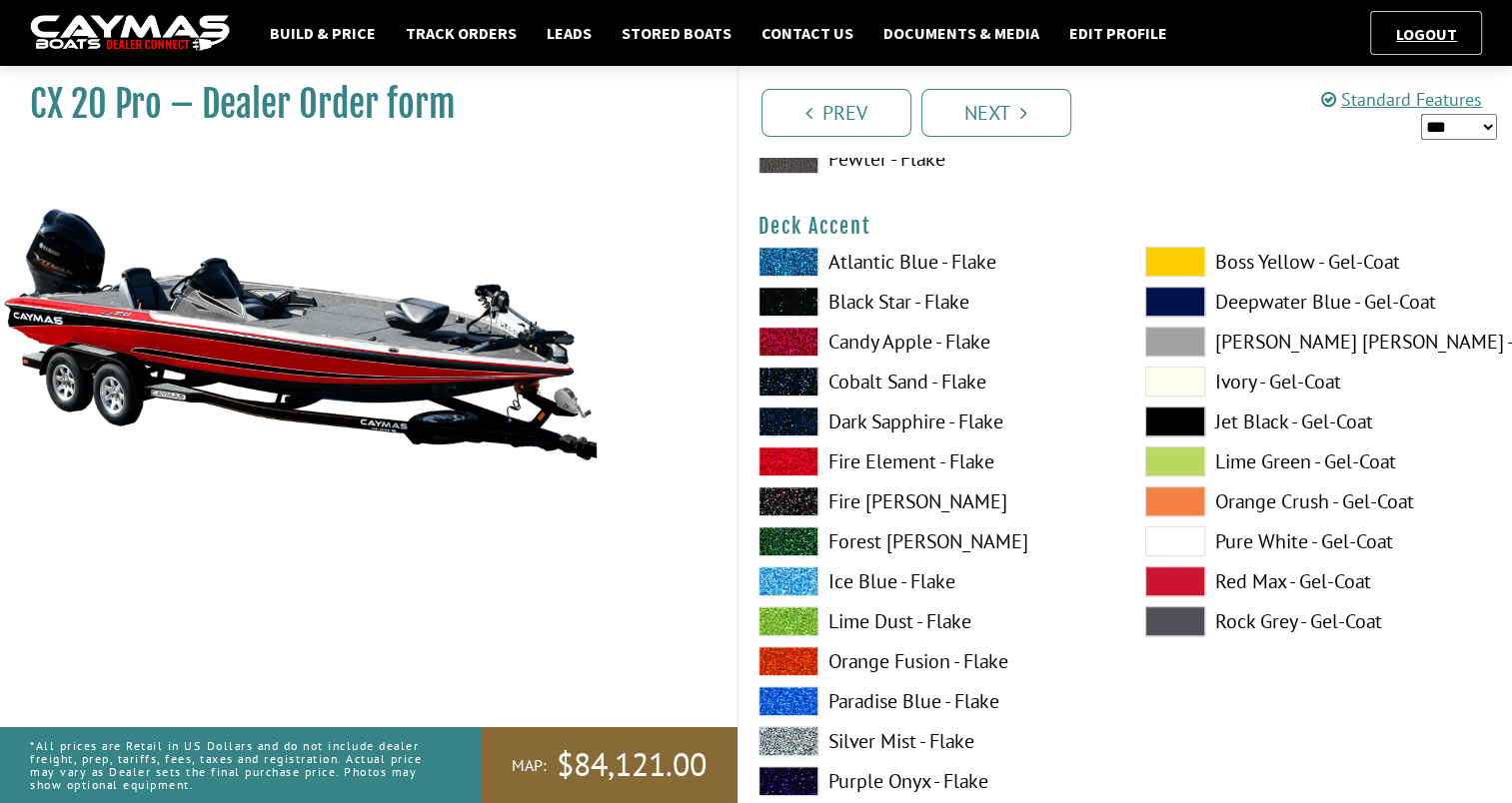 click at bounding box center [1175, 541] 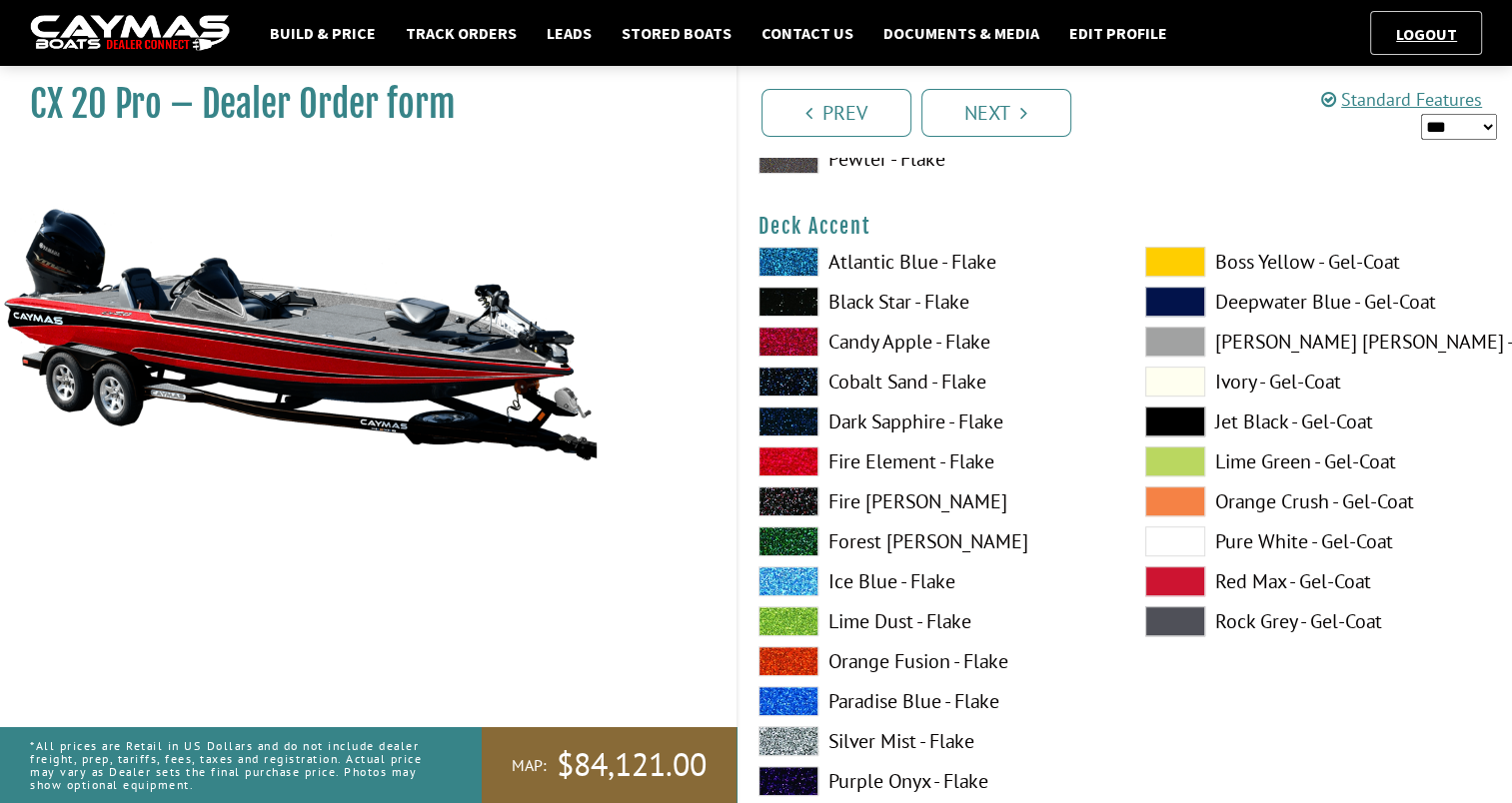 click at bounding box center (1175, 541) 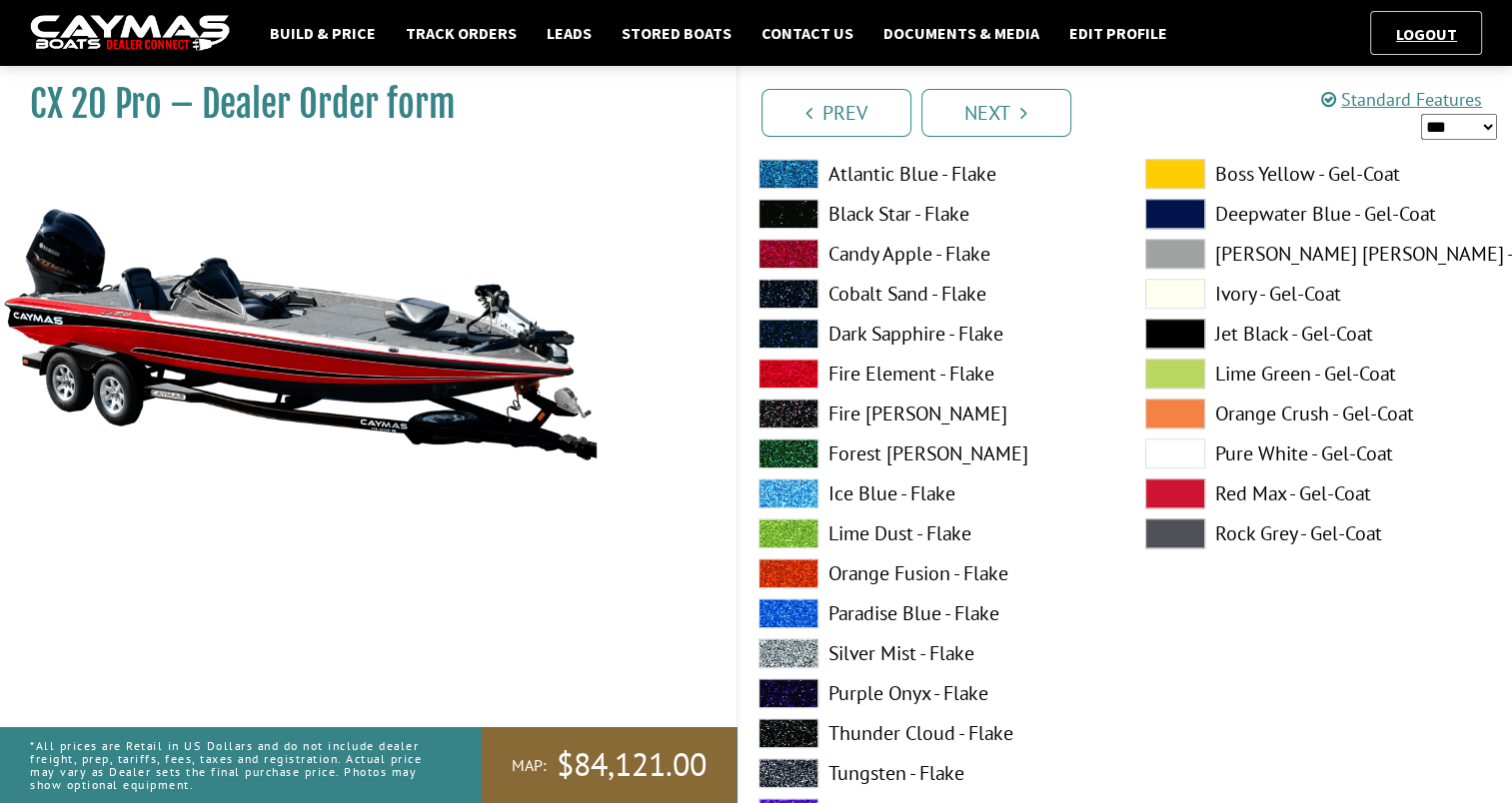 scroll, scrollTop: 1793, scrollLeft: 0, axis: vertical 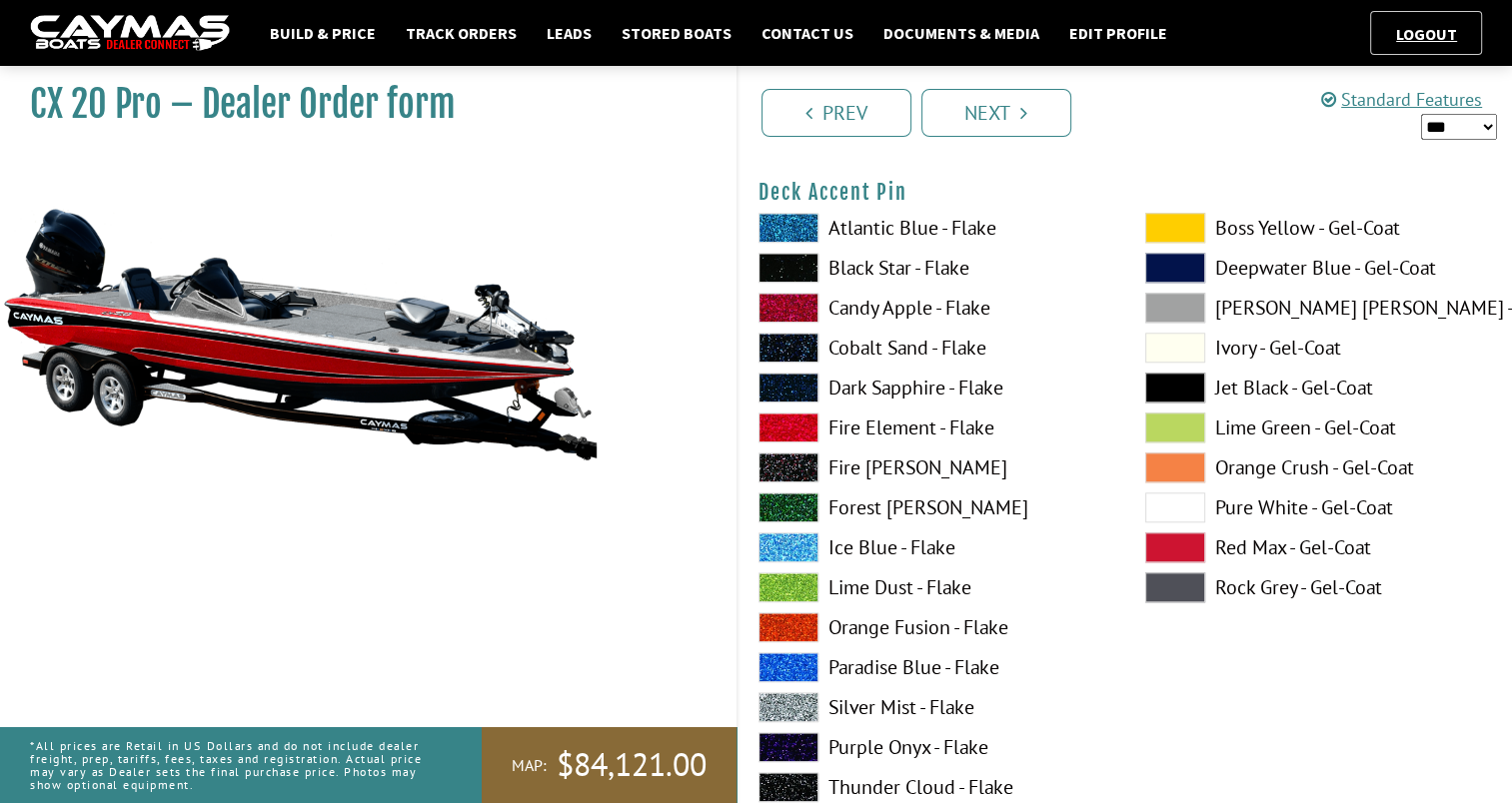 click at bounding box center (1175, 467) 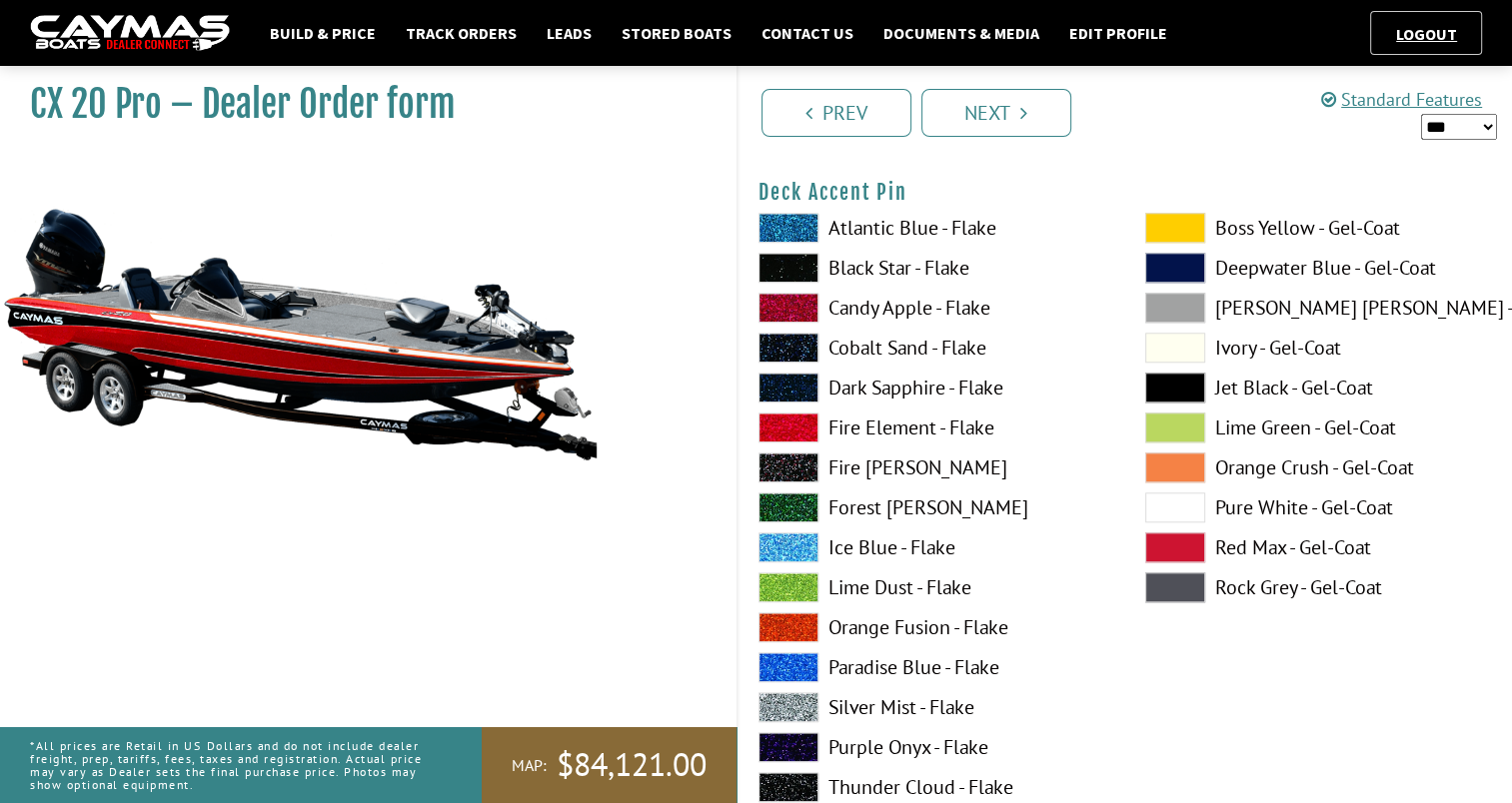 click at bounding box center (1175, 467) 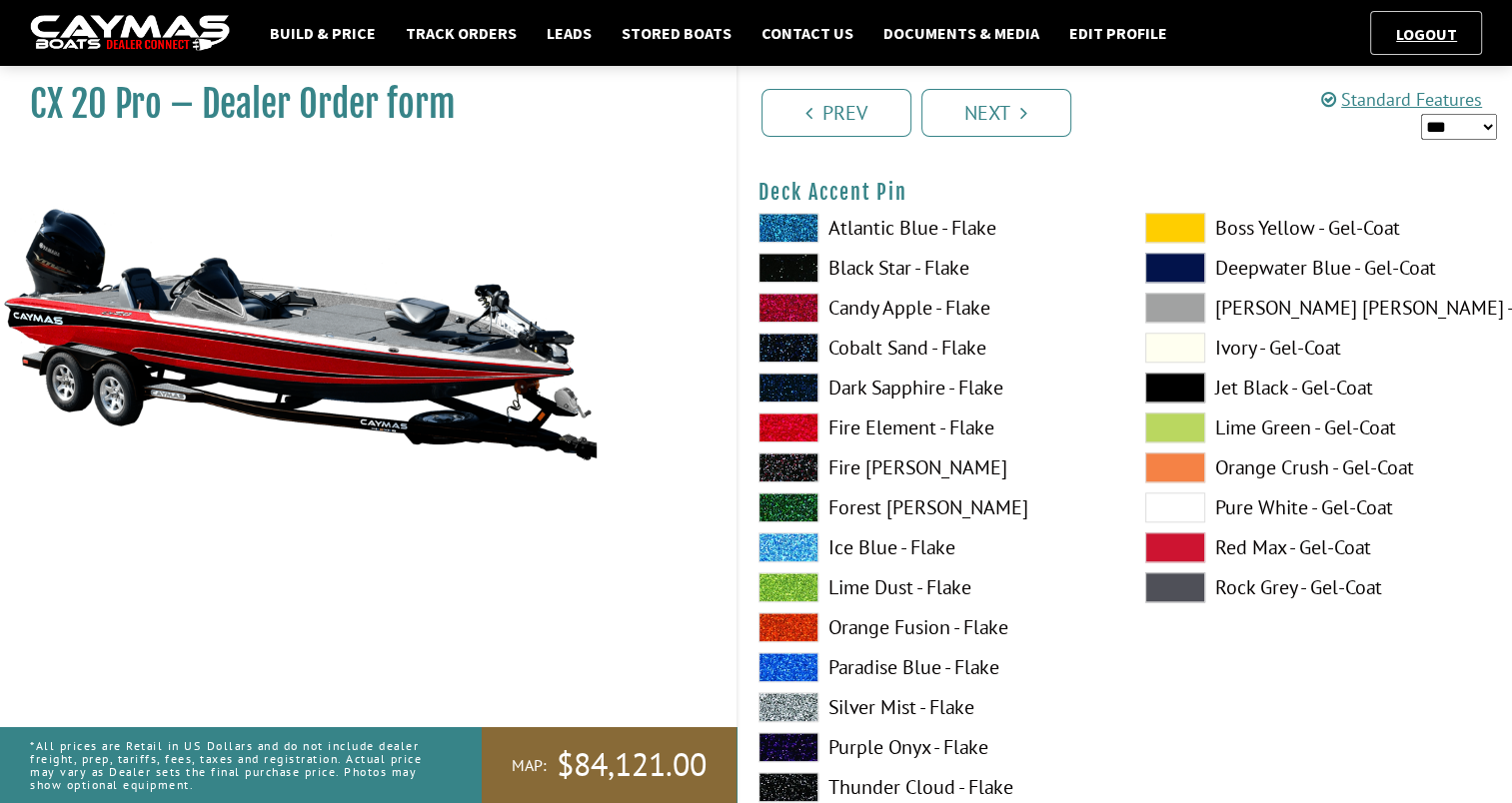 click at bounding box center (788, 427) 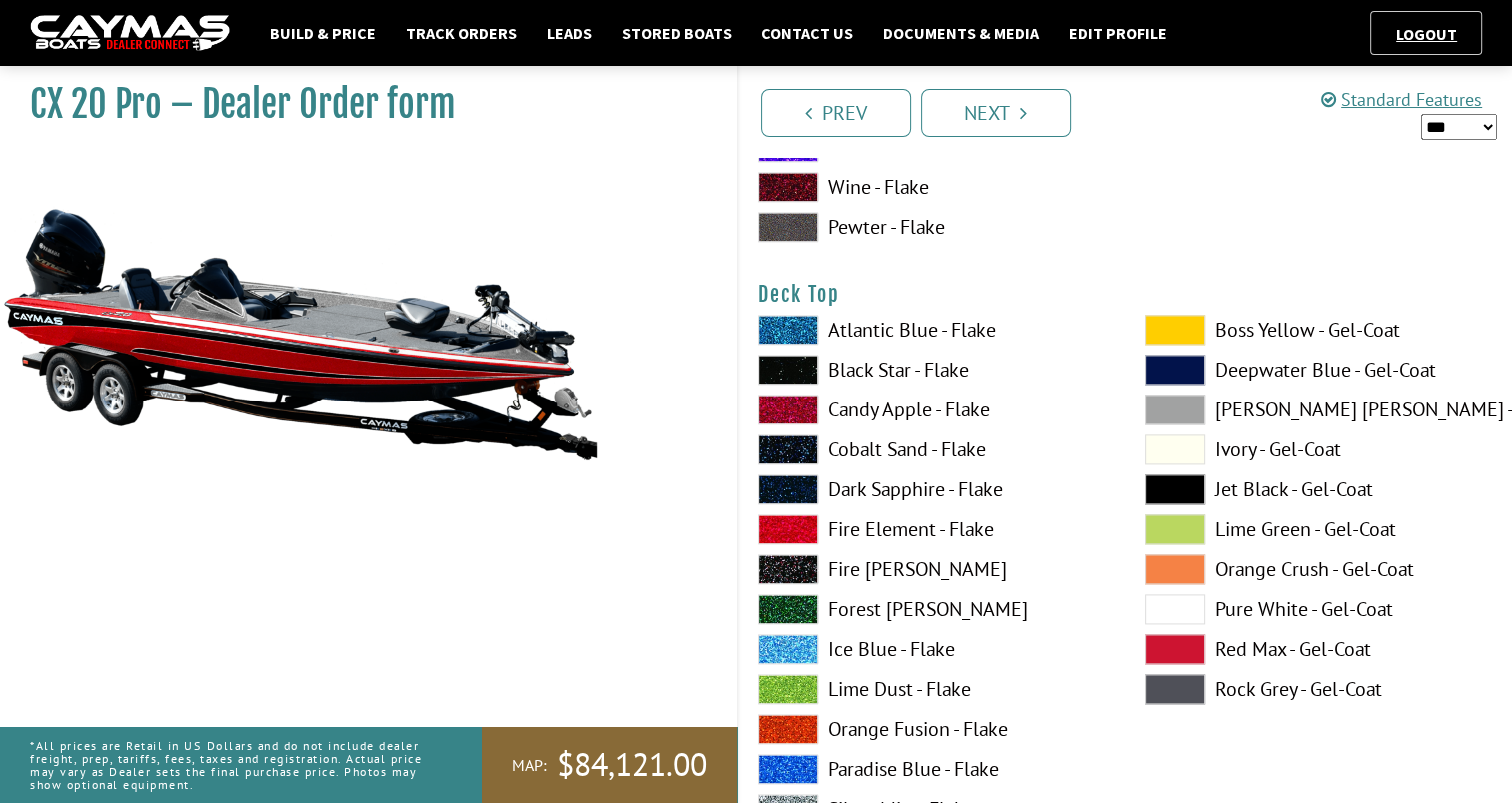 scroll, scrollTop: 2635, scrollLeft: 0, axis: vertical 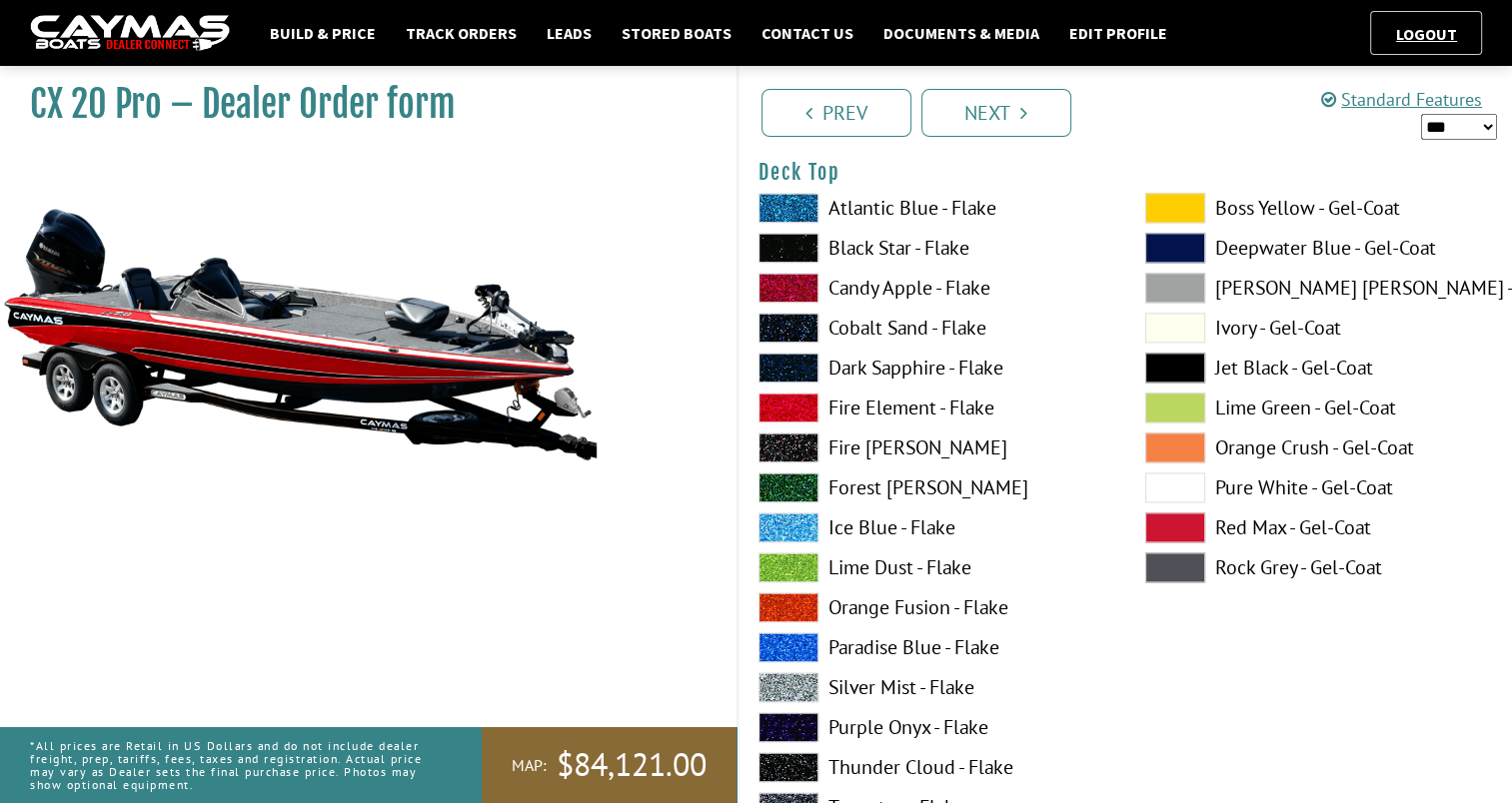 click at bounding box center [788, 407] 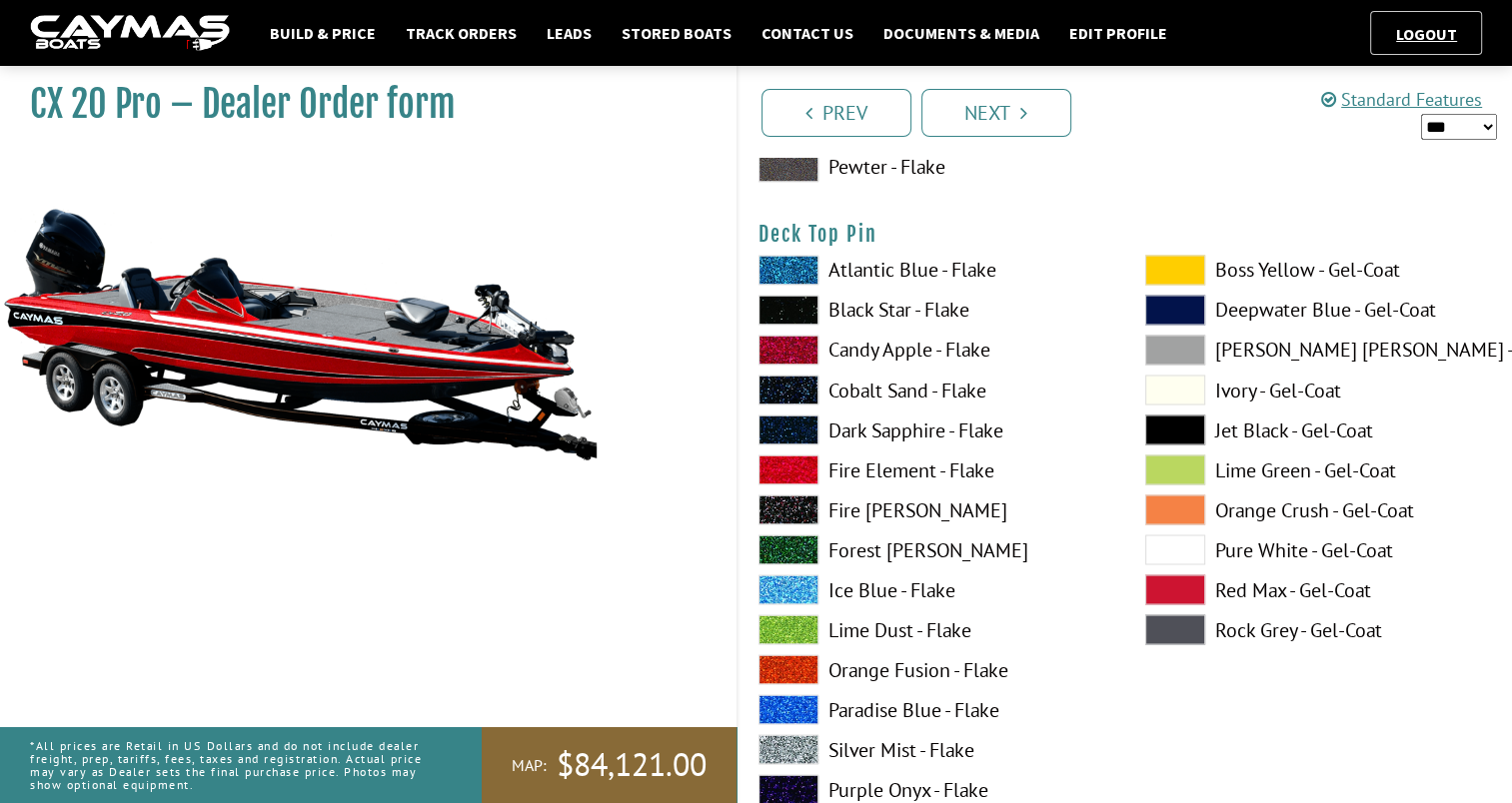 scroll, scrollTop: 3436, scrollLeft: 0, axis: vertical 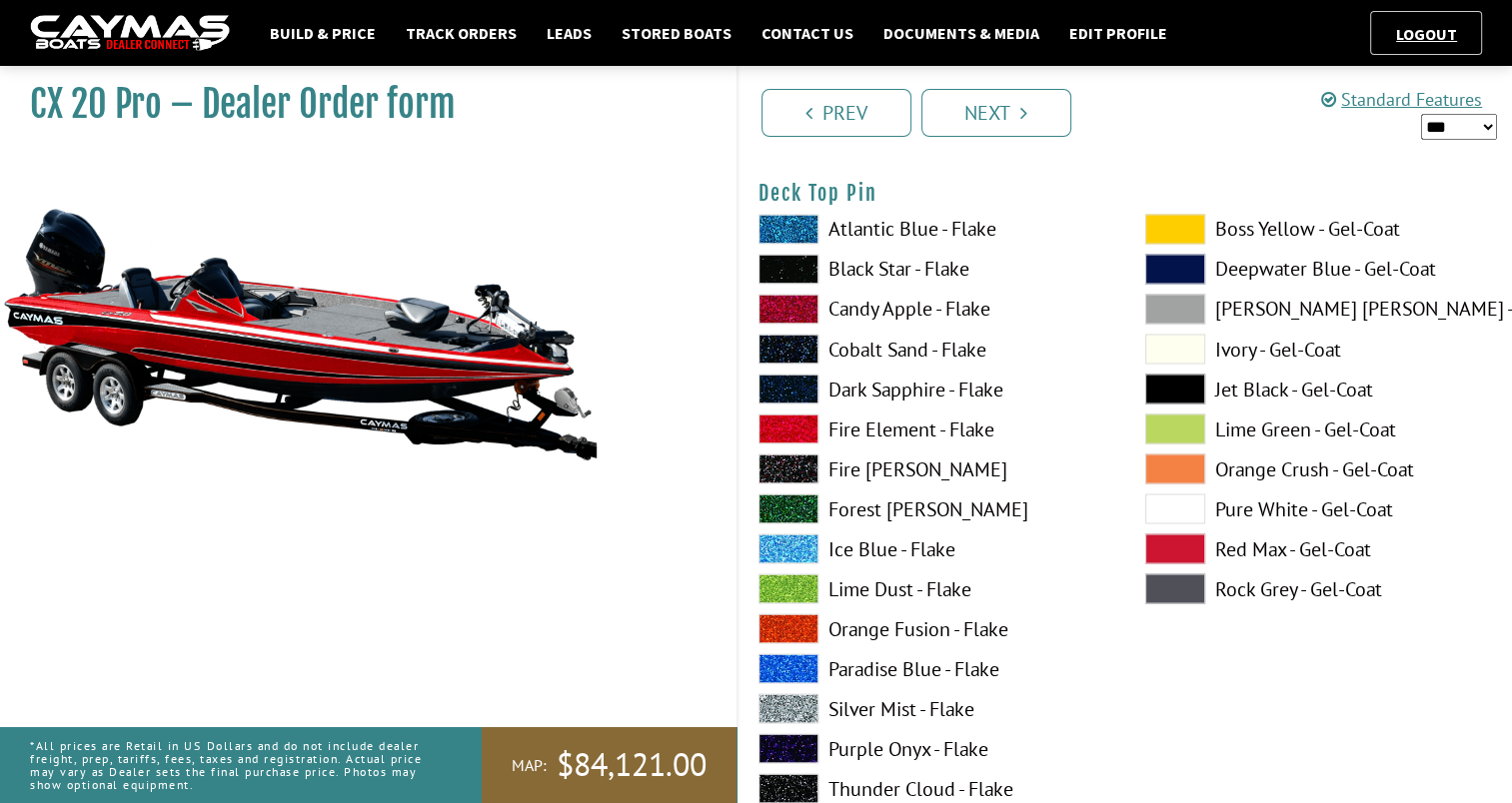 click at bounding box center [1175, 508] 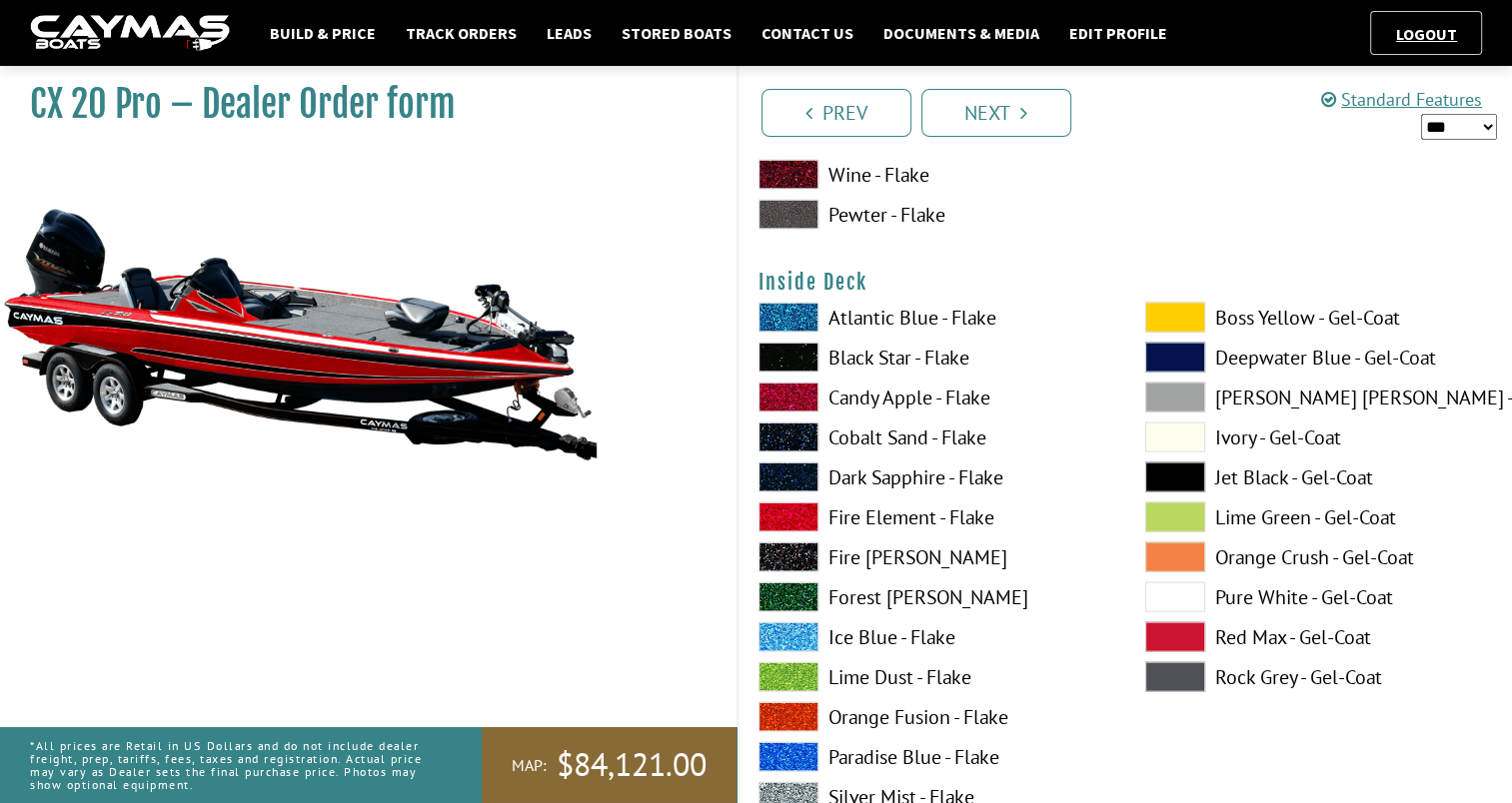 scroll, scrollTop: 4264, scrollLeft: 0, axis: vertical 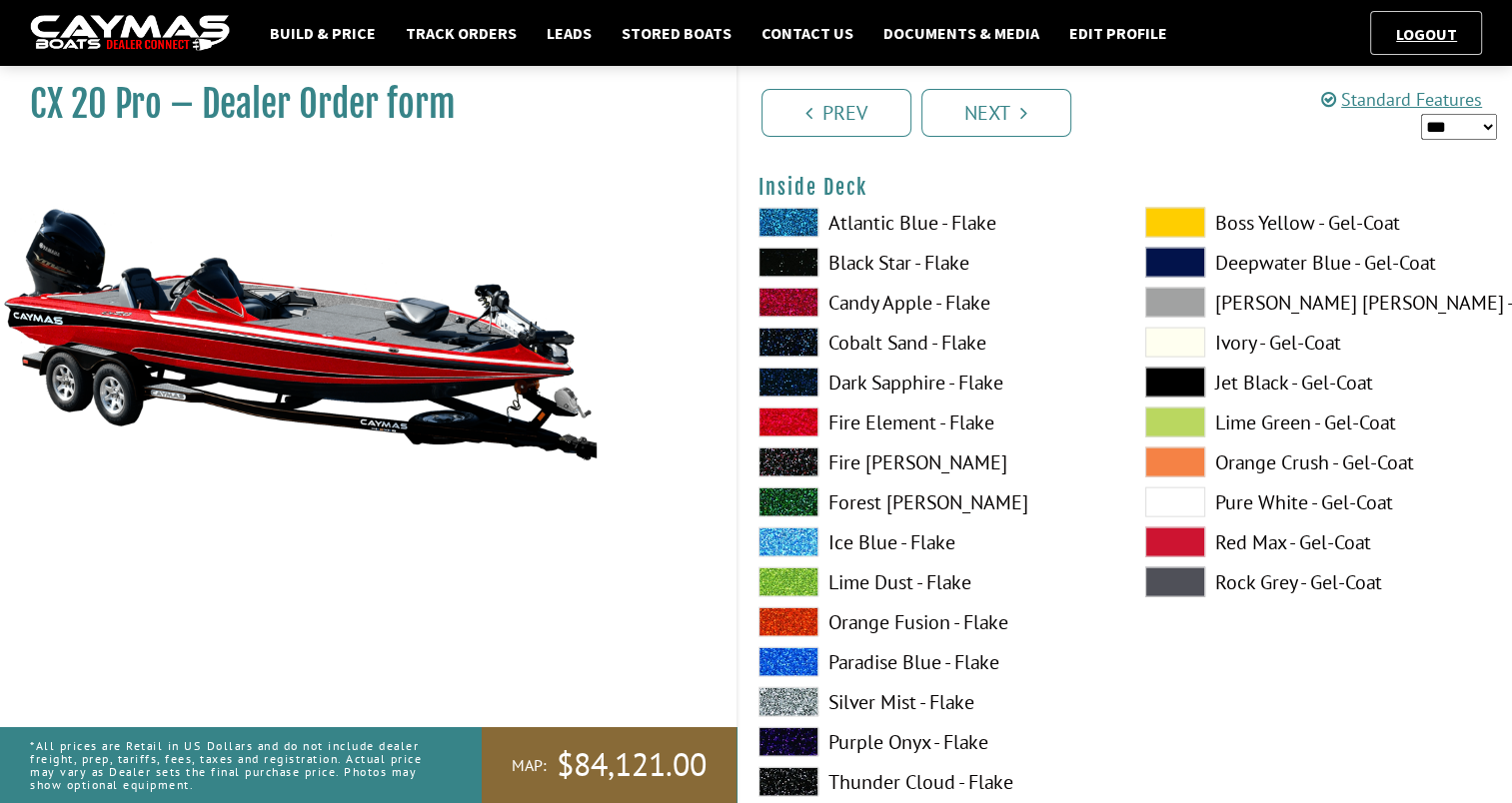 click at bounding box center [1175, 502] 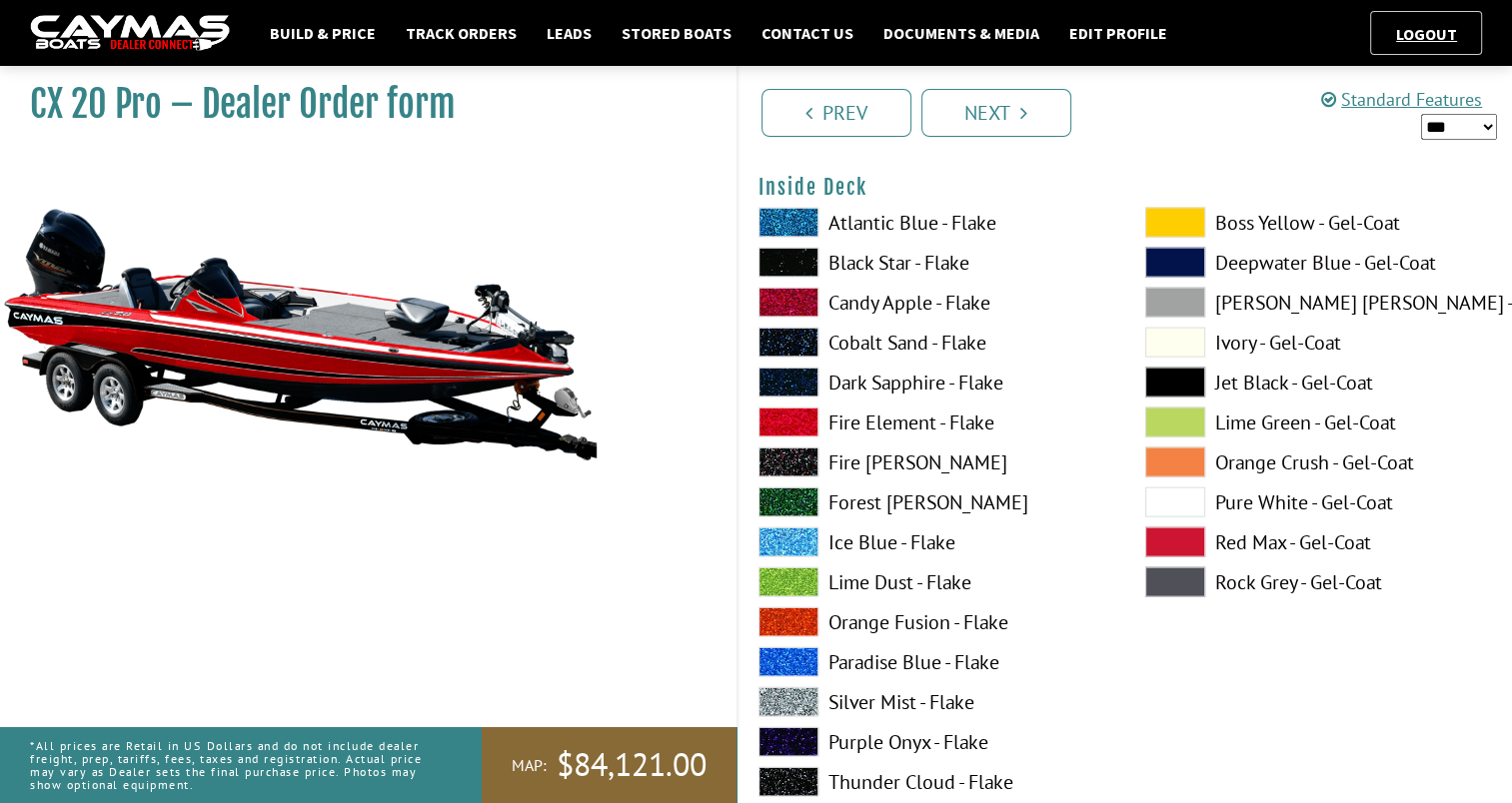 click at bounding box center [1175, 223] 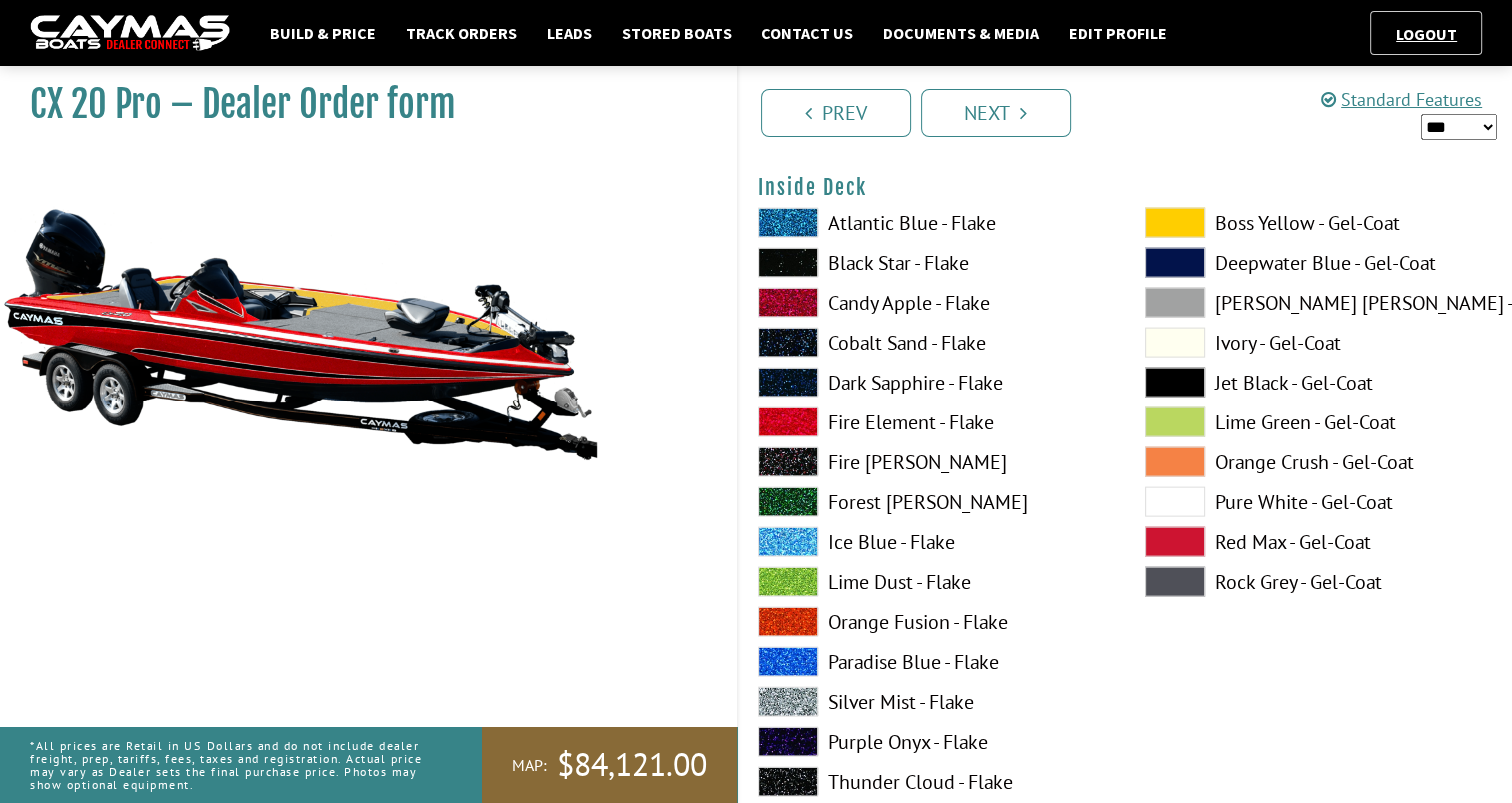 click at bounding box center [788, 422] 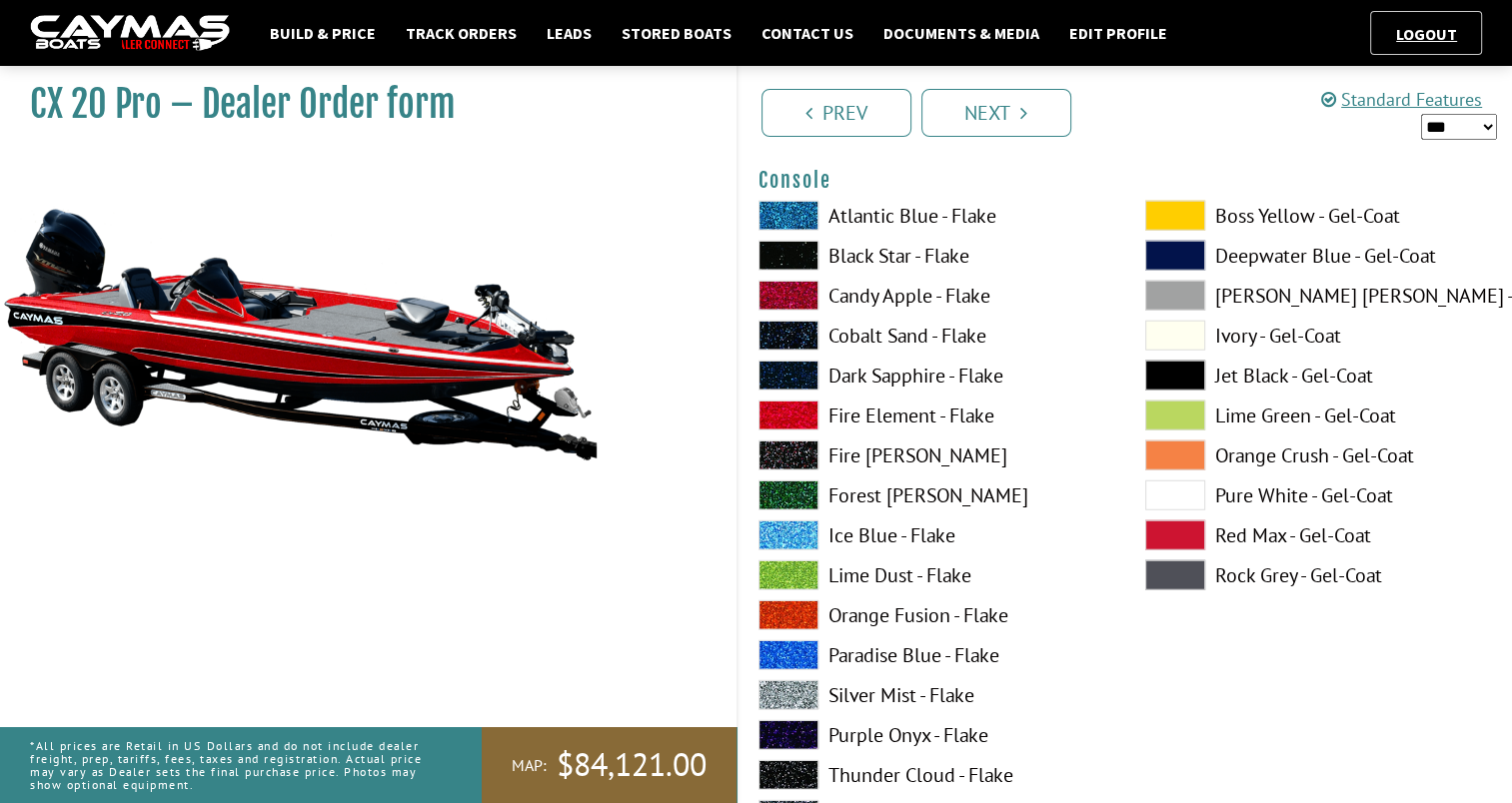scroll, scrollTop: 5120, scrollLeft: 0, axis: vertical 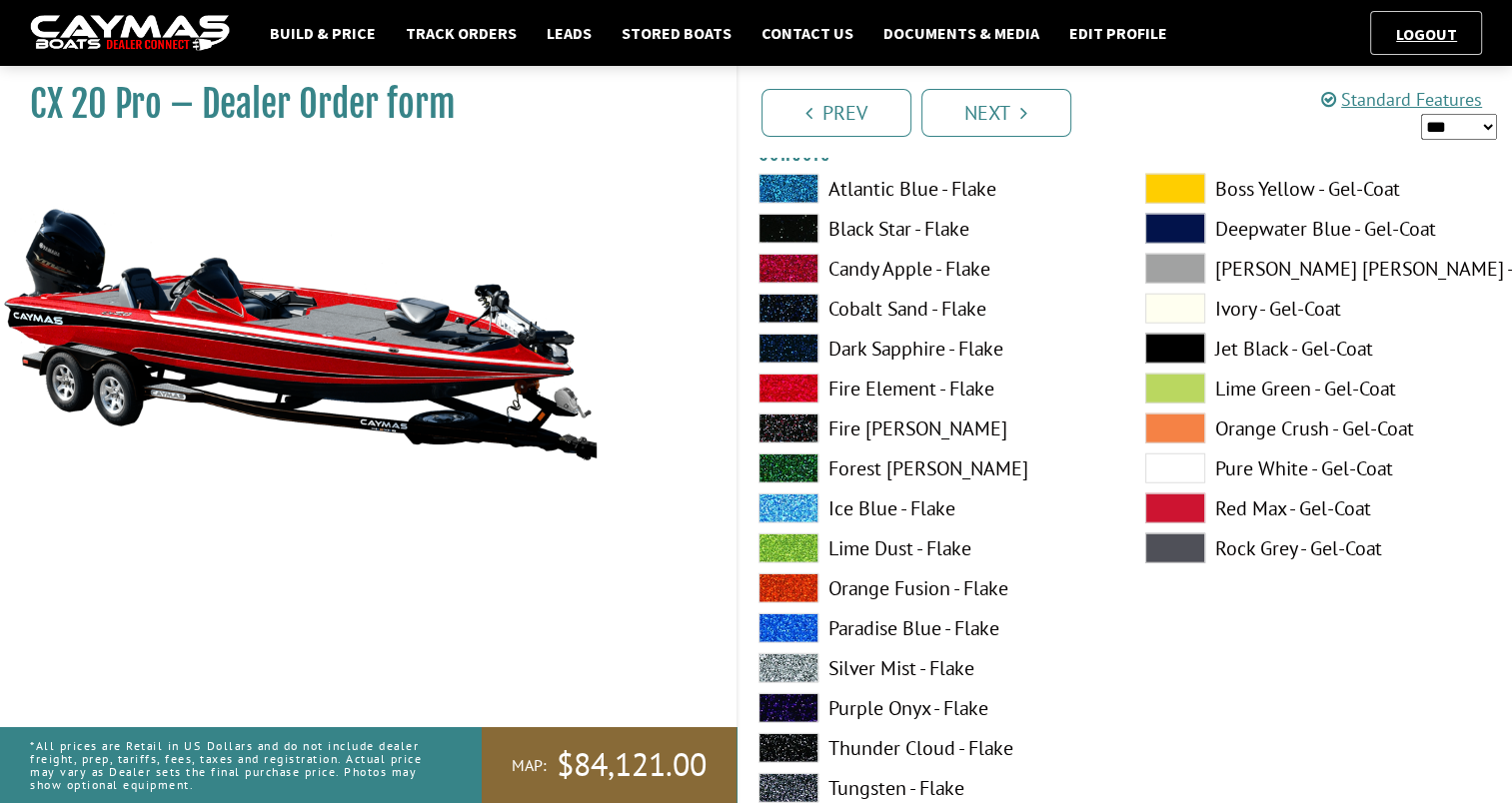 click at bounding box center (1175, 468) 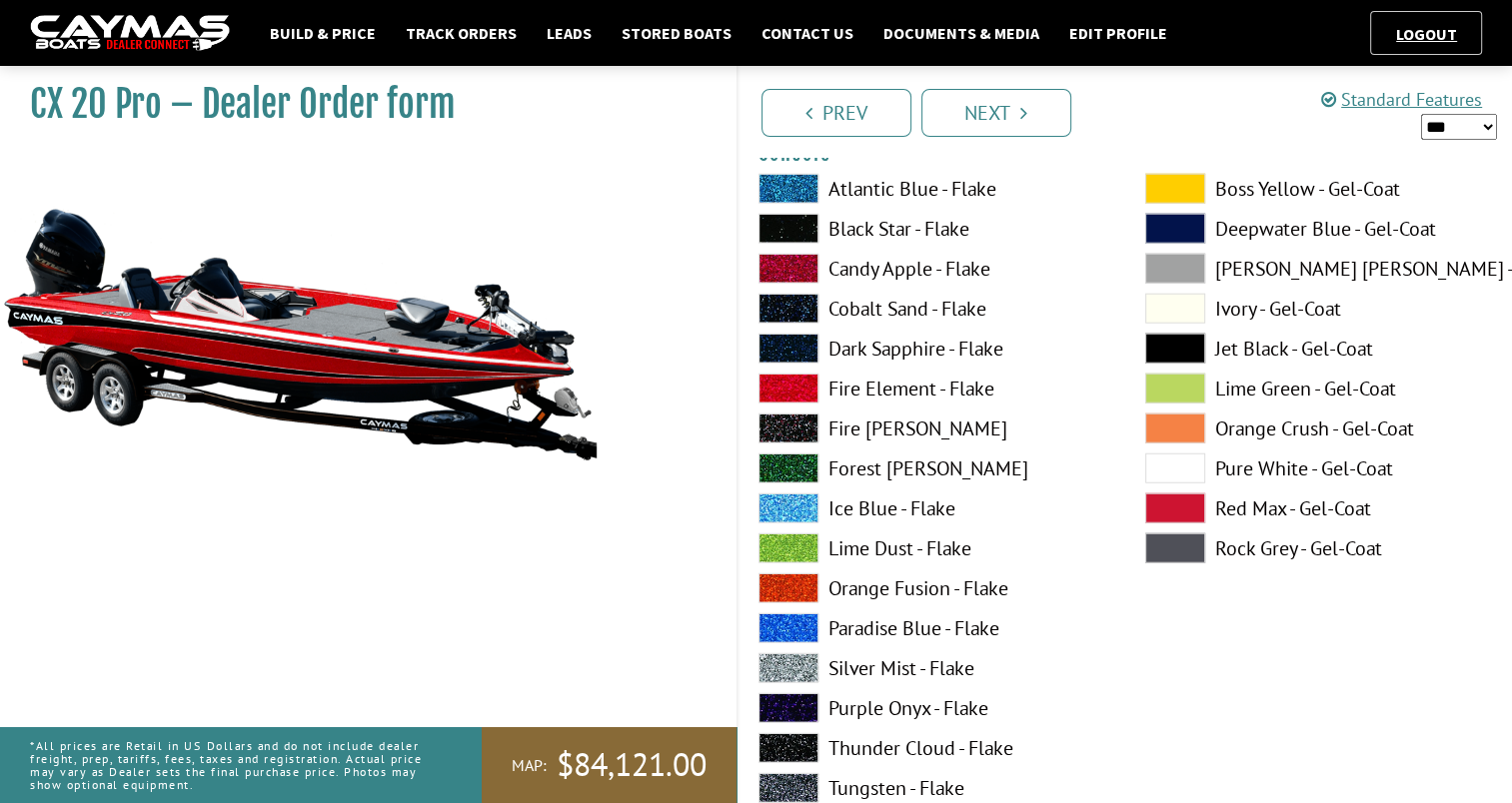 click at bounding box center [788, 389] 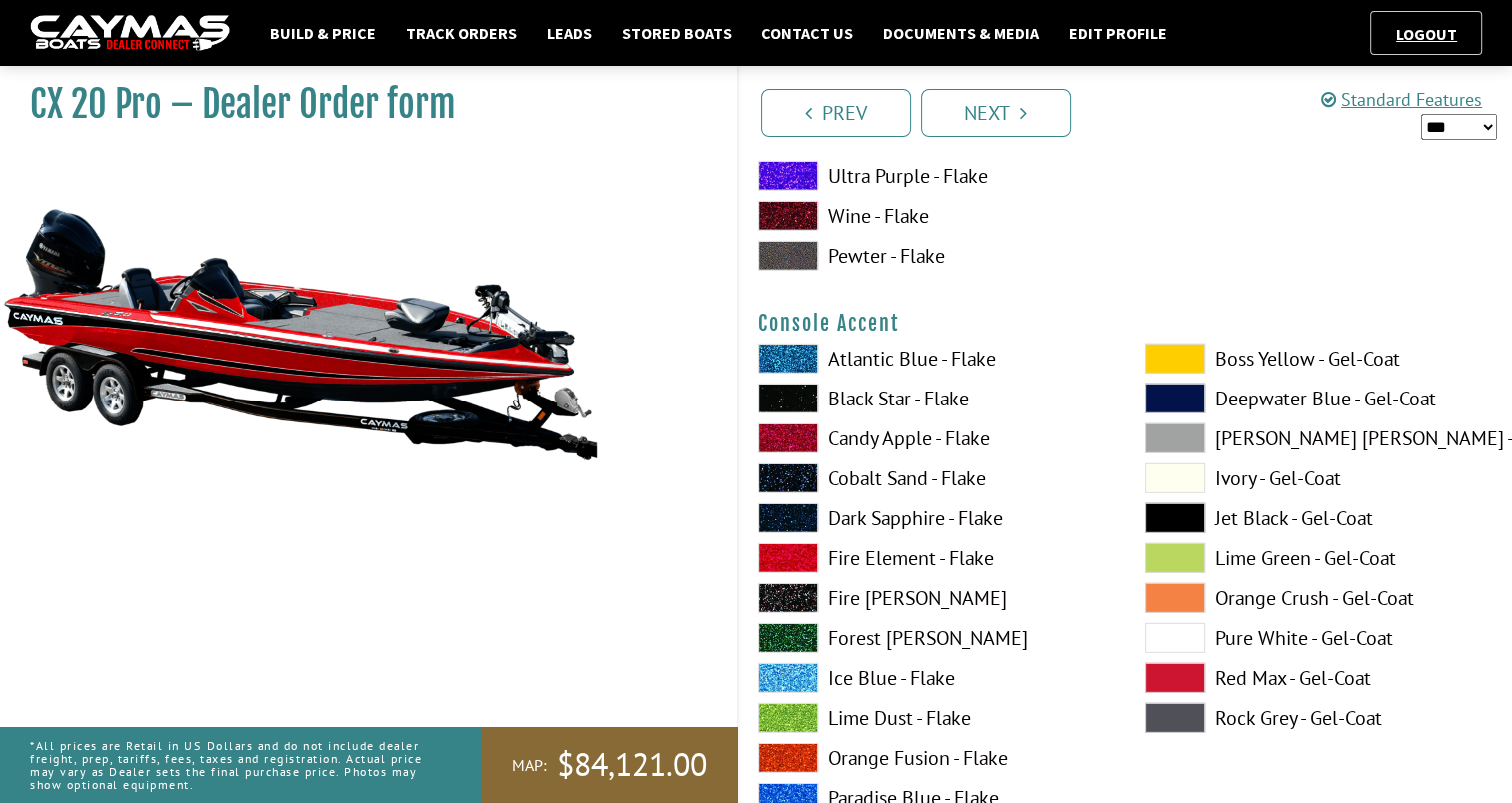 scroll, scrollTop: 5867, scrollLeft: 0, axis: vertical 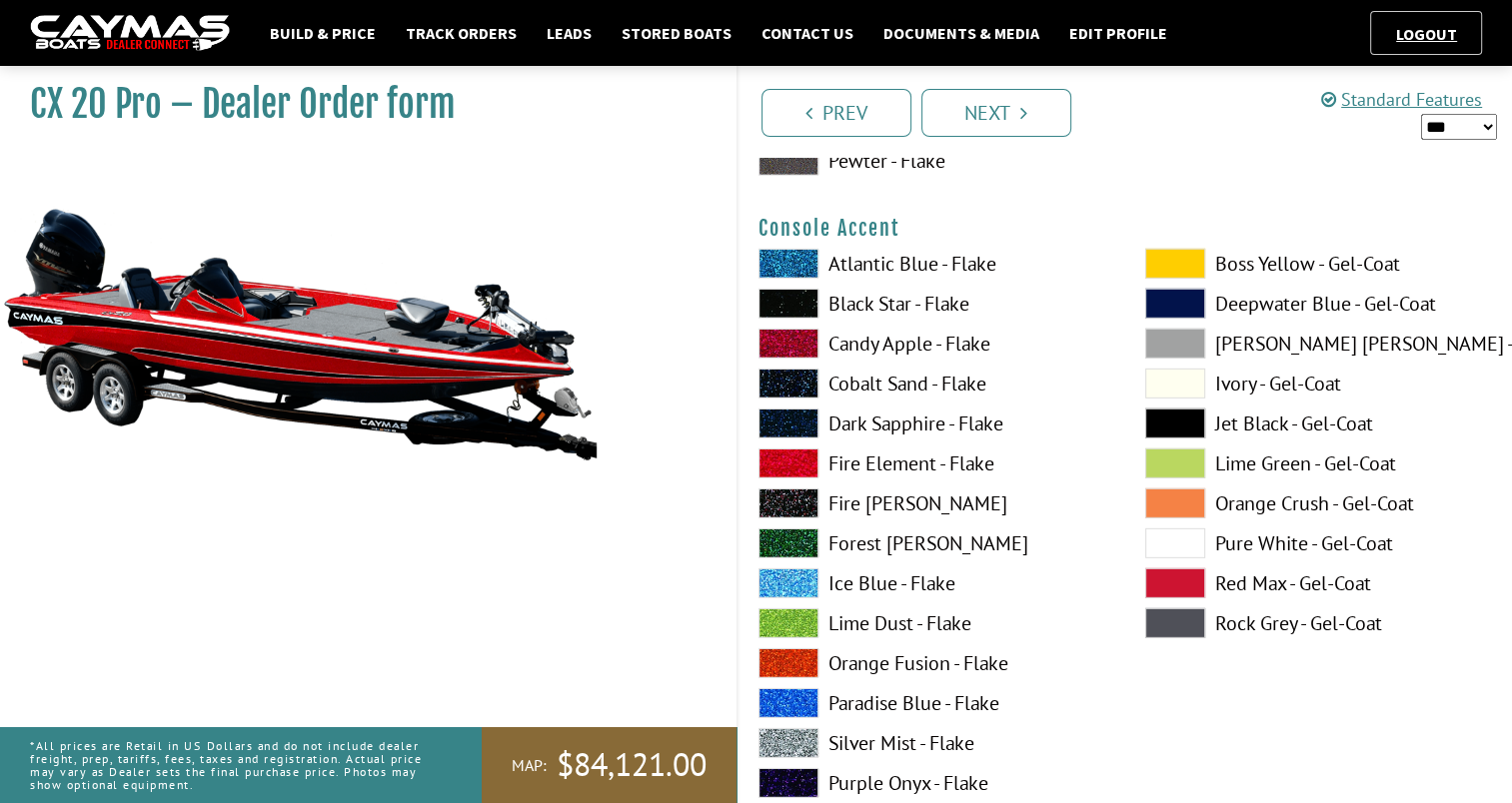click at bounding box center (1175, 543) 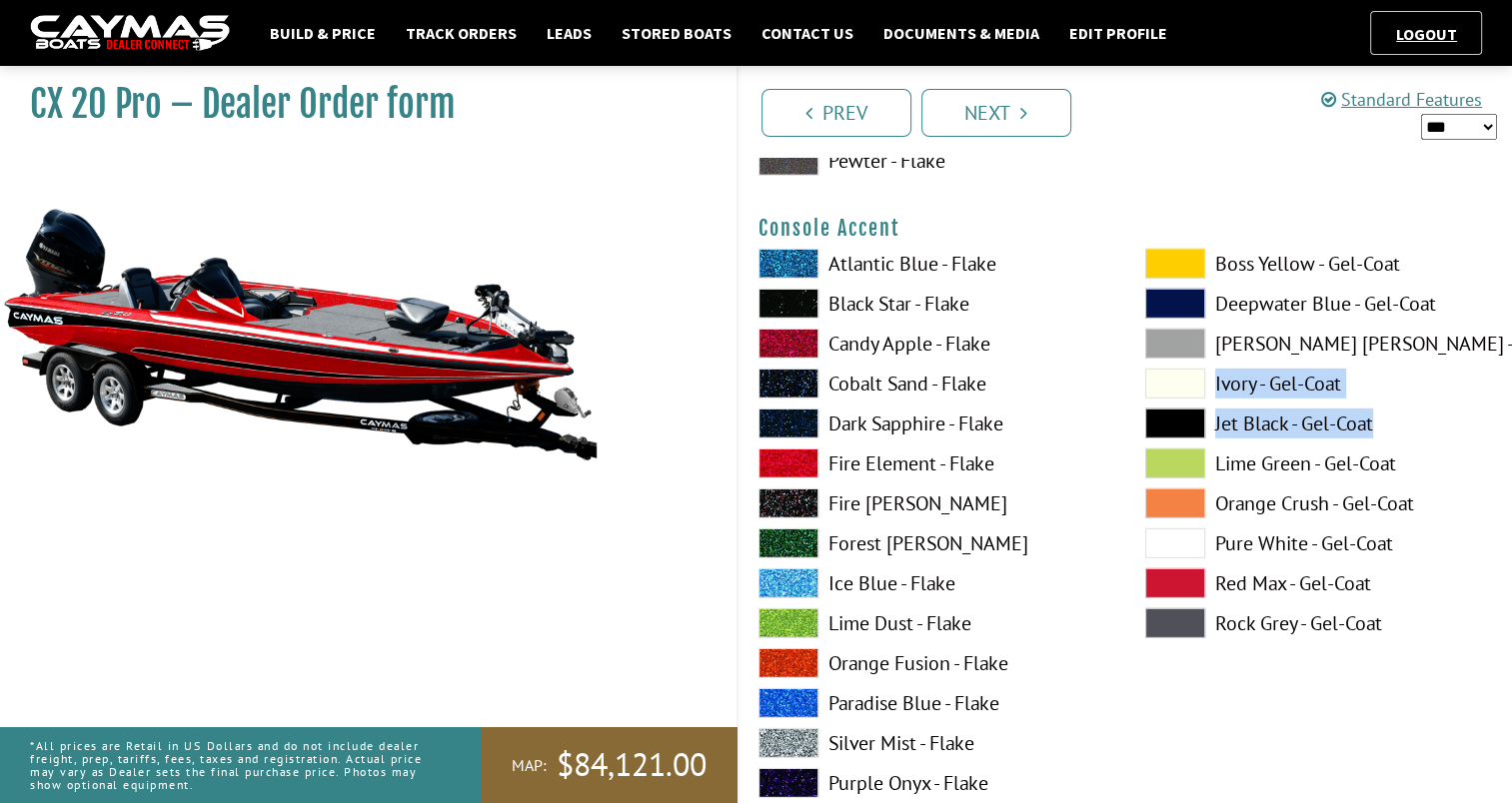 drag, startPoint x: 1507, startPoint y: 384, endPoint x: 1515, endPoint y: 441, distance: 57.558666 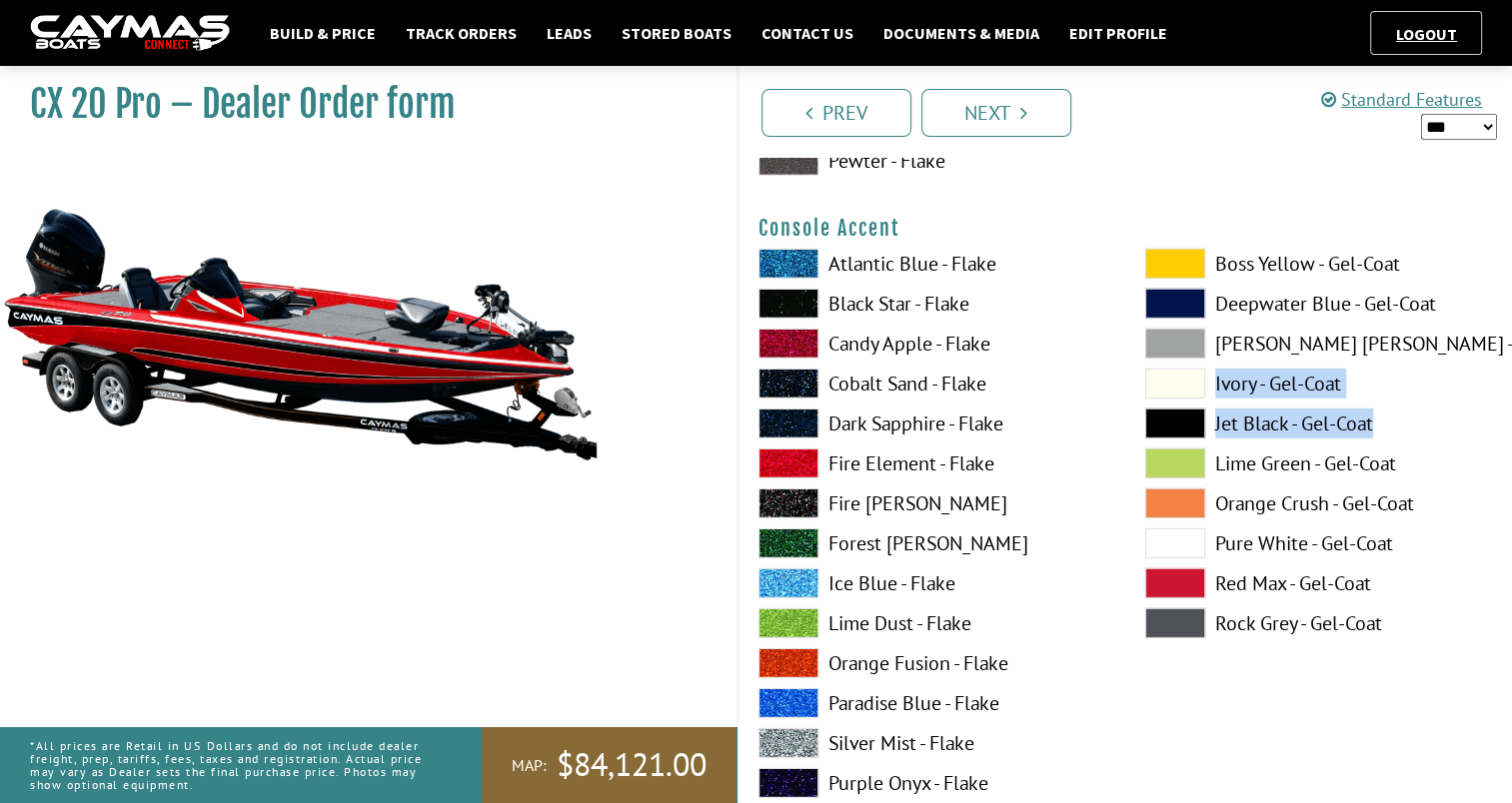 click on "Build & Price
Track Orders
Leads
Stored Boats
Contact Us
Documents & Media
Edit Profile
Logout
MAP:" at bounding box center (756, 566) 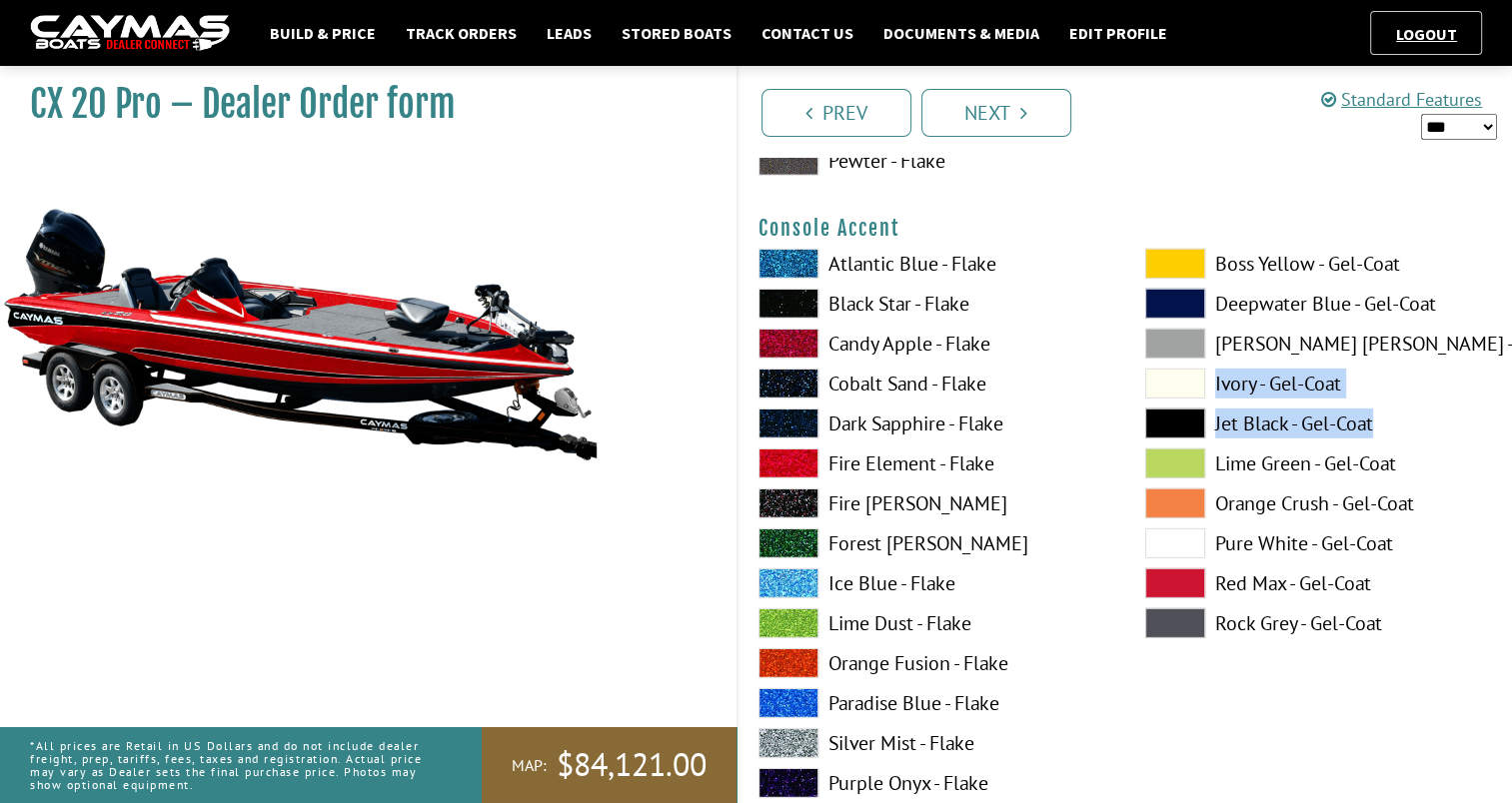 drag, startPoint x: 1515, startPoint y: 441, endPoint x: 1479, endPoint y: 460, distance: 40.706265 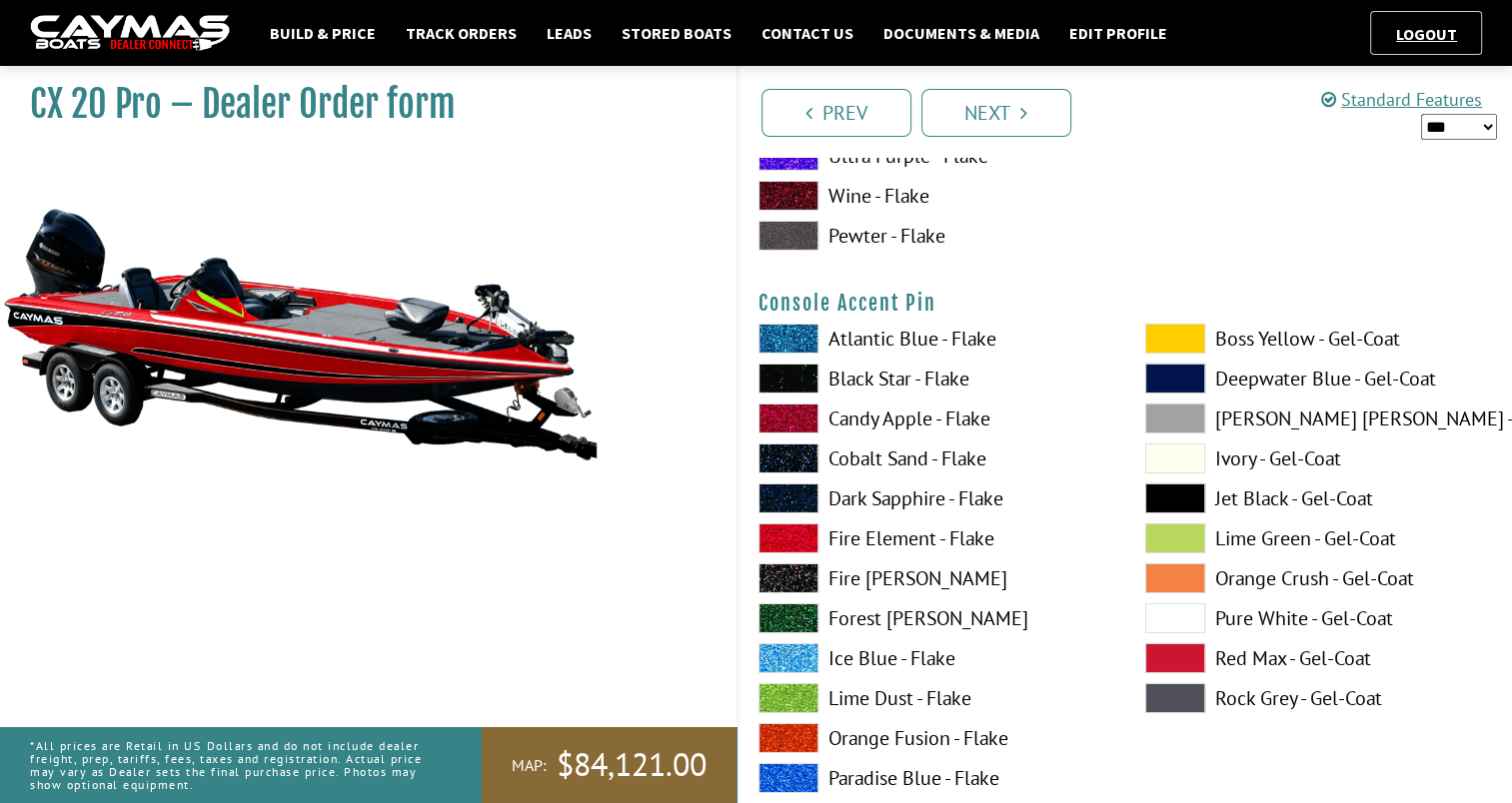 scroll, scrollTop: 6709, scrollLeft: 0, axis: vertical 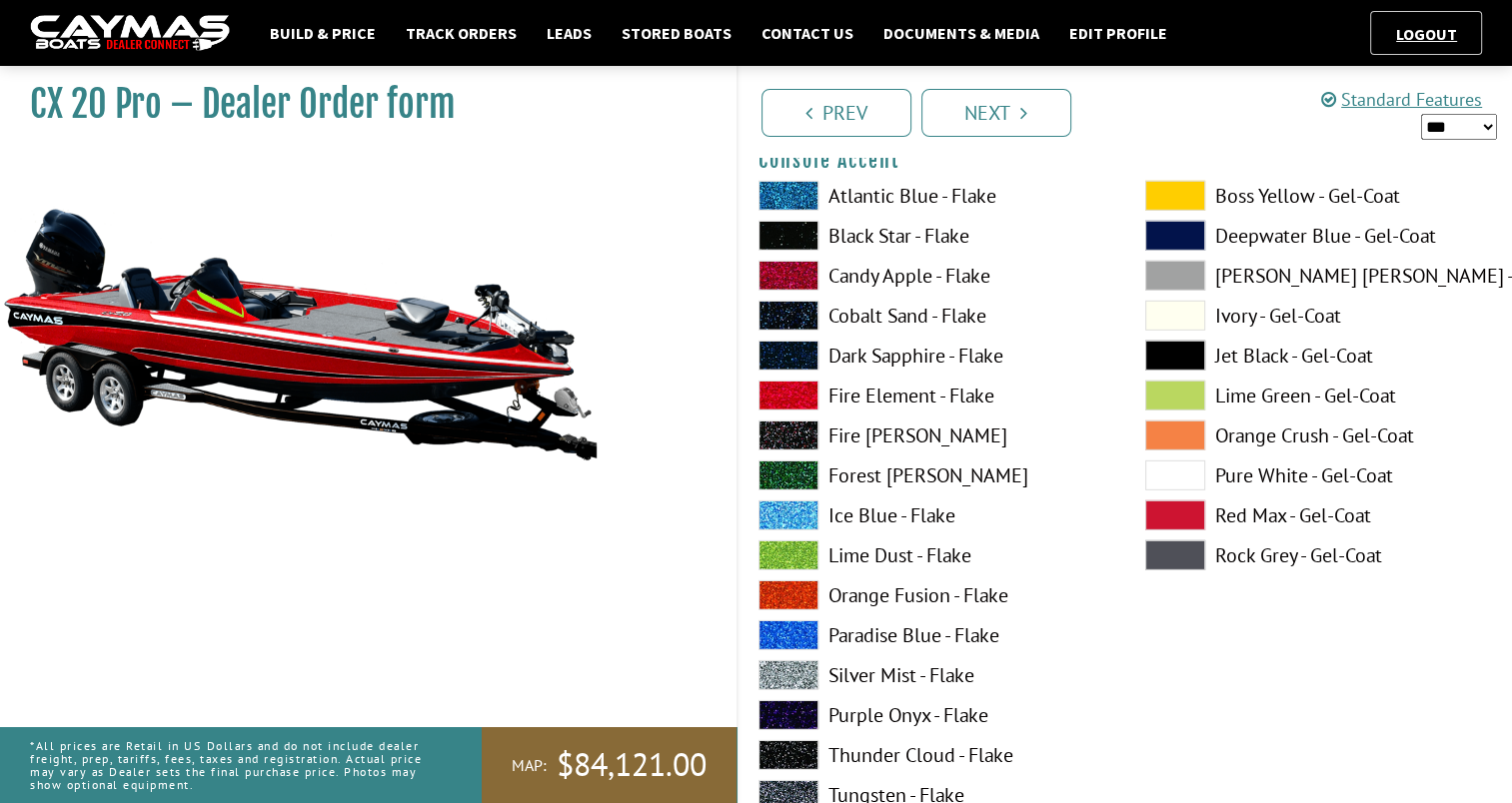 click at bounding box center (1175, 475) 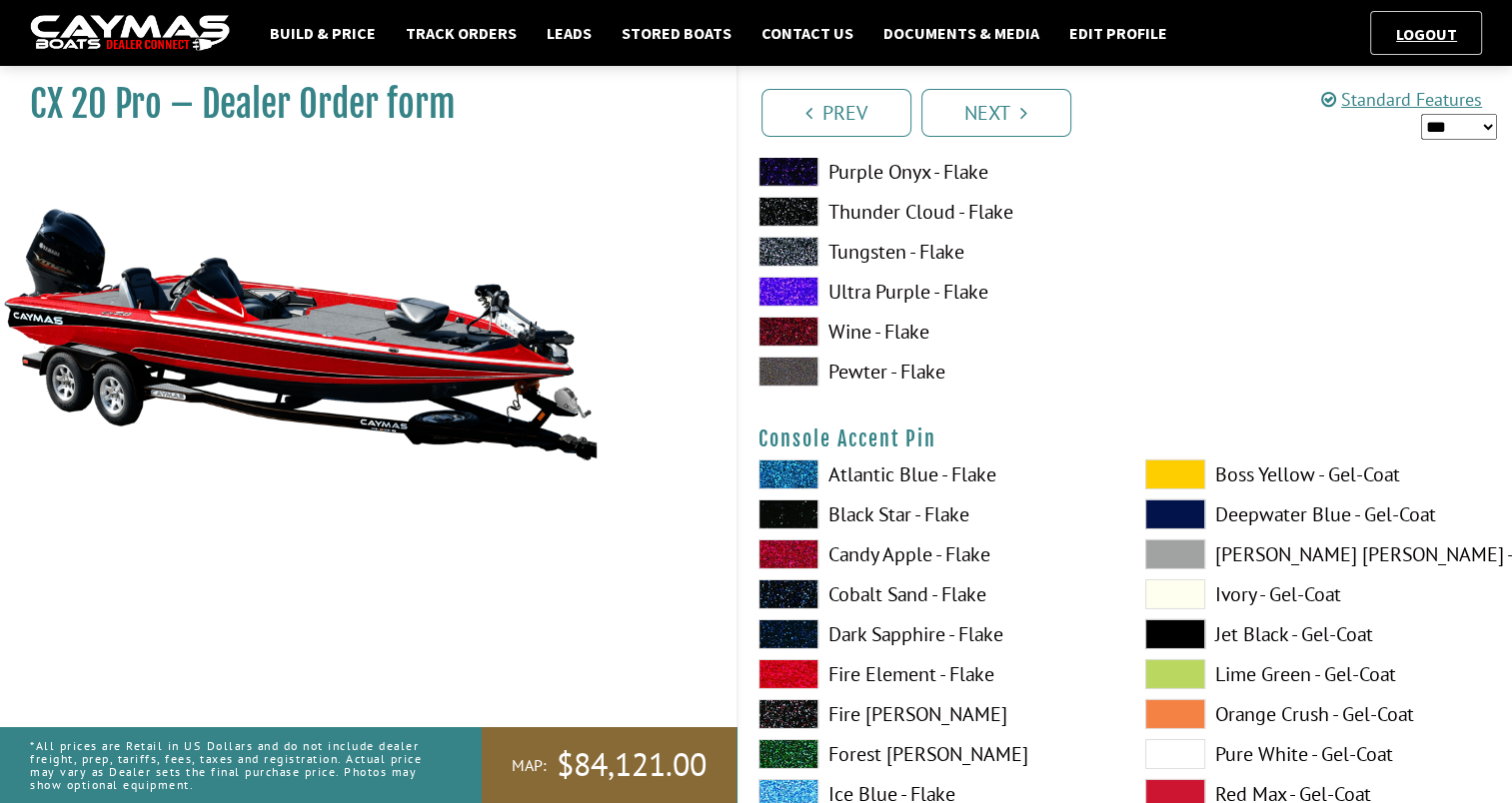 scroll, scrollTop: 6614, scrollLeft: 0, axis: vertical 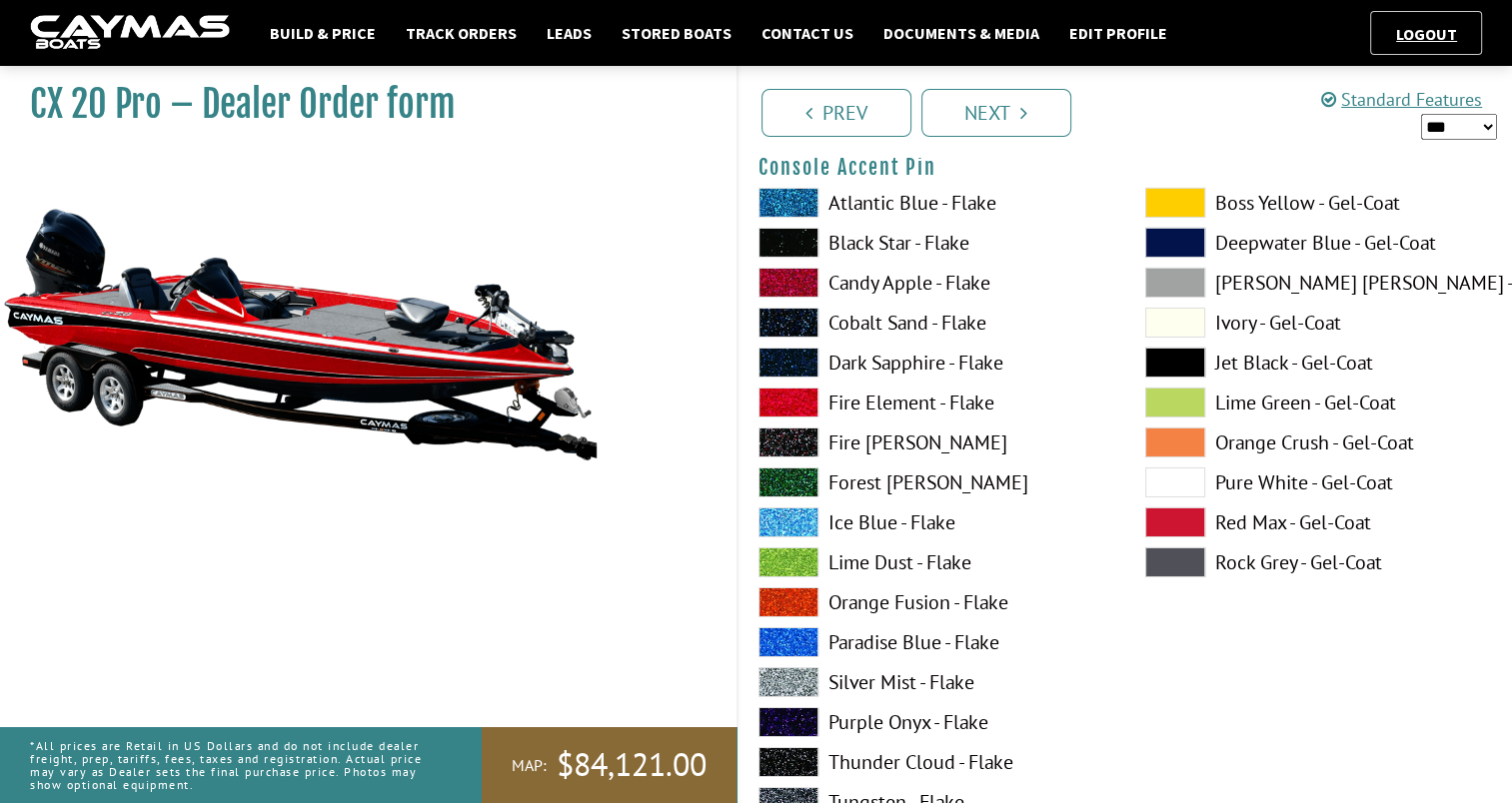 click at bounding box center [788, 562] 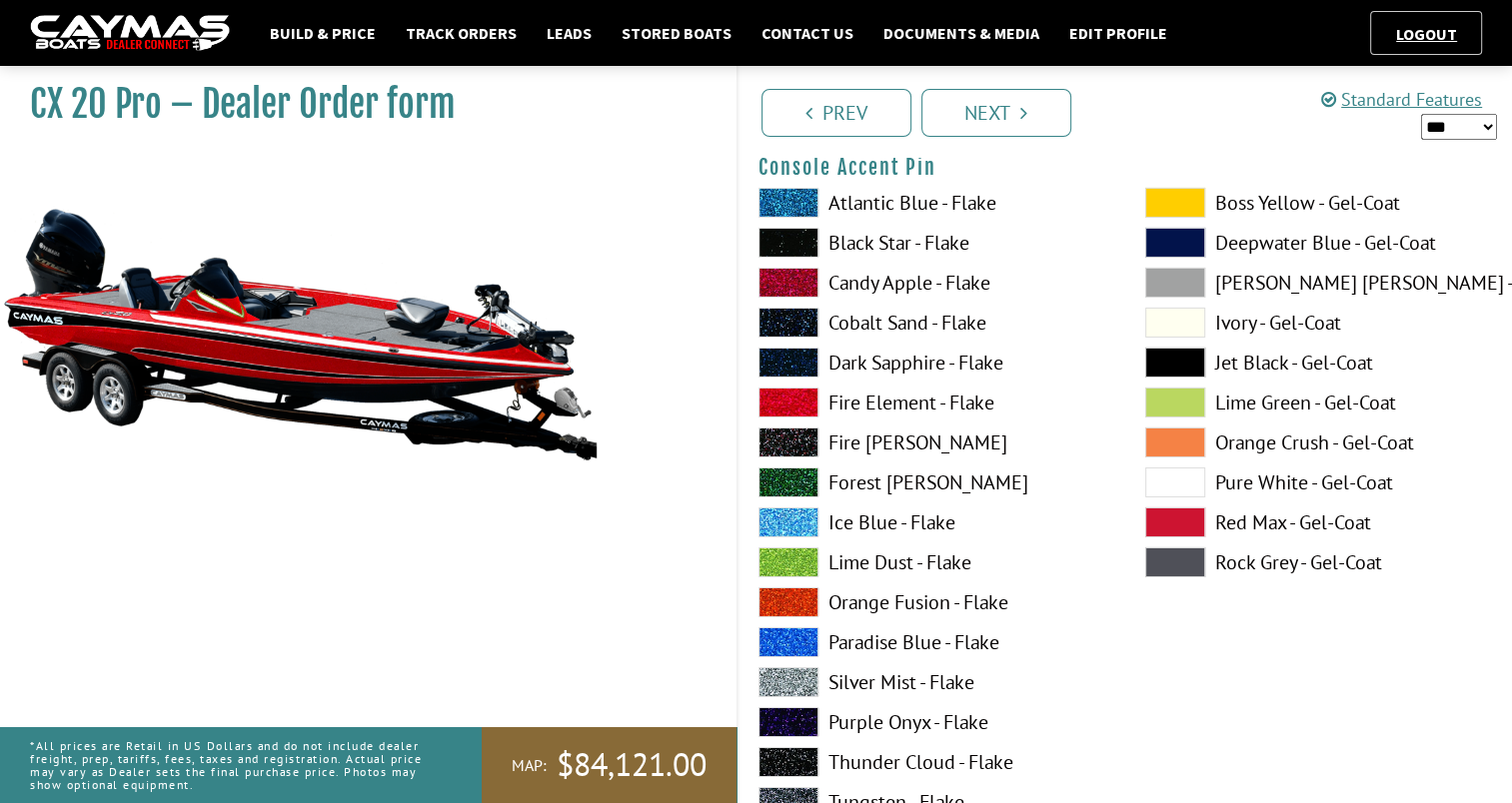 click at bounding box center (788, 562) 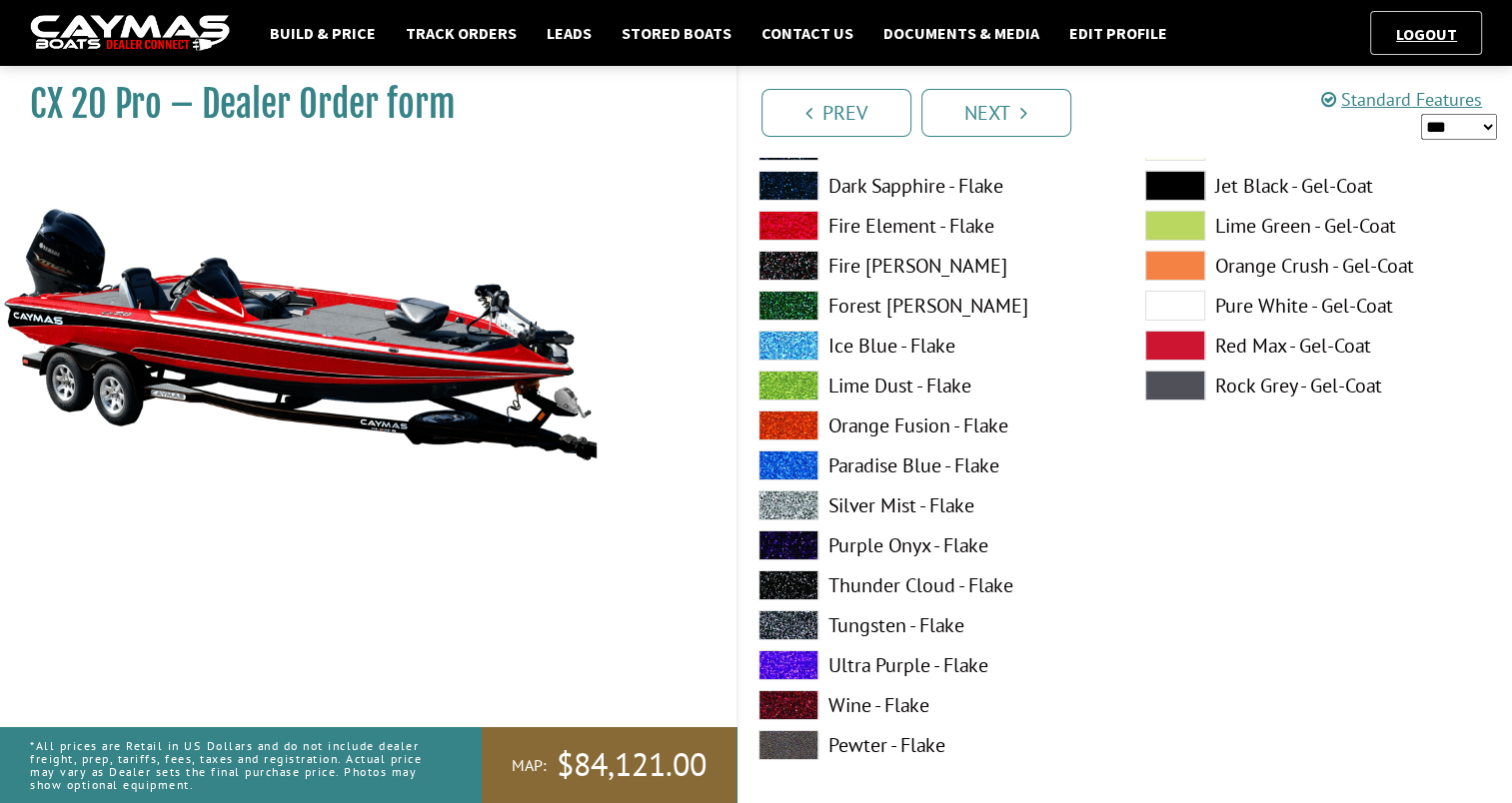scroll, scrollTop: 6994, scrollLeft: 0, axis: vertical 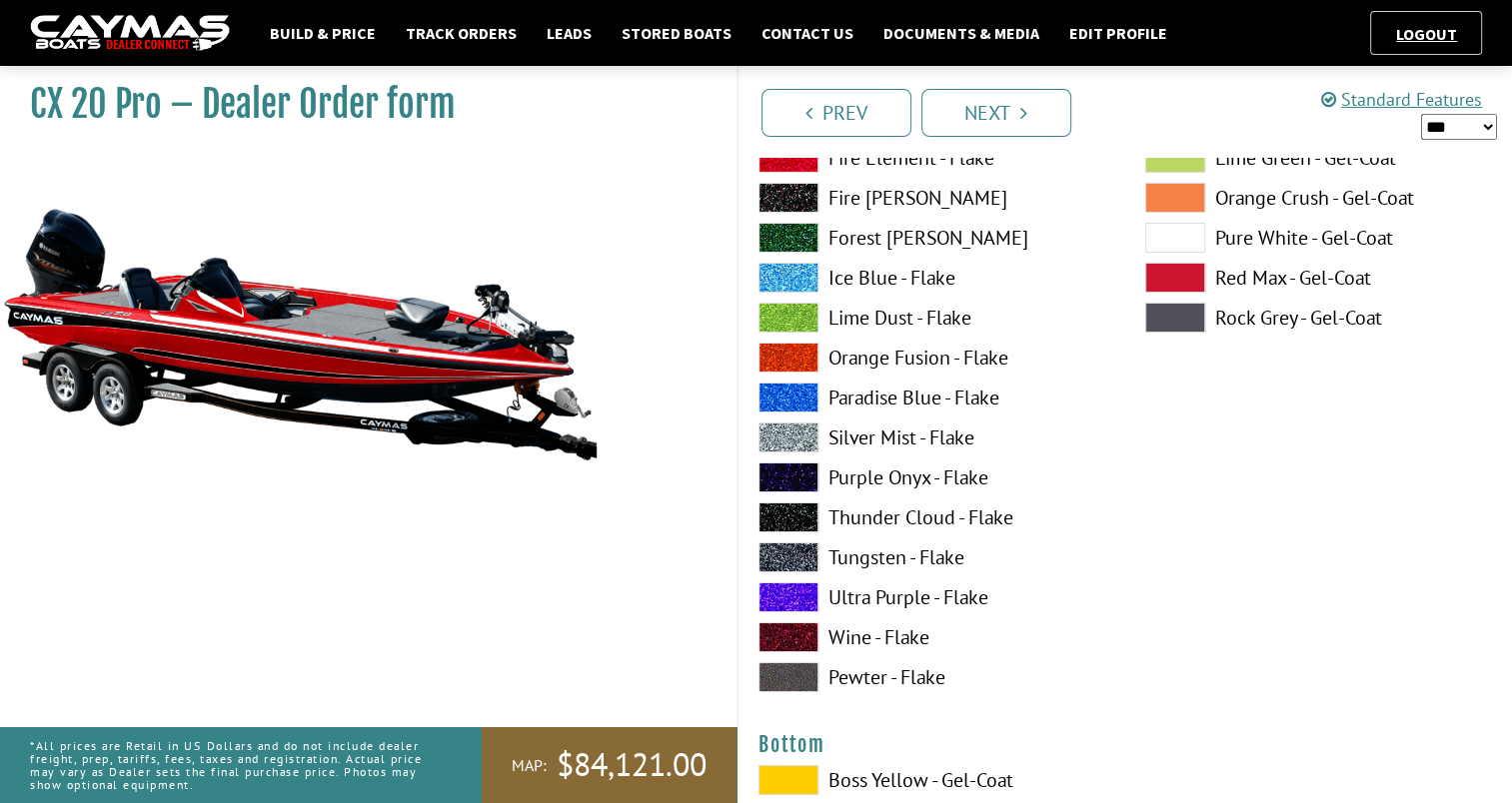 click at bounding box center [788, 517] 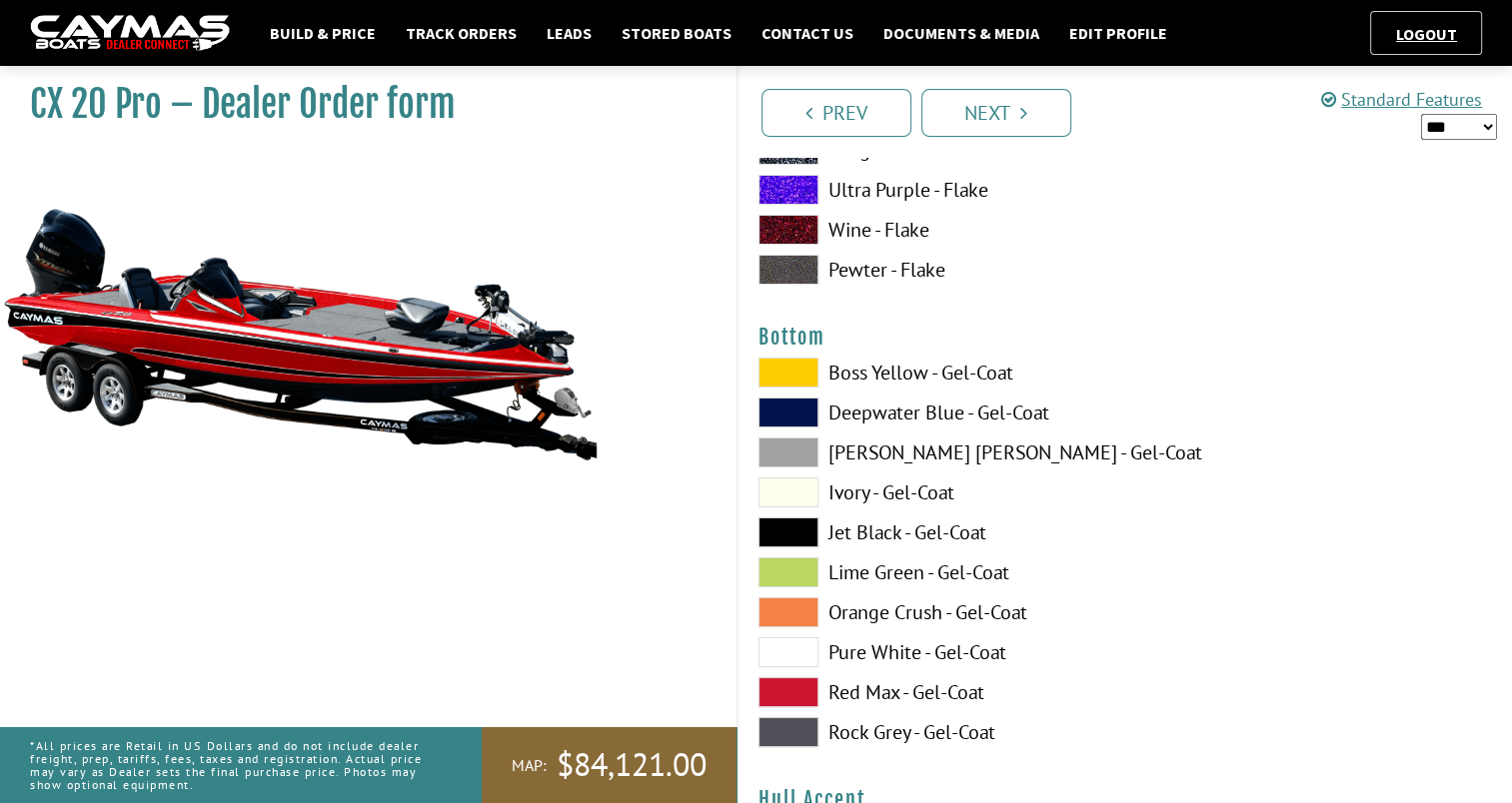 scroll, scrollTop: 7606, scrollLeft: 0, axis: vertical 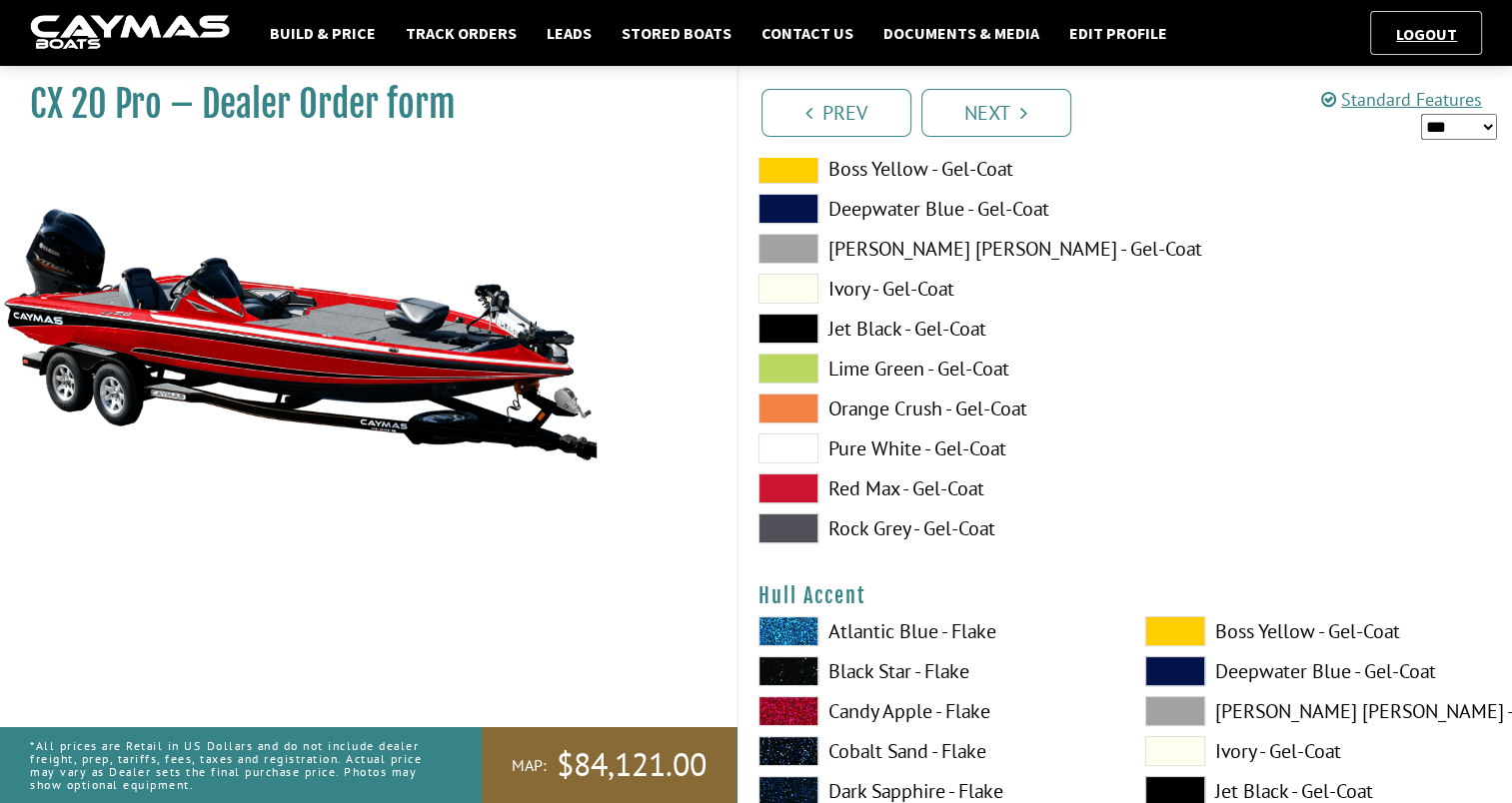 click at bounding box center [788, 329] 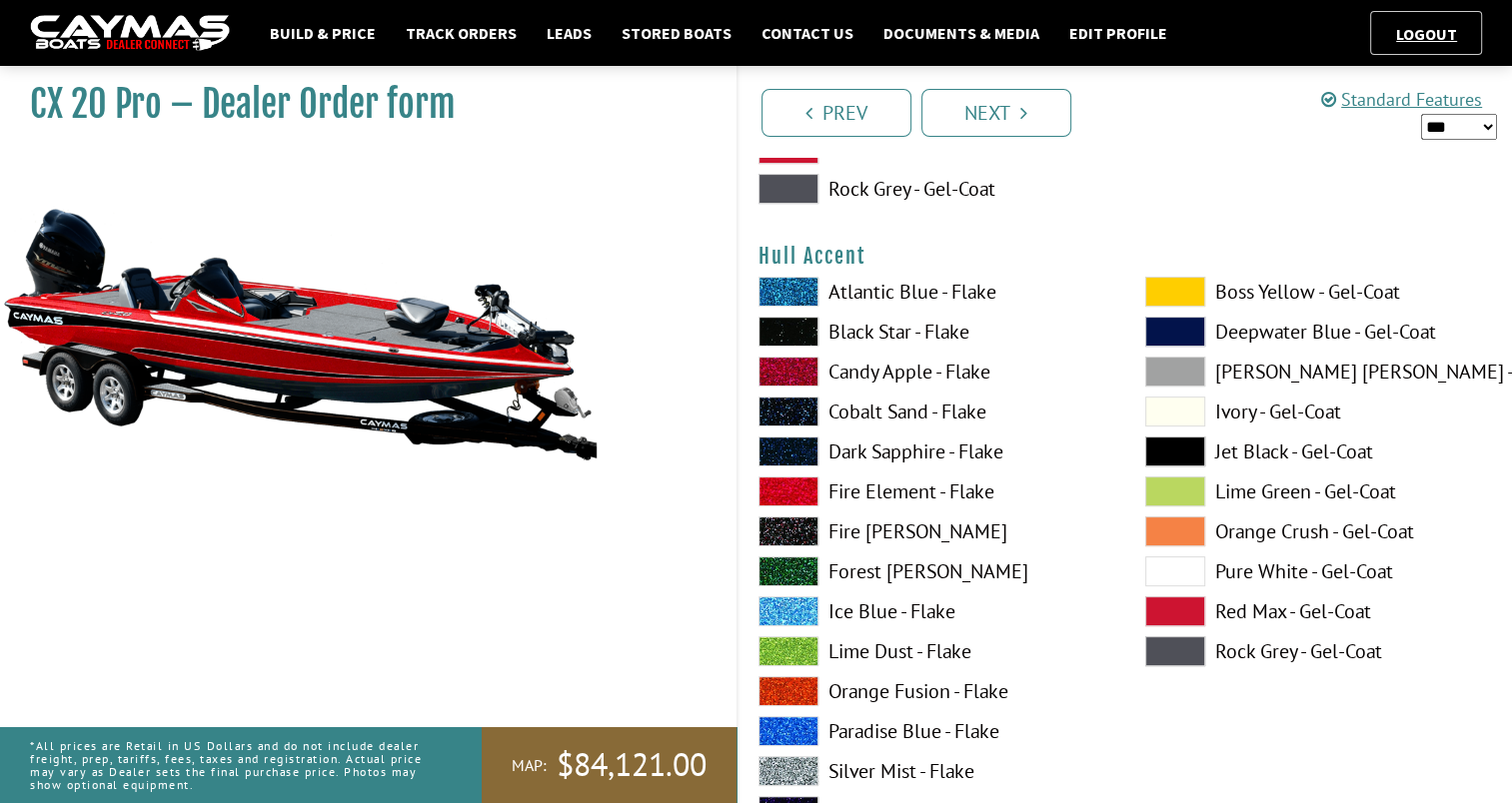 scroll, scrollTop: 8013, scrollLeft: 0, axis: vertical 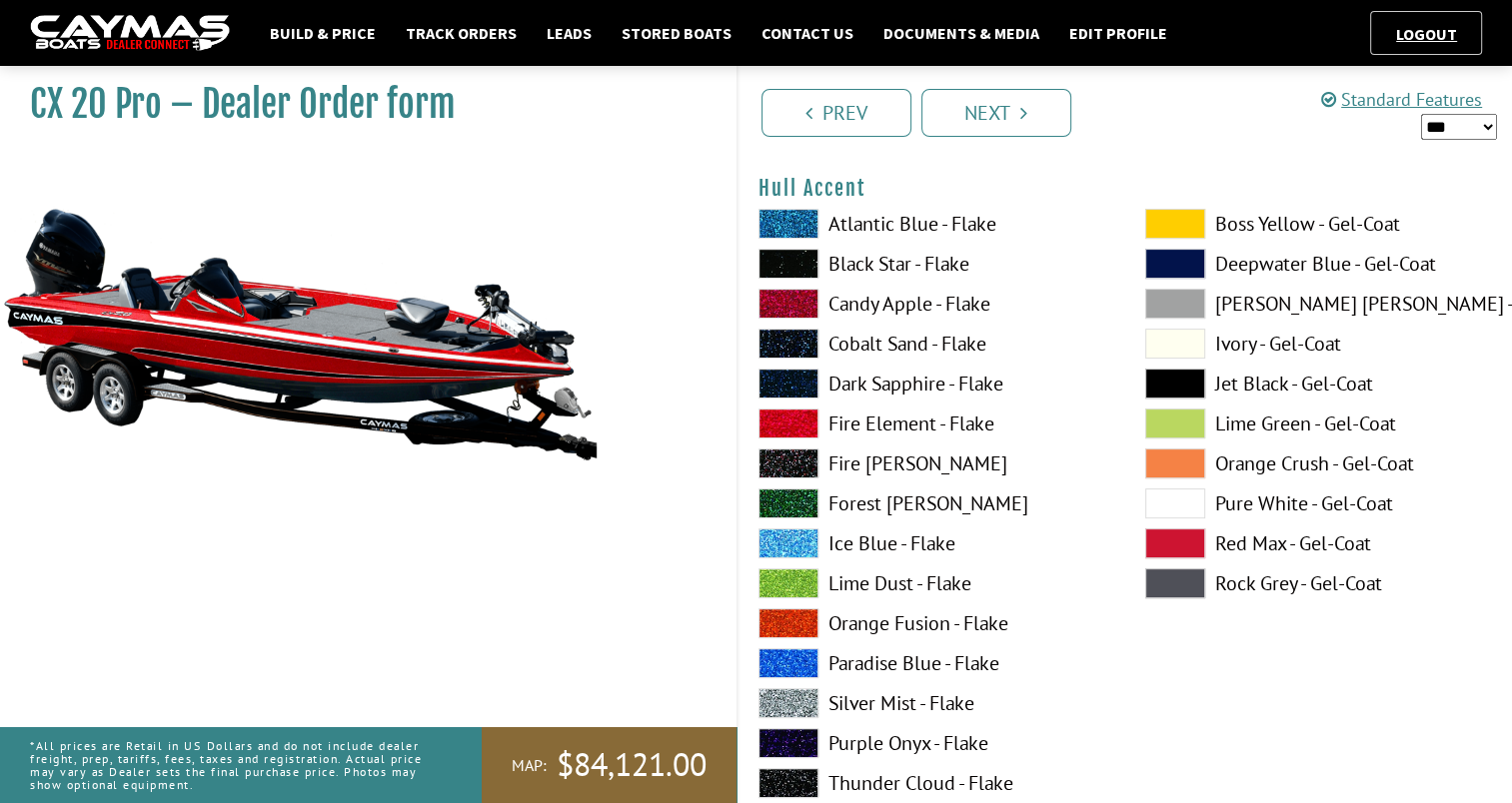 click at bounding box center [1175, 503] 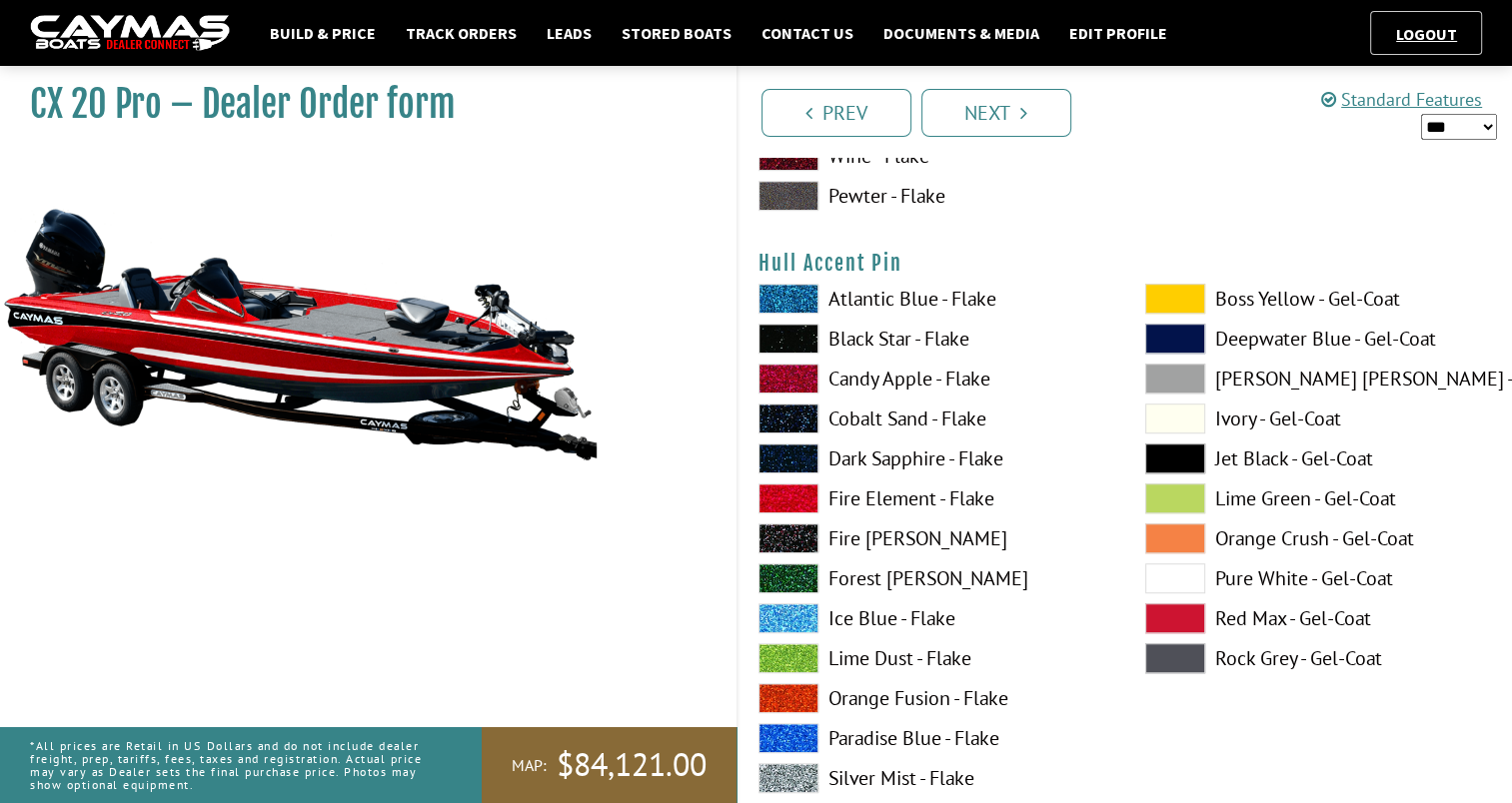 scroll, scrollTop: 8773, scrollLeft: 0, axis: vertical 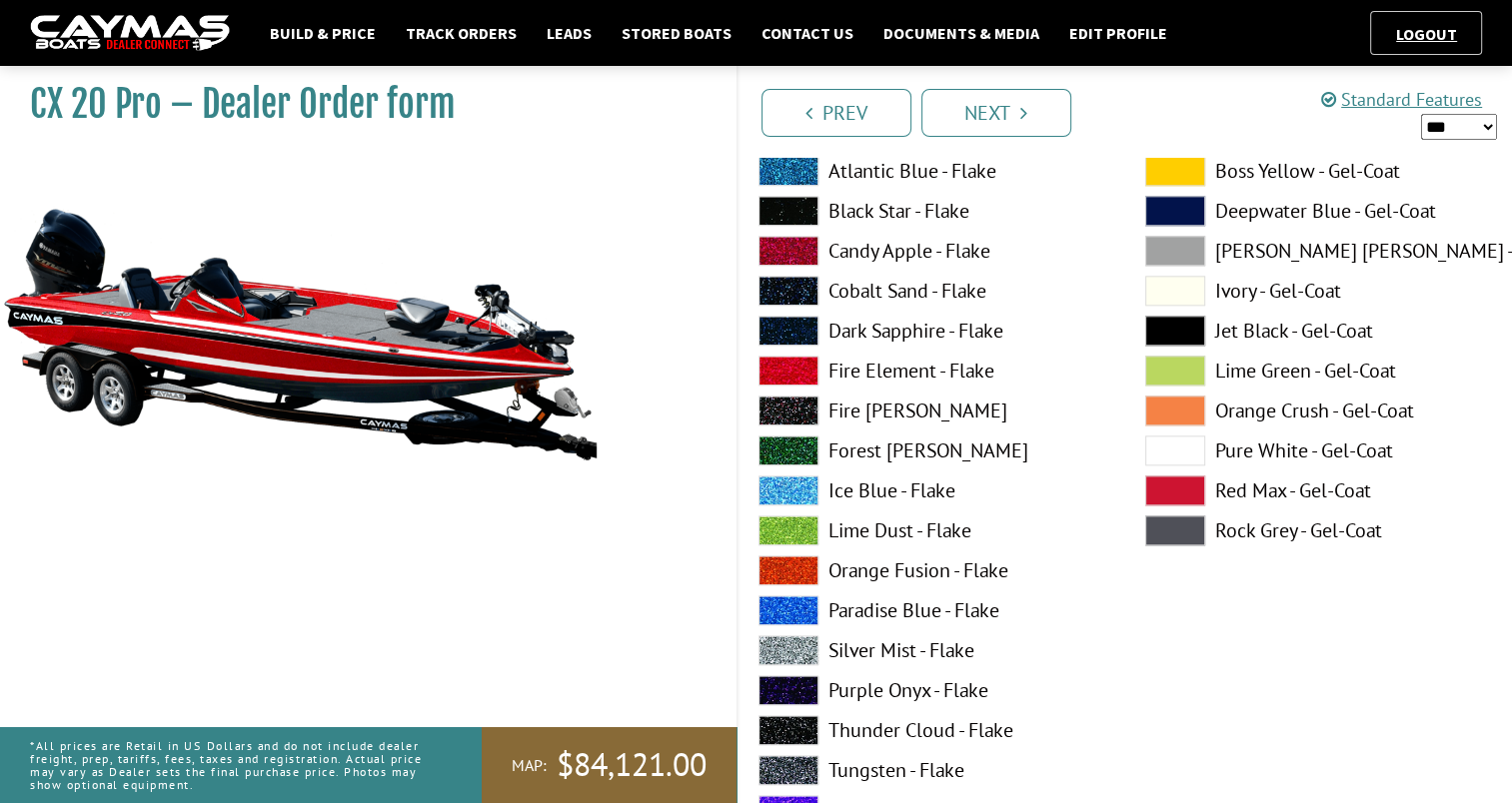 click at bounding box center (788, 530) 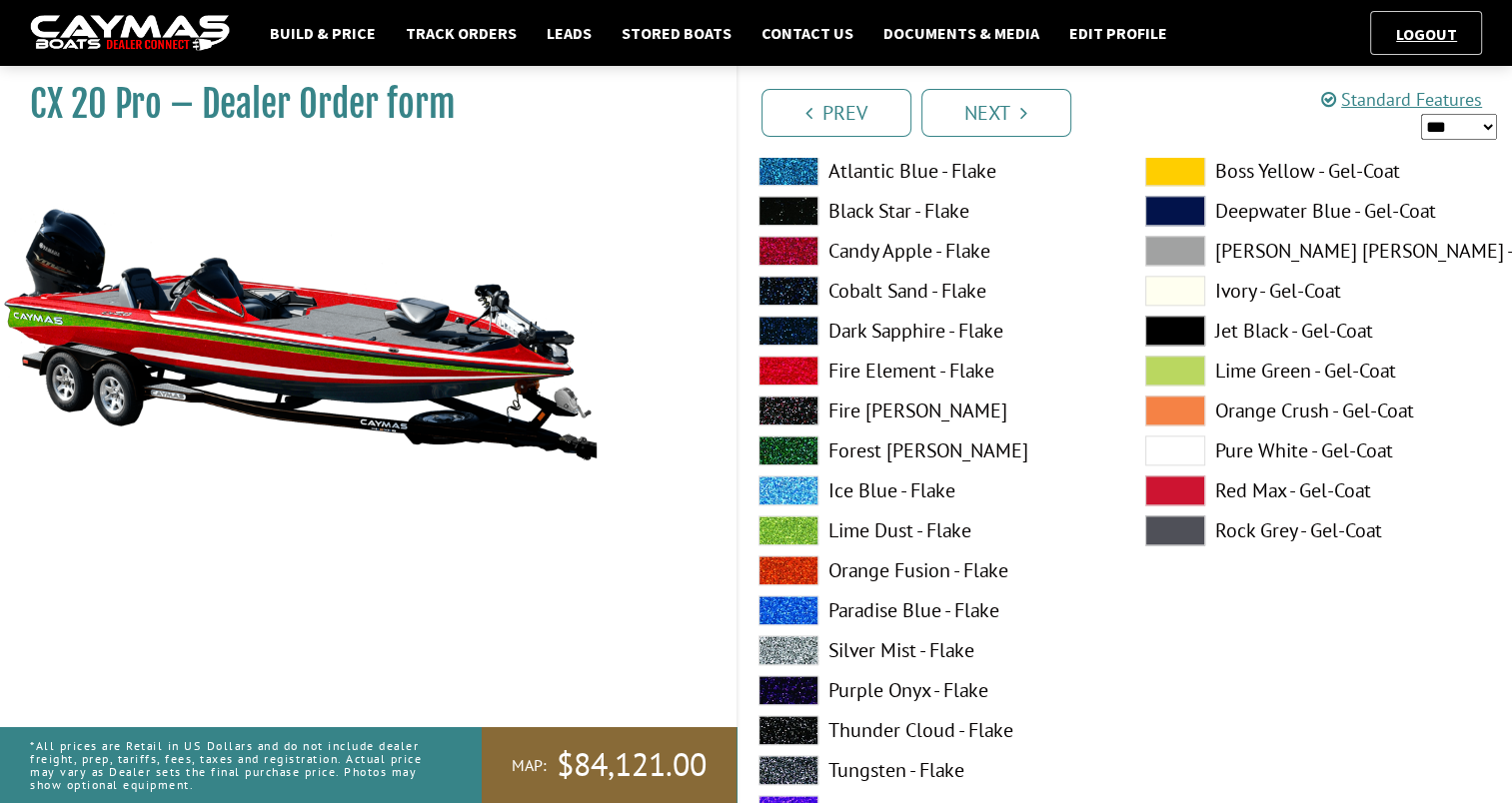 click at bounding box center (788, 530) 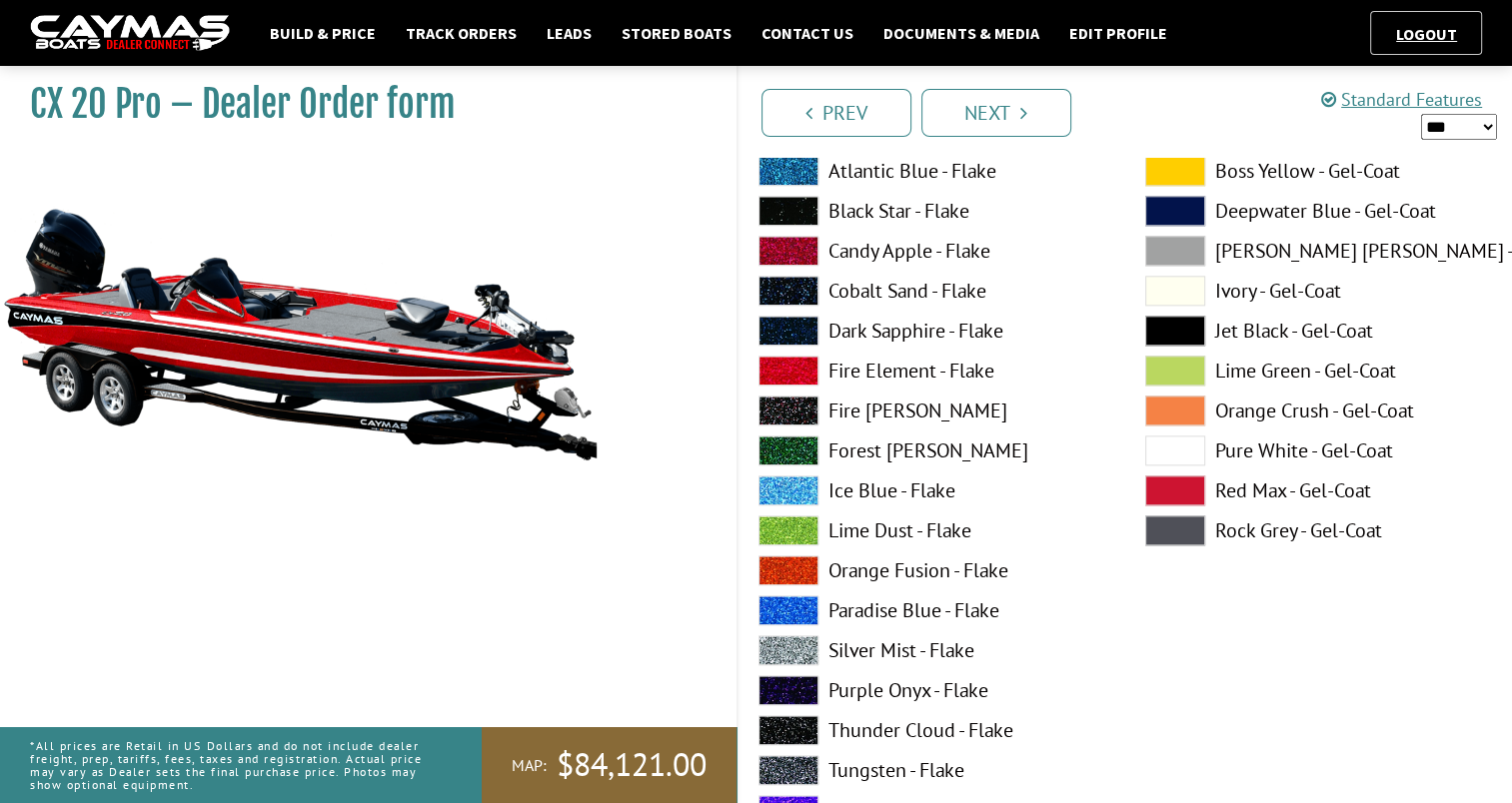 click at bounding box center [1175, 450] 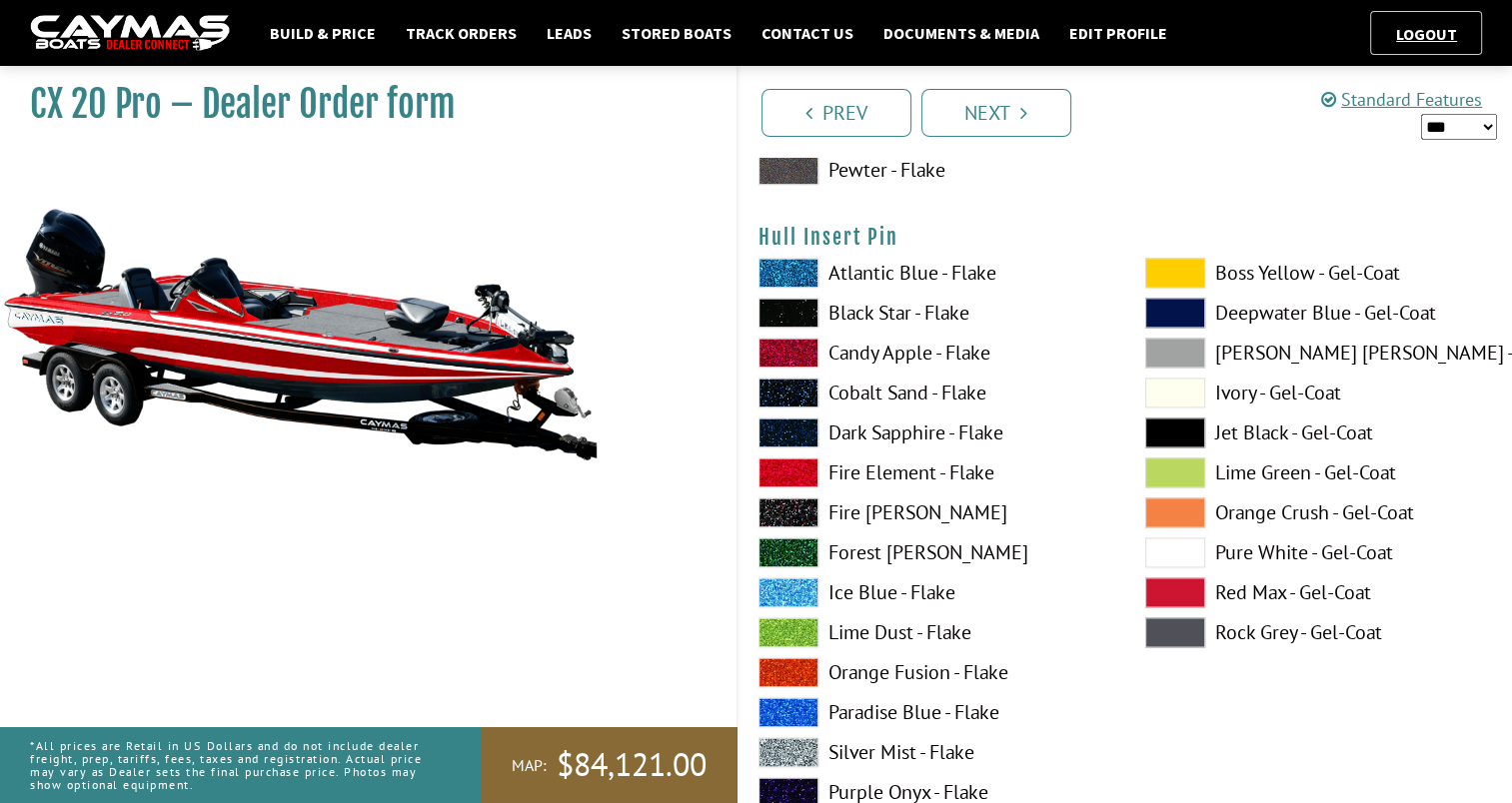 scroll, scrollTop: 10443, scrollLeft: 0, axis: vertical 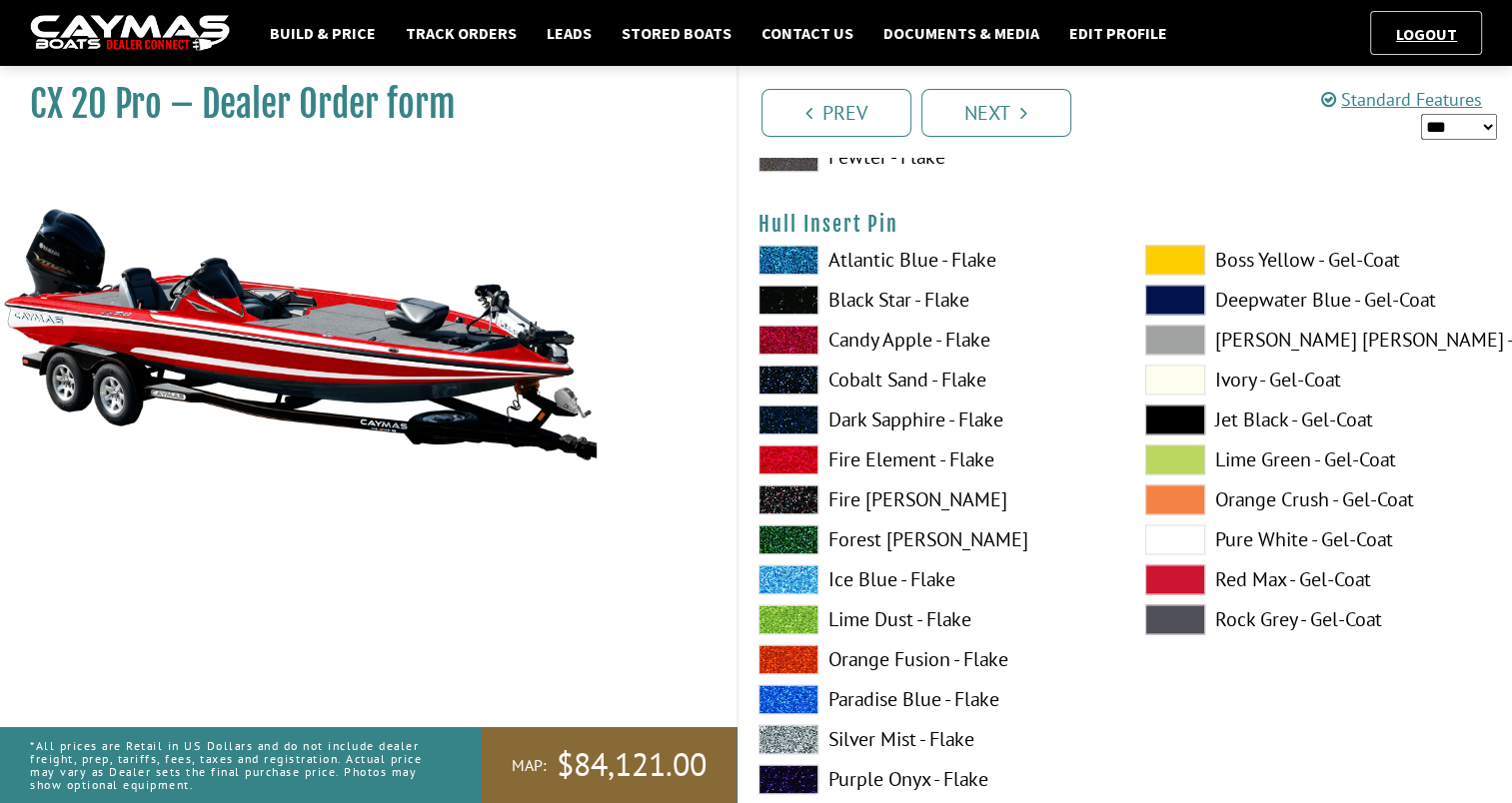 click at bounding box center (788, 260) 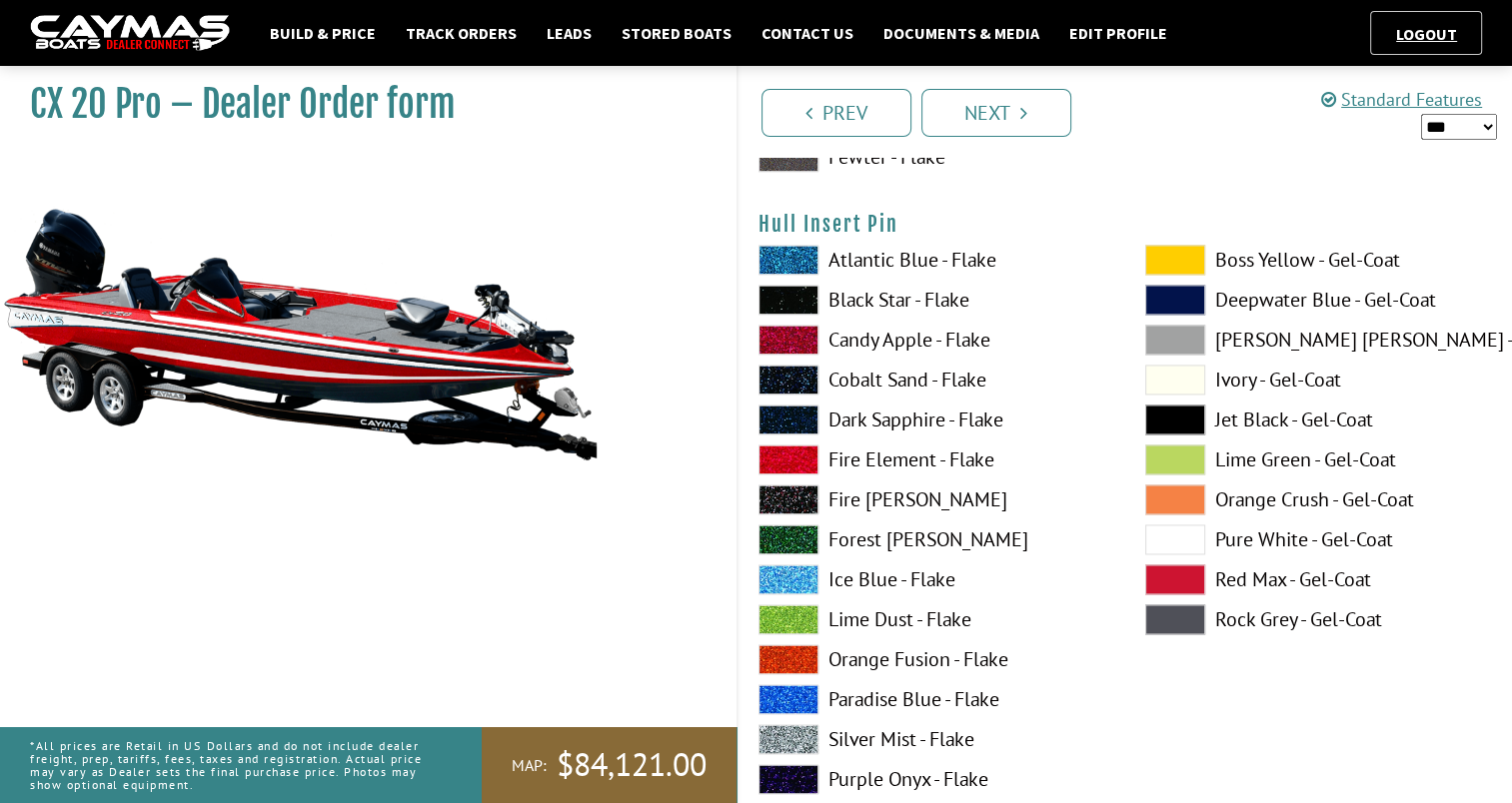 click at bounding box center [788, 260] 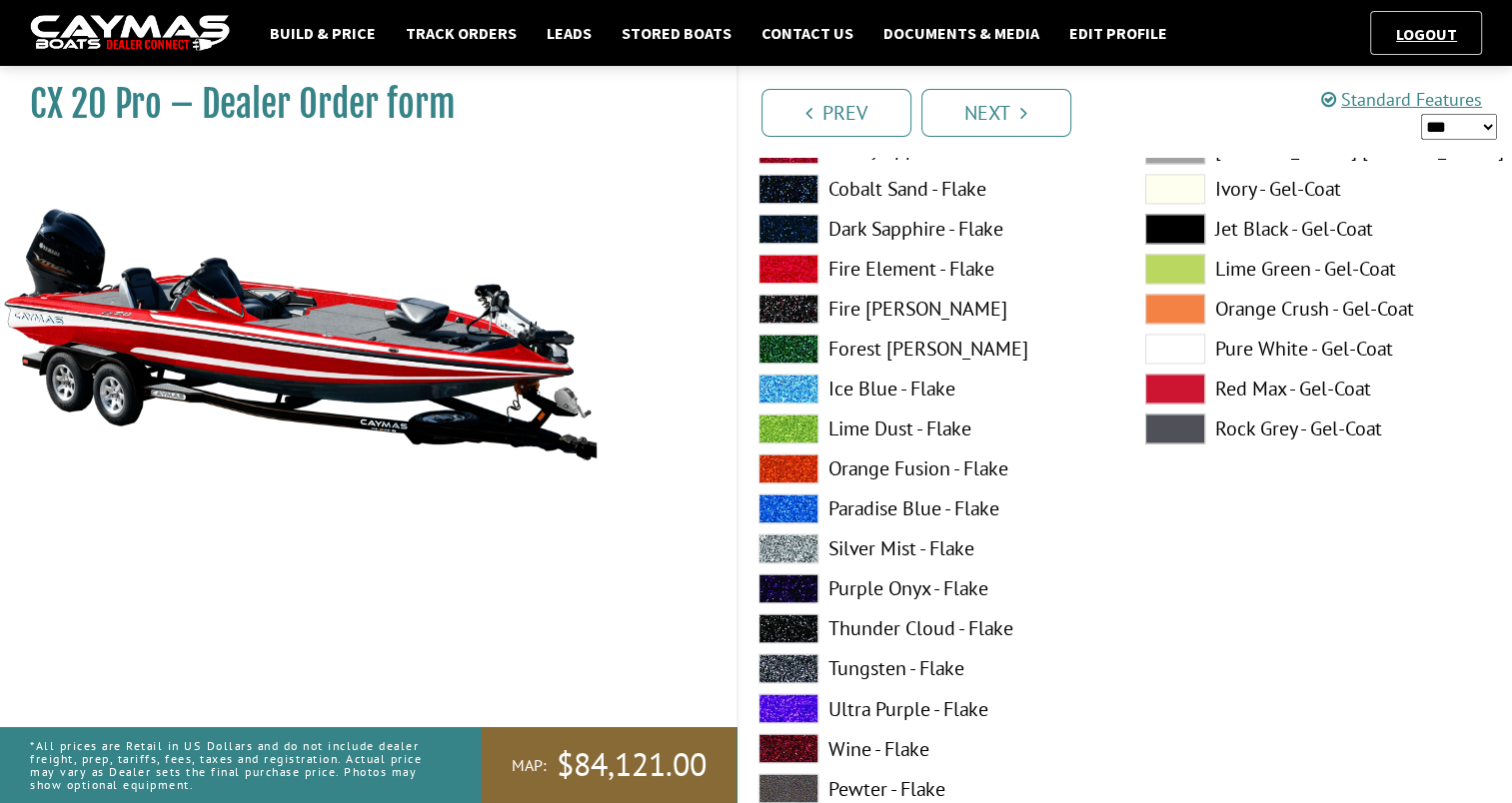 scroll, scrollTop: 10702, scrollLeft: 0, axis: vertical 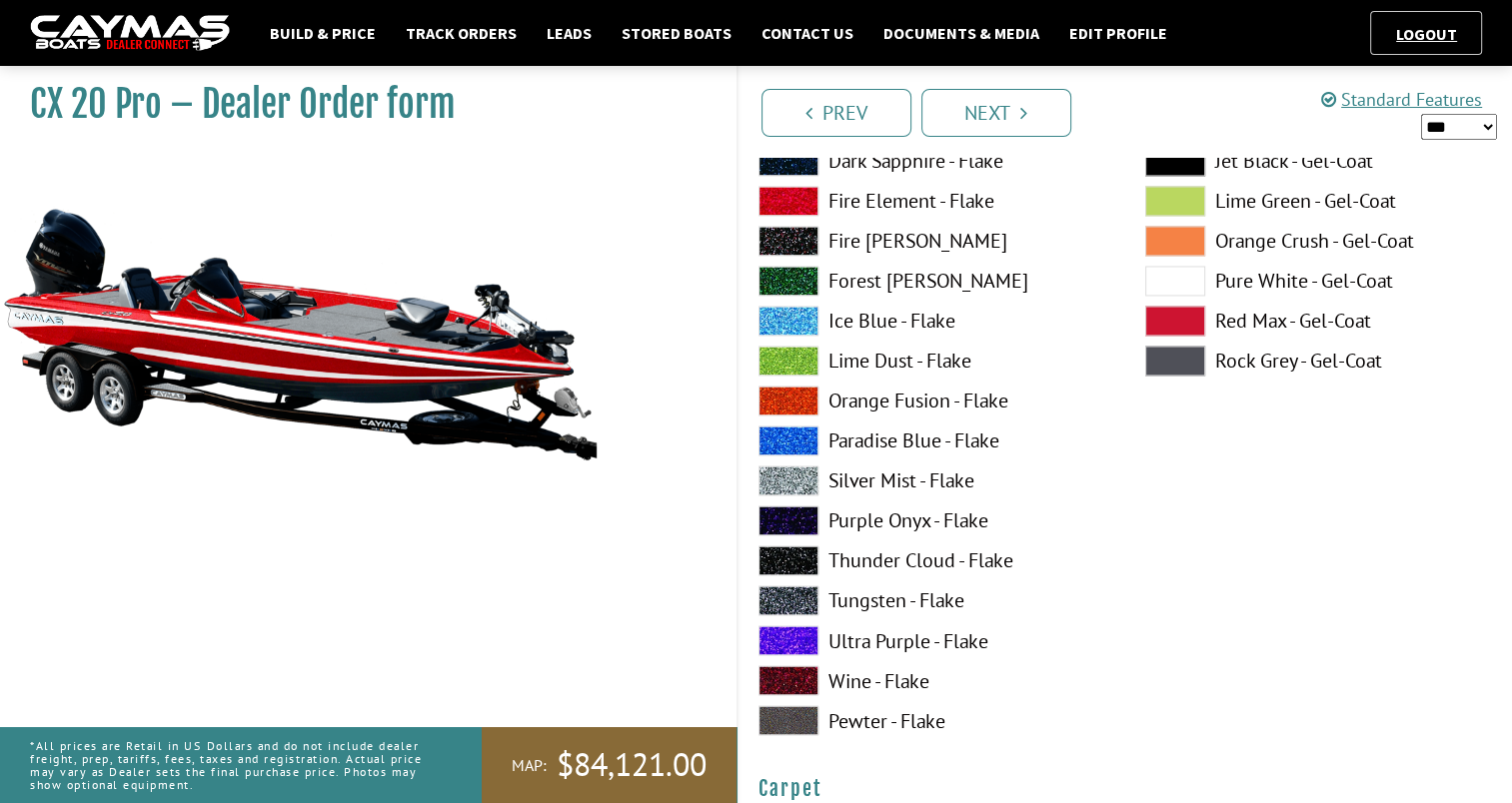 click at bounding box center (788, 560) 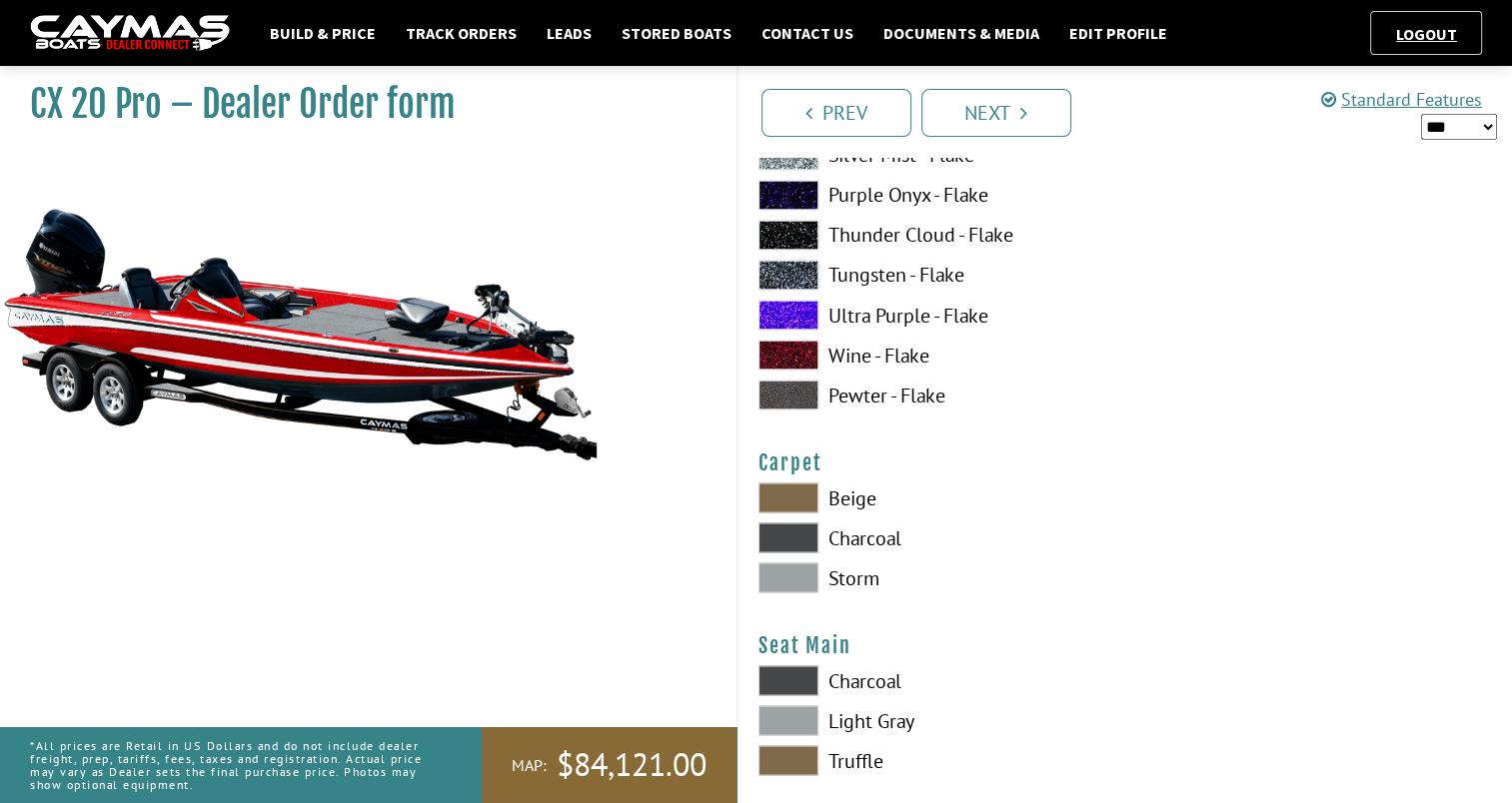 scroll, scrollTop: 11095, scrollLeft: 0, axis: vertical 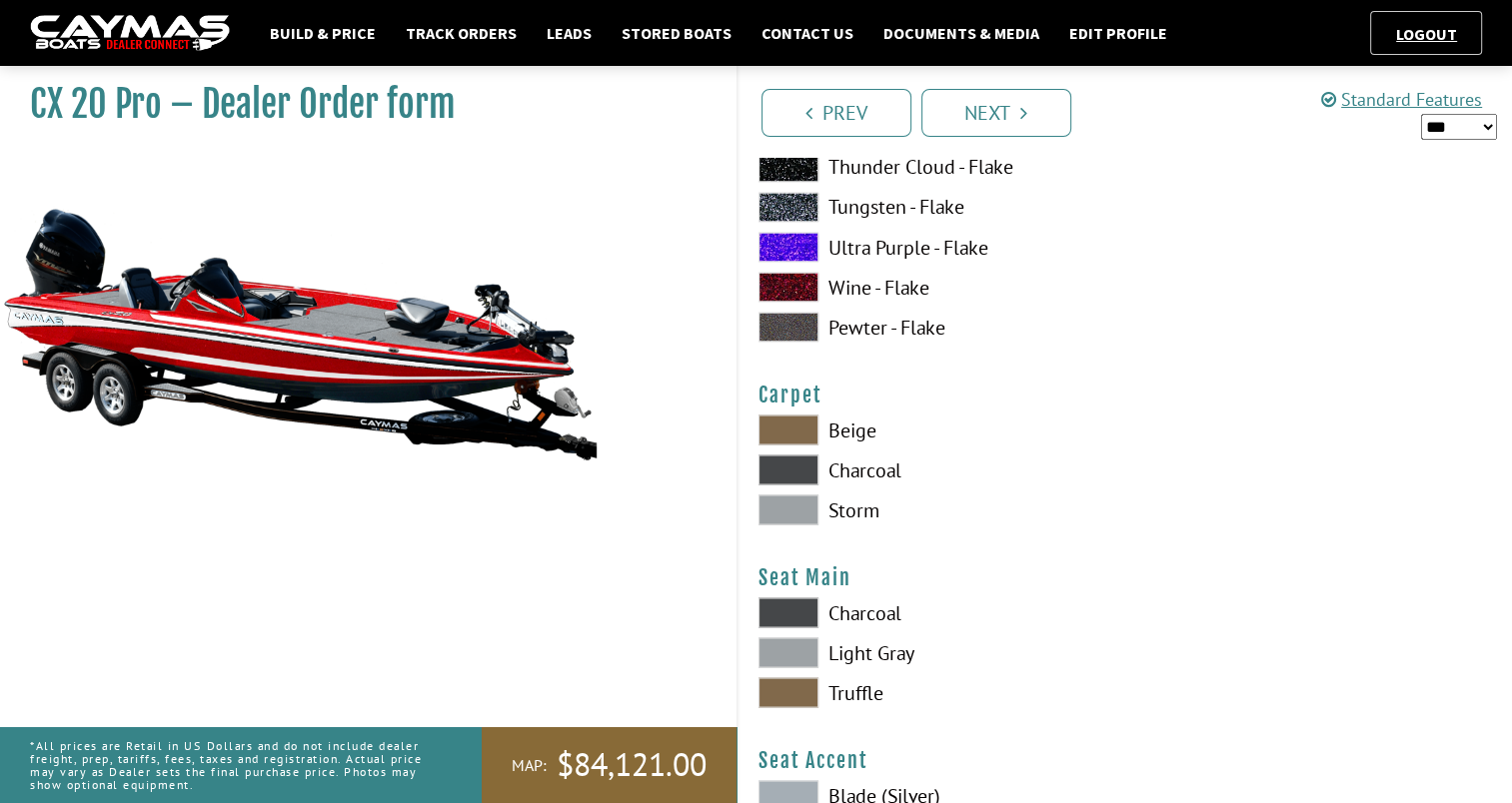 click at bounding box center [788, 509] 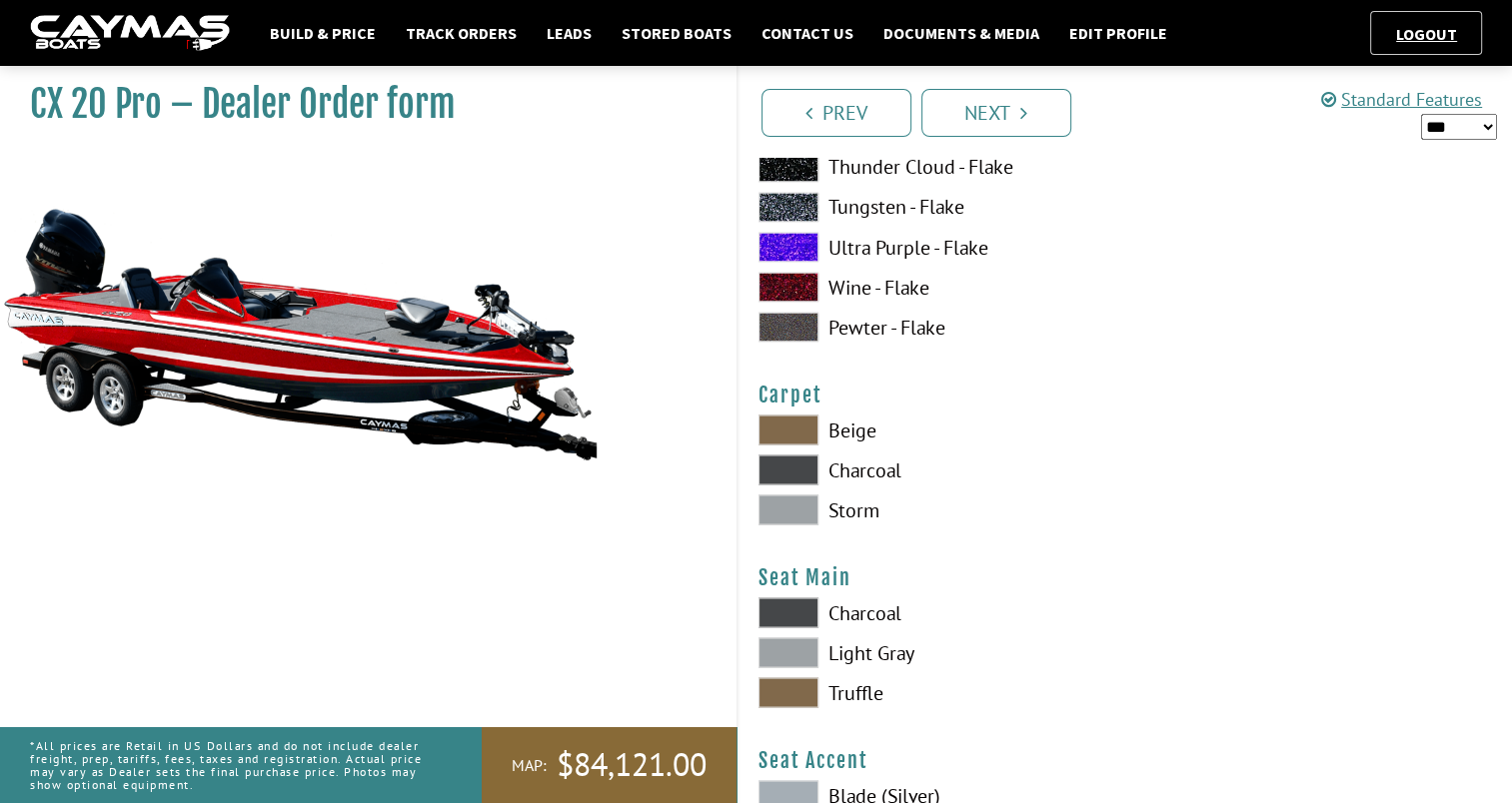 click at bounding box center [788, 469] 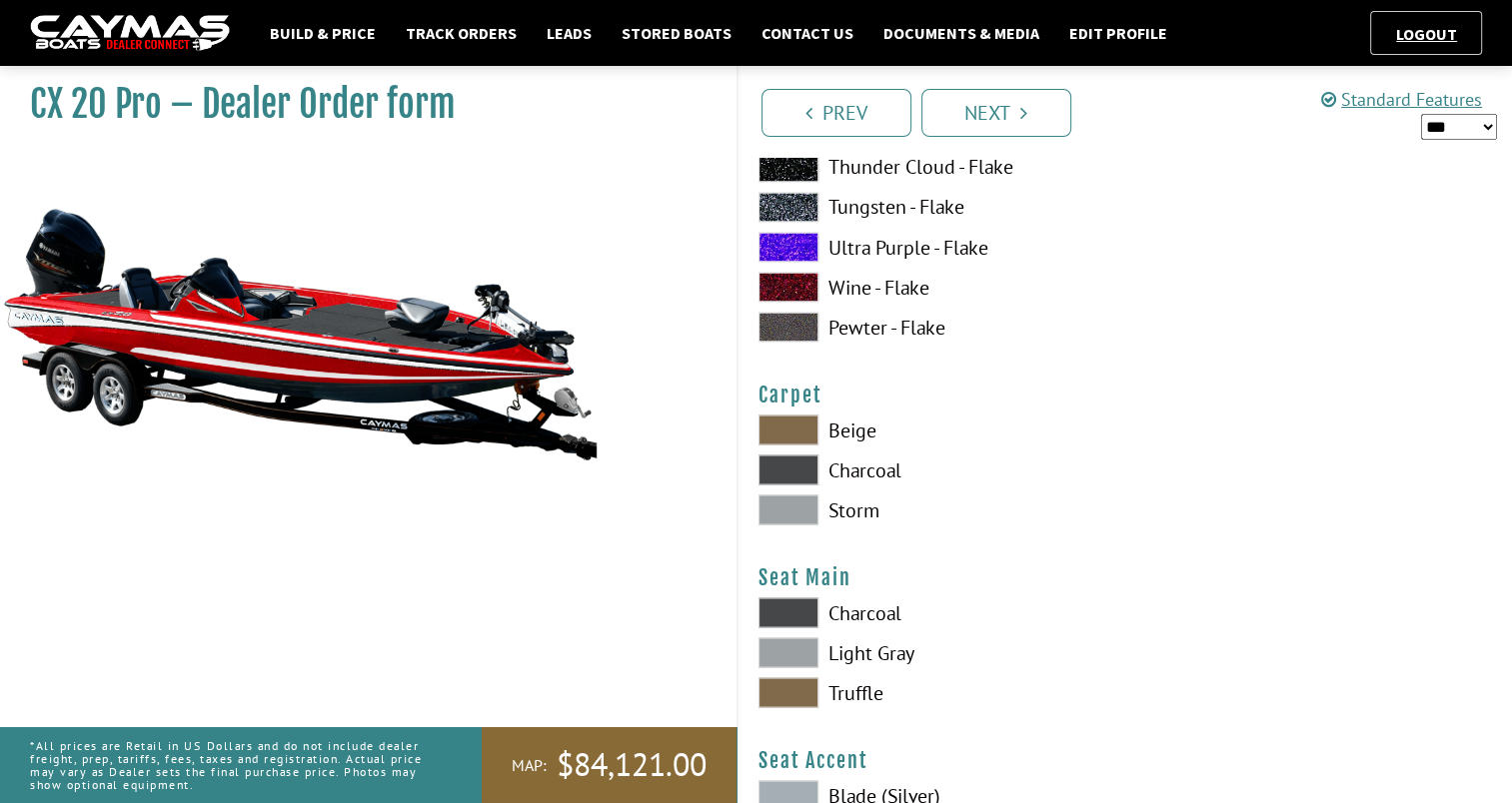 click at bounding box center (788, 612) 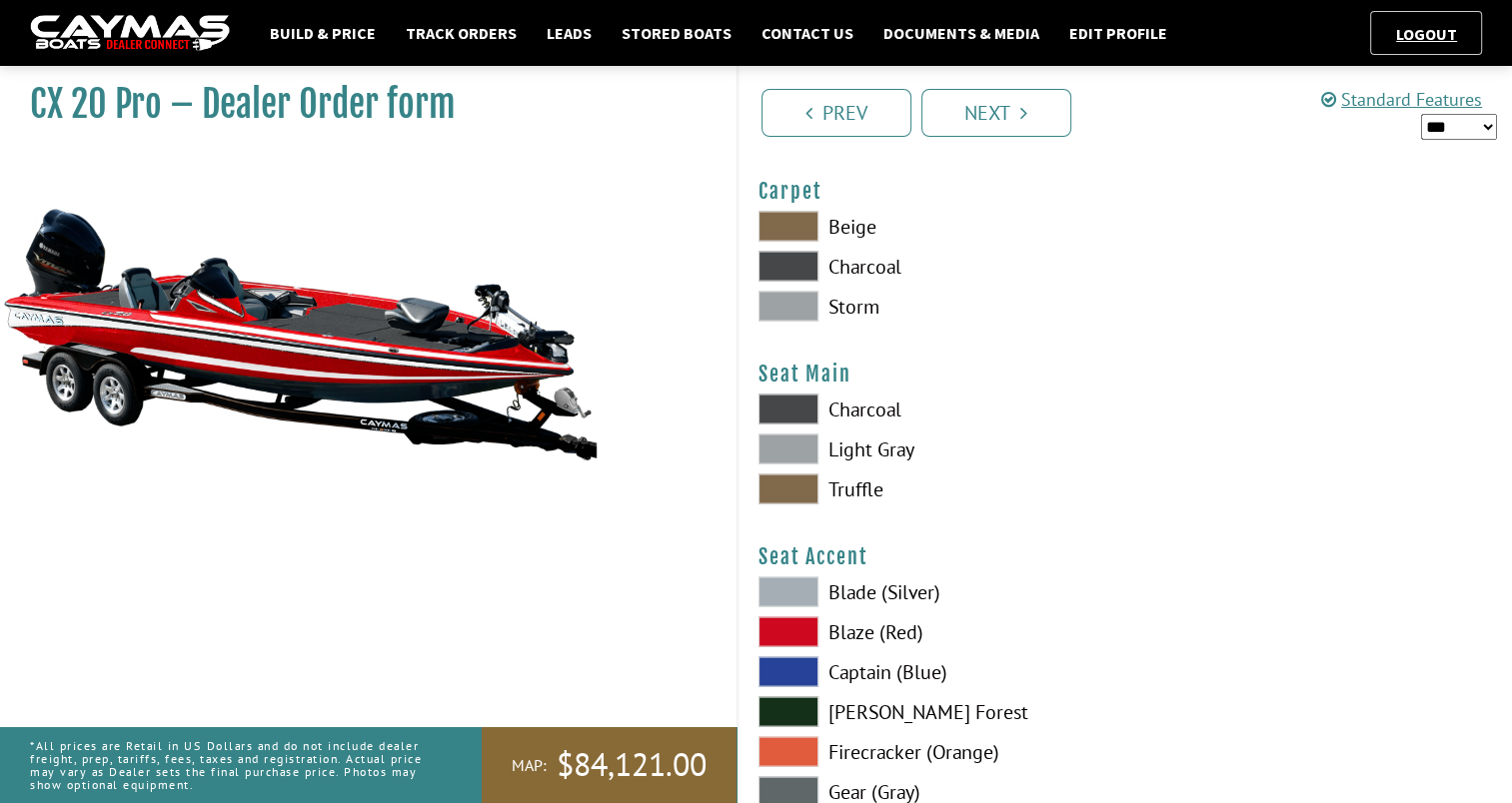 scroll, scrollTop: 11394, scrollLeft: 0, axis: vertical 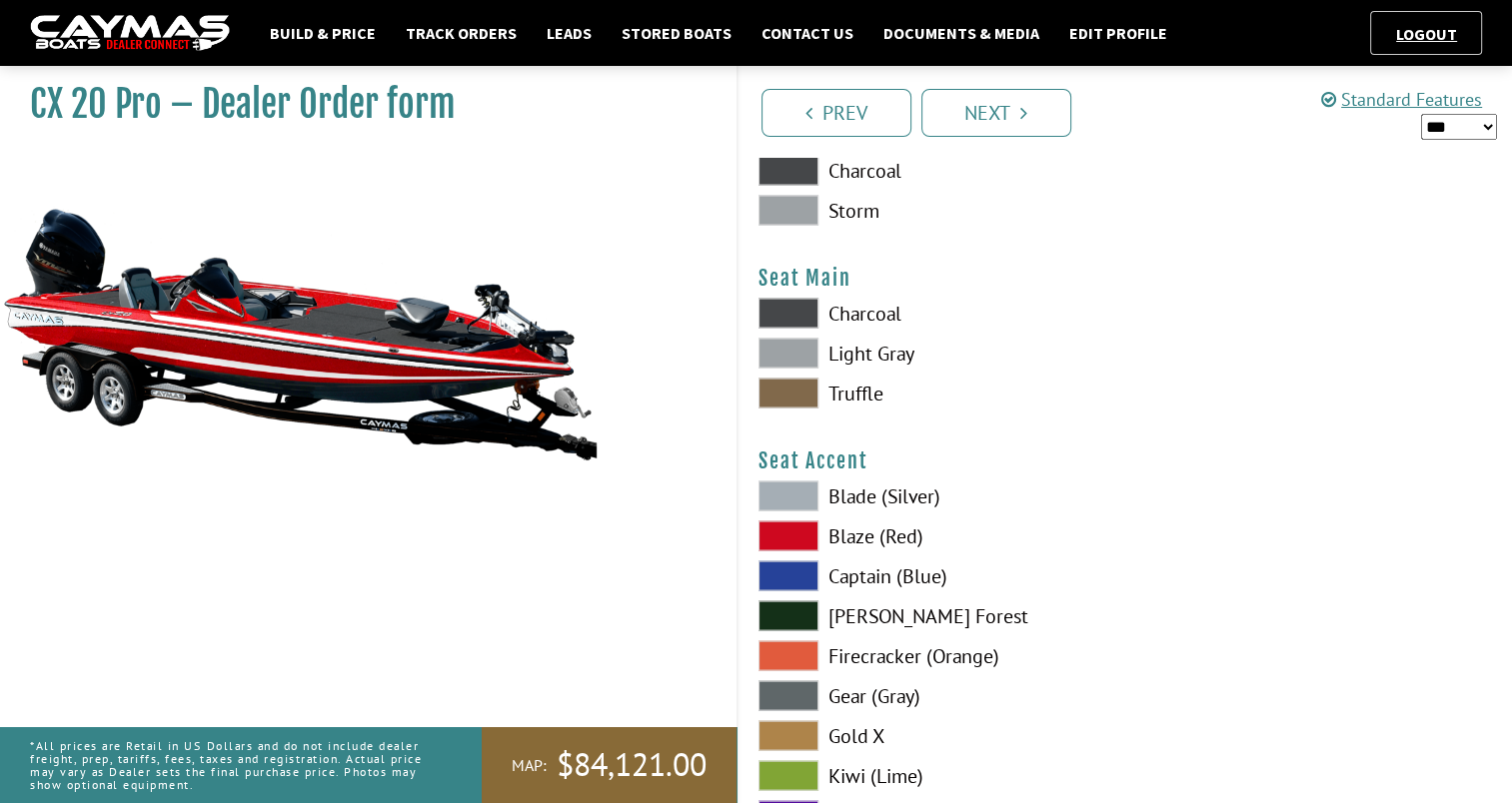 click at bounding box center [788, 536] 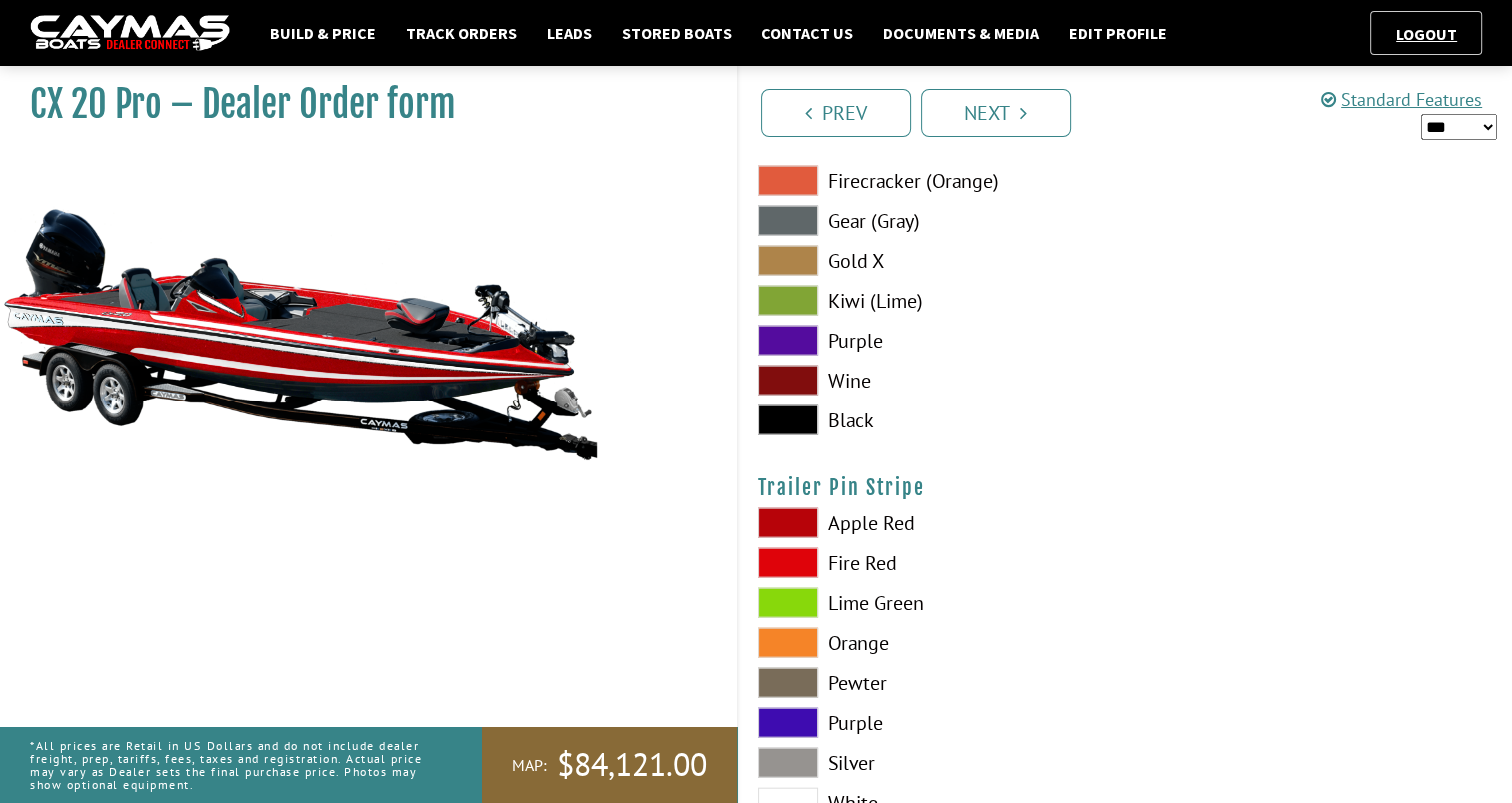 scroll, scrollTop: 11910, scrollLeft: 0, axis: vertical 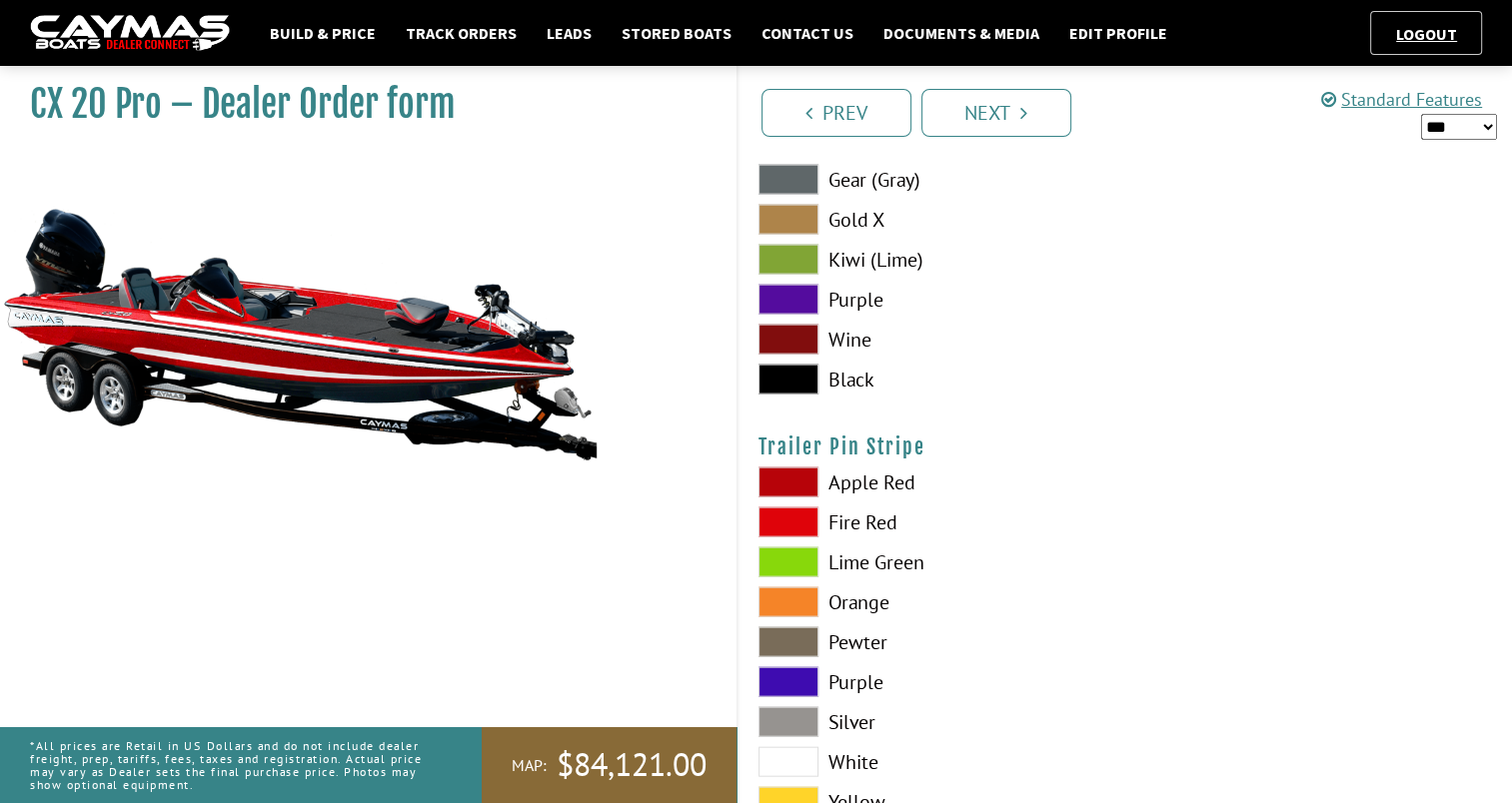 click at bounding box center (788, 522) 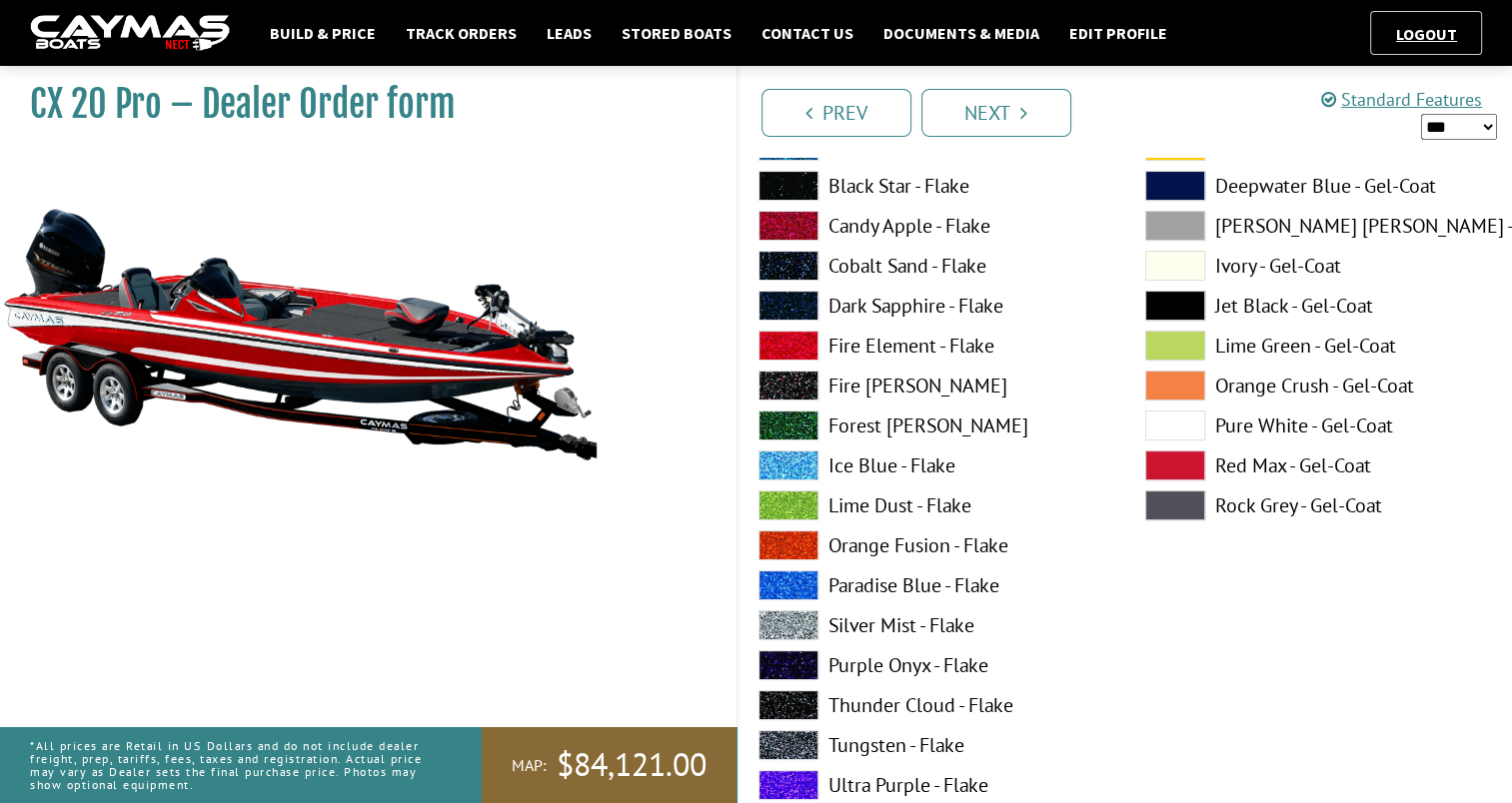 scroll, scrollTop: 285, scrollLeft: 0, axis: vertical 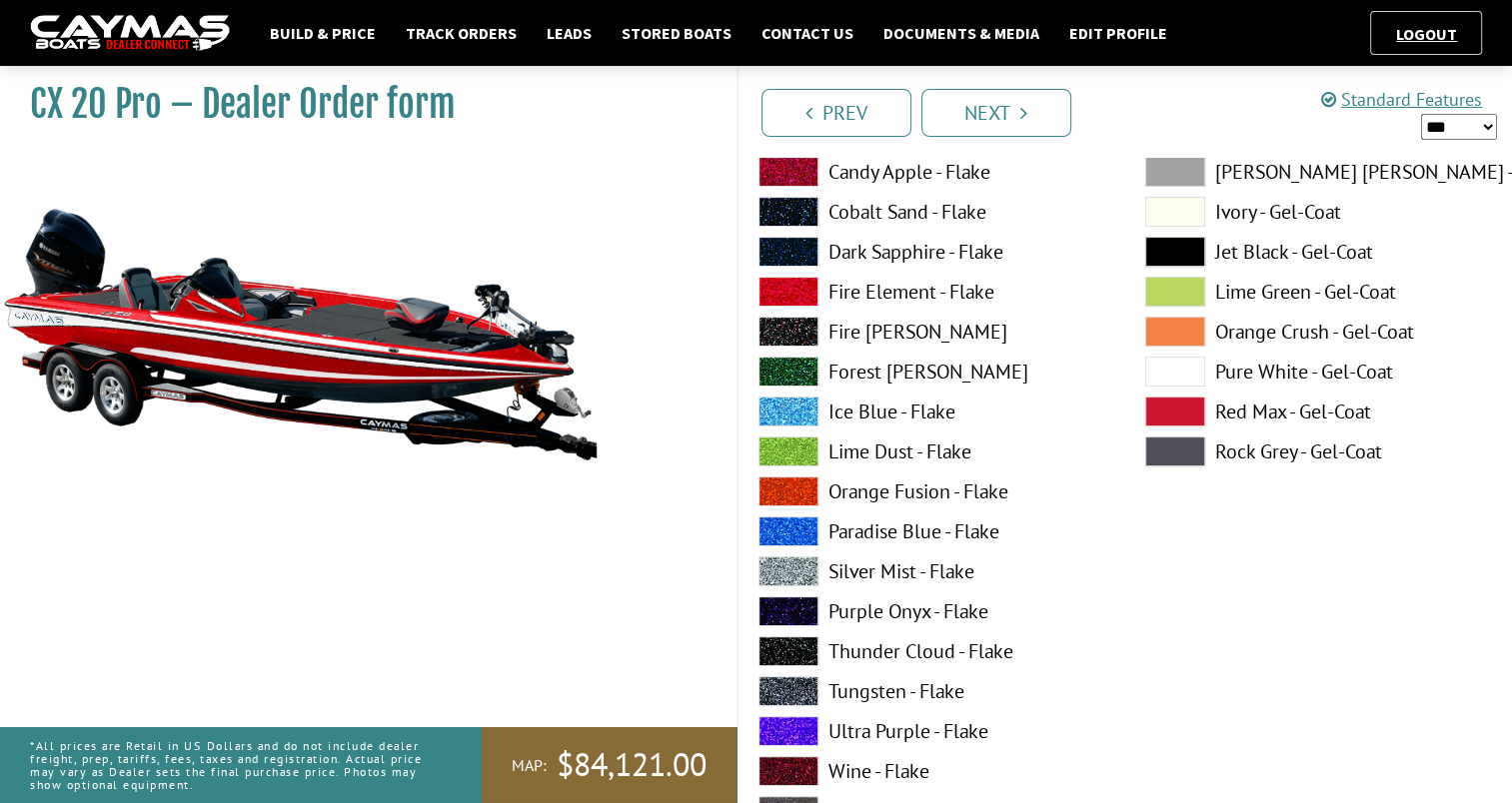 click at bounding box center [1175, 372] 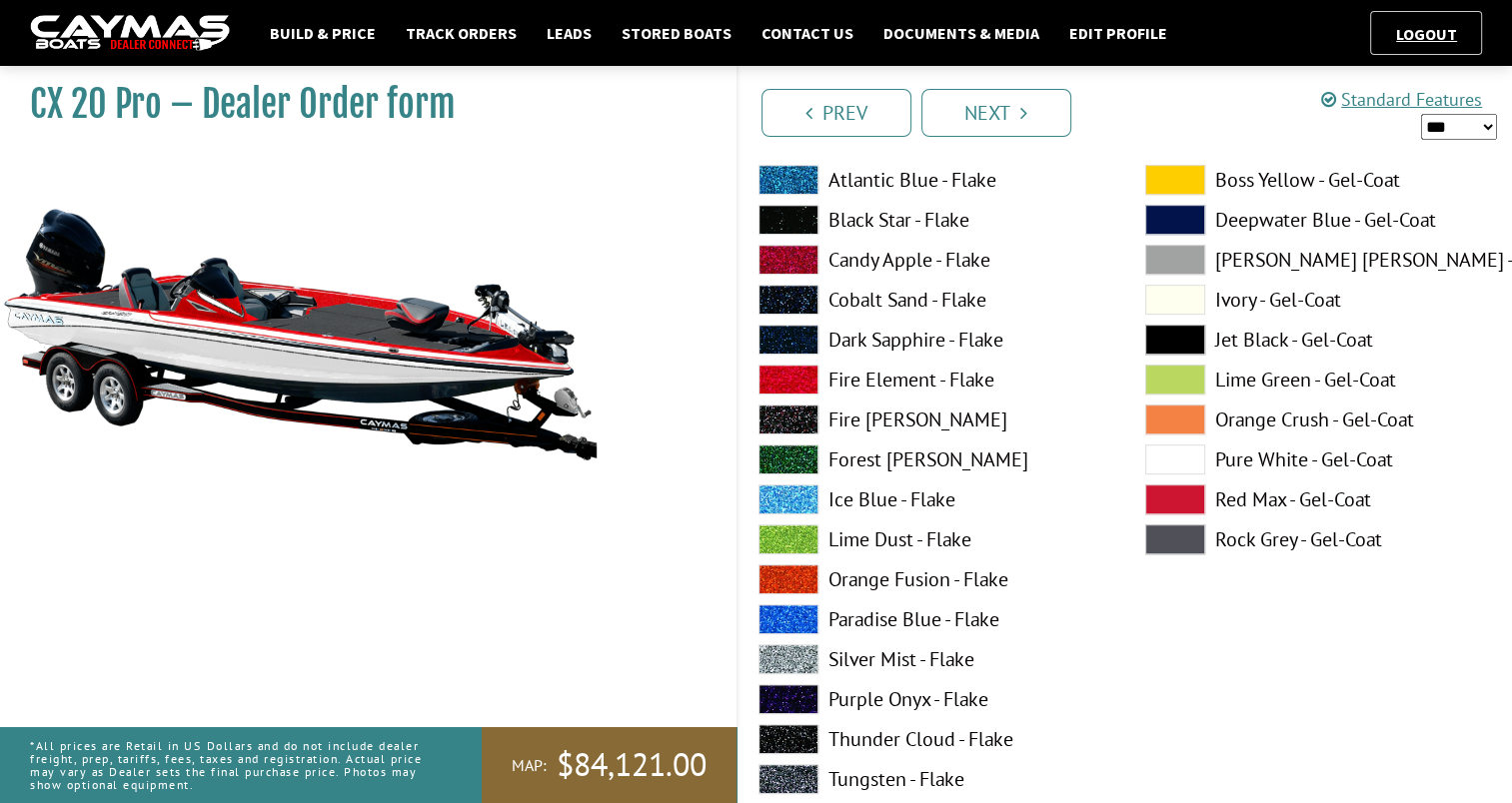 scroll, scrollTop: 951, scrollLeft: 0, axis: vertical 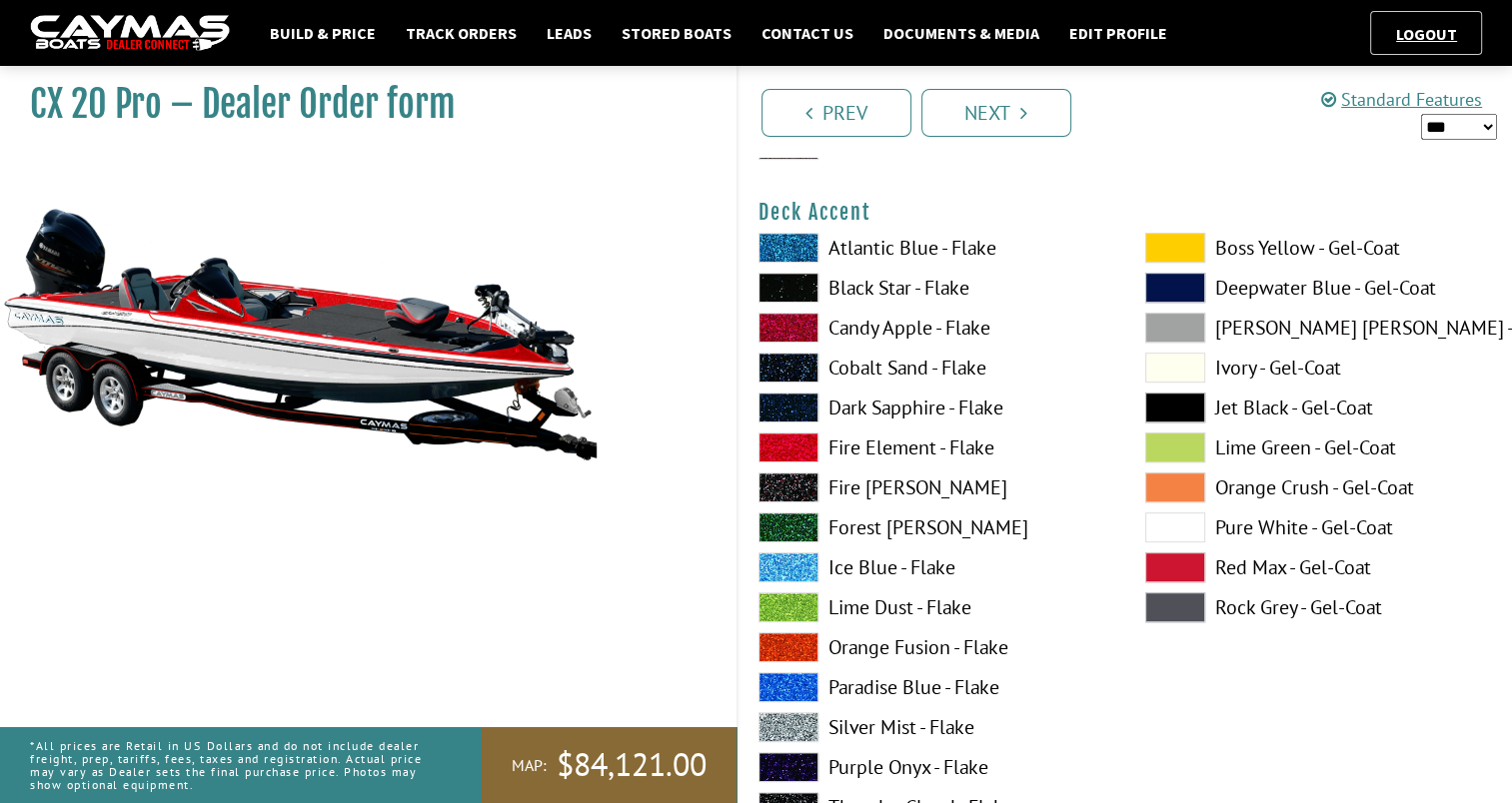 click at bounding box center [1175, 487] 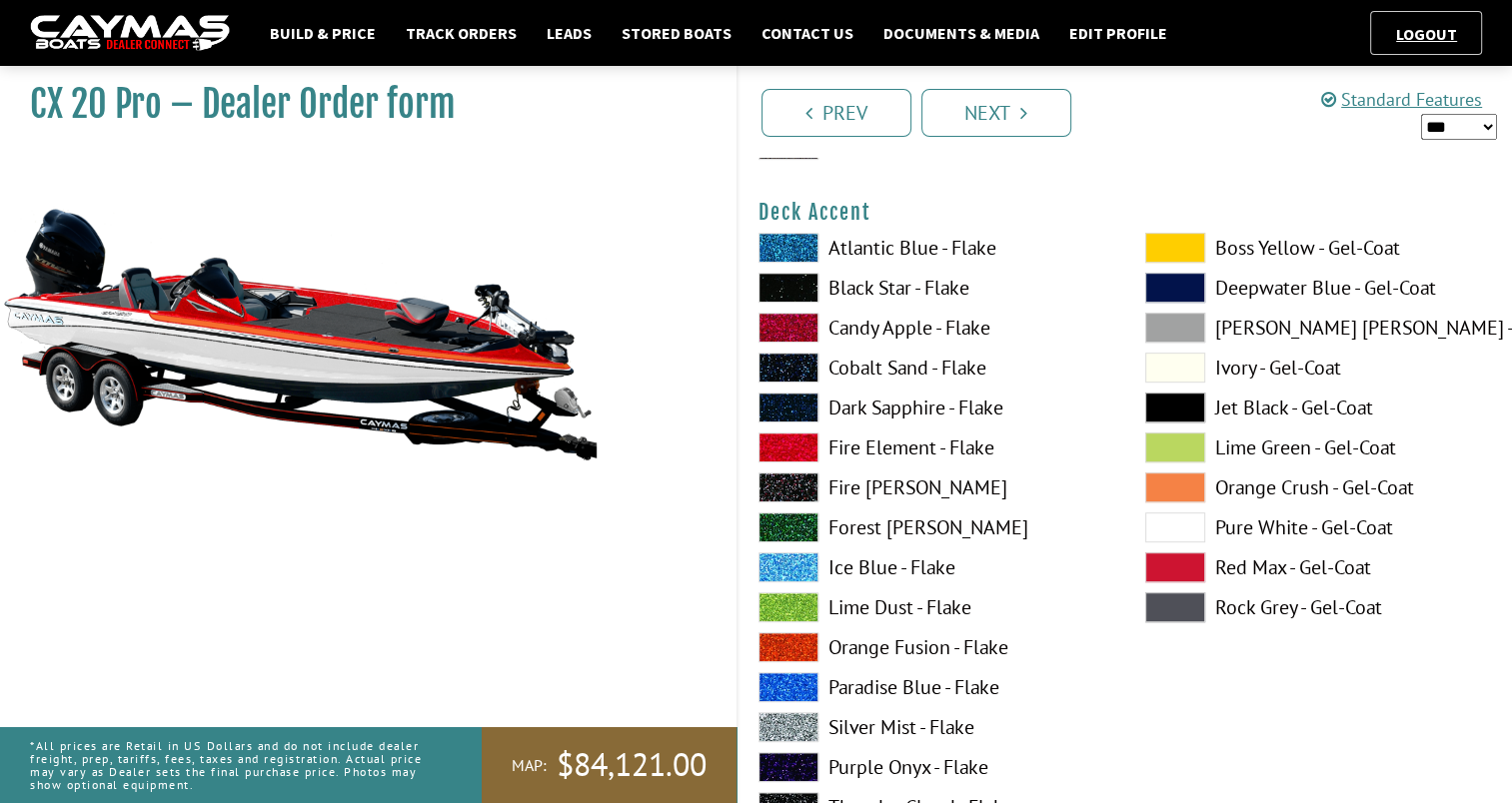 click at bounding box center (1175, 487) 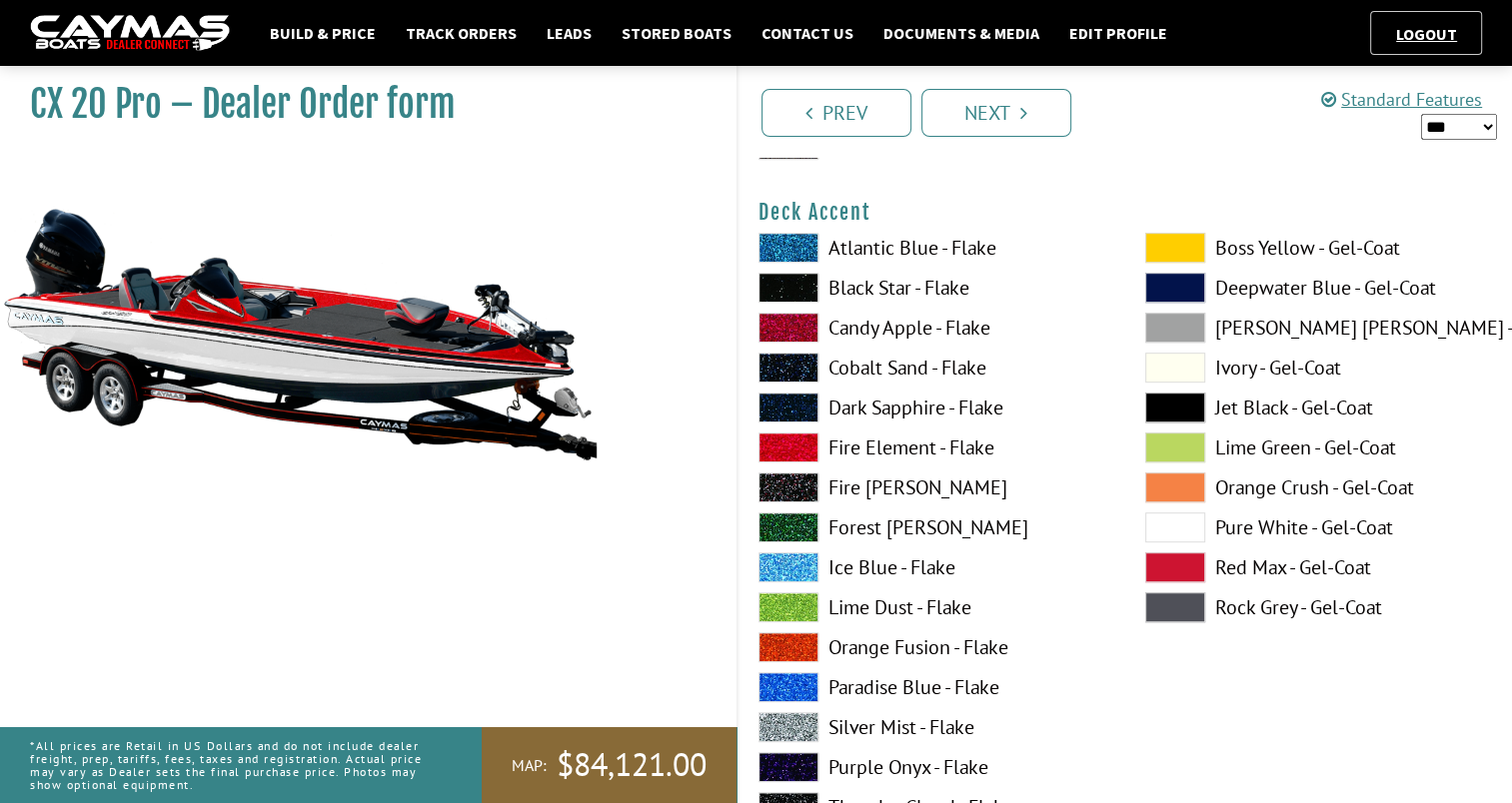click at bounding box center (1175, 527) 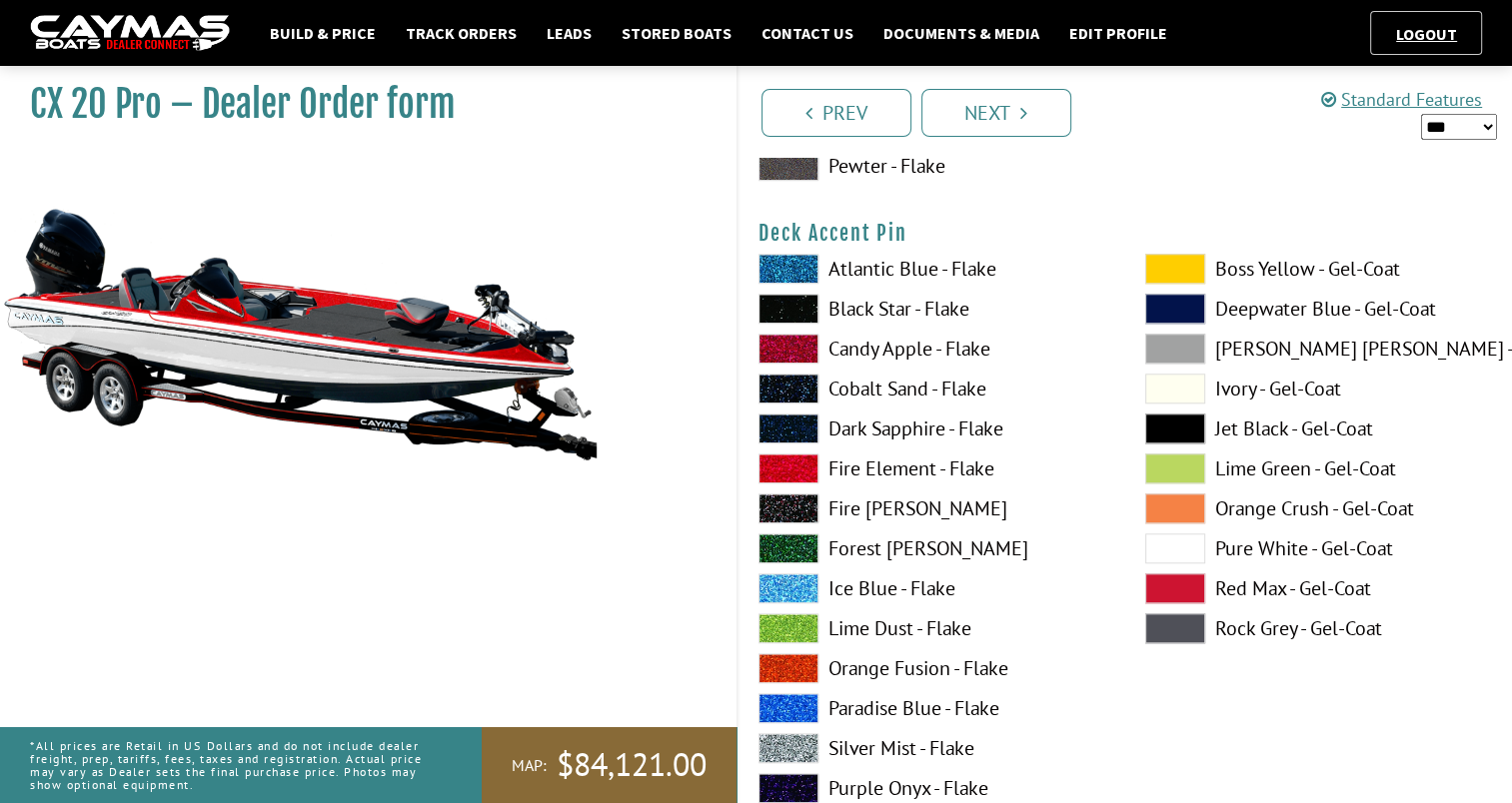 scroll, scrollTop: 1942, scrollLeft: 0, axis: vertical 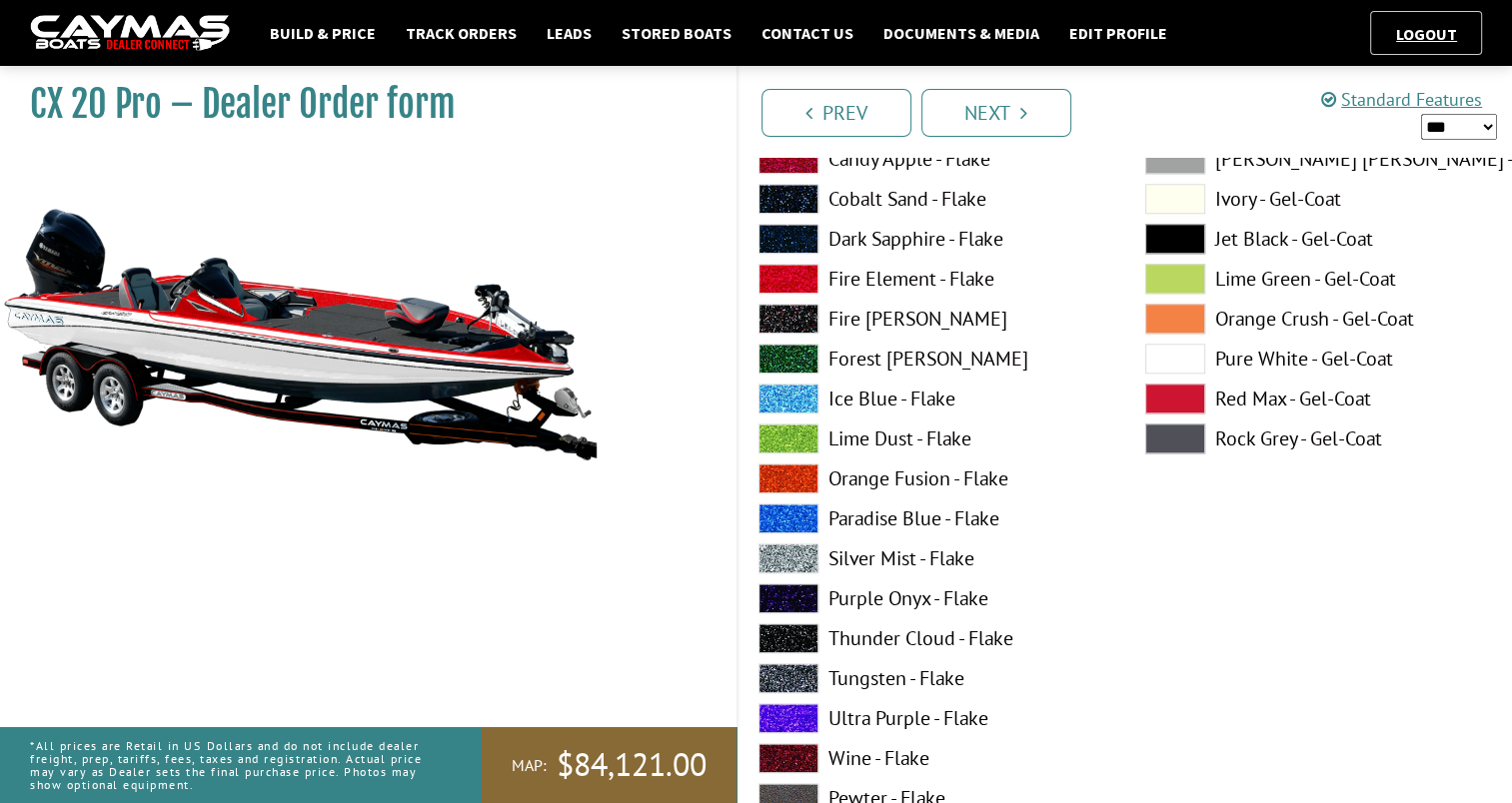 click at bounding box center (788, 638) 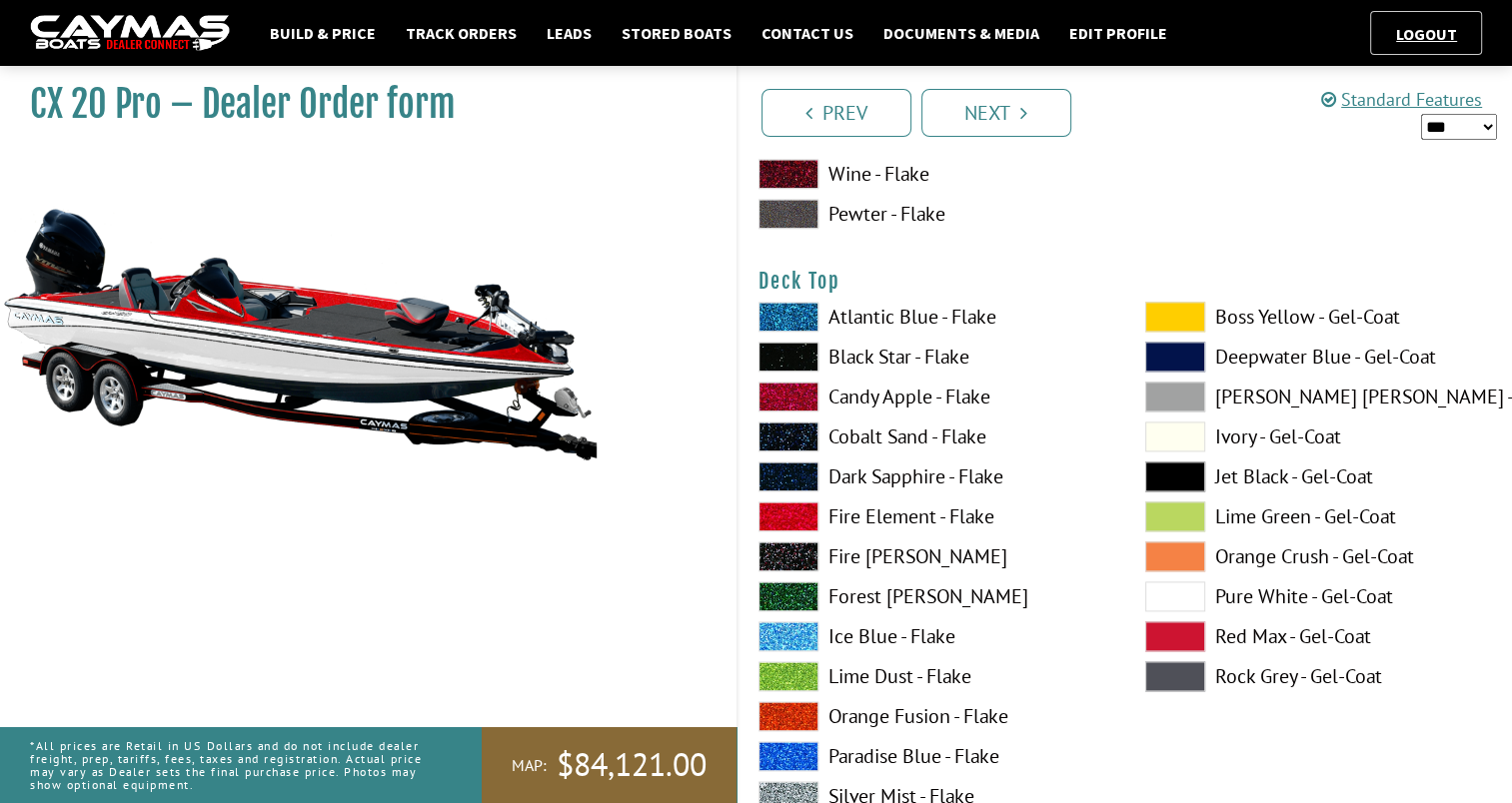 scroll, scrollTop: 2581, scrollLeft: 0, axis: vertical 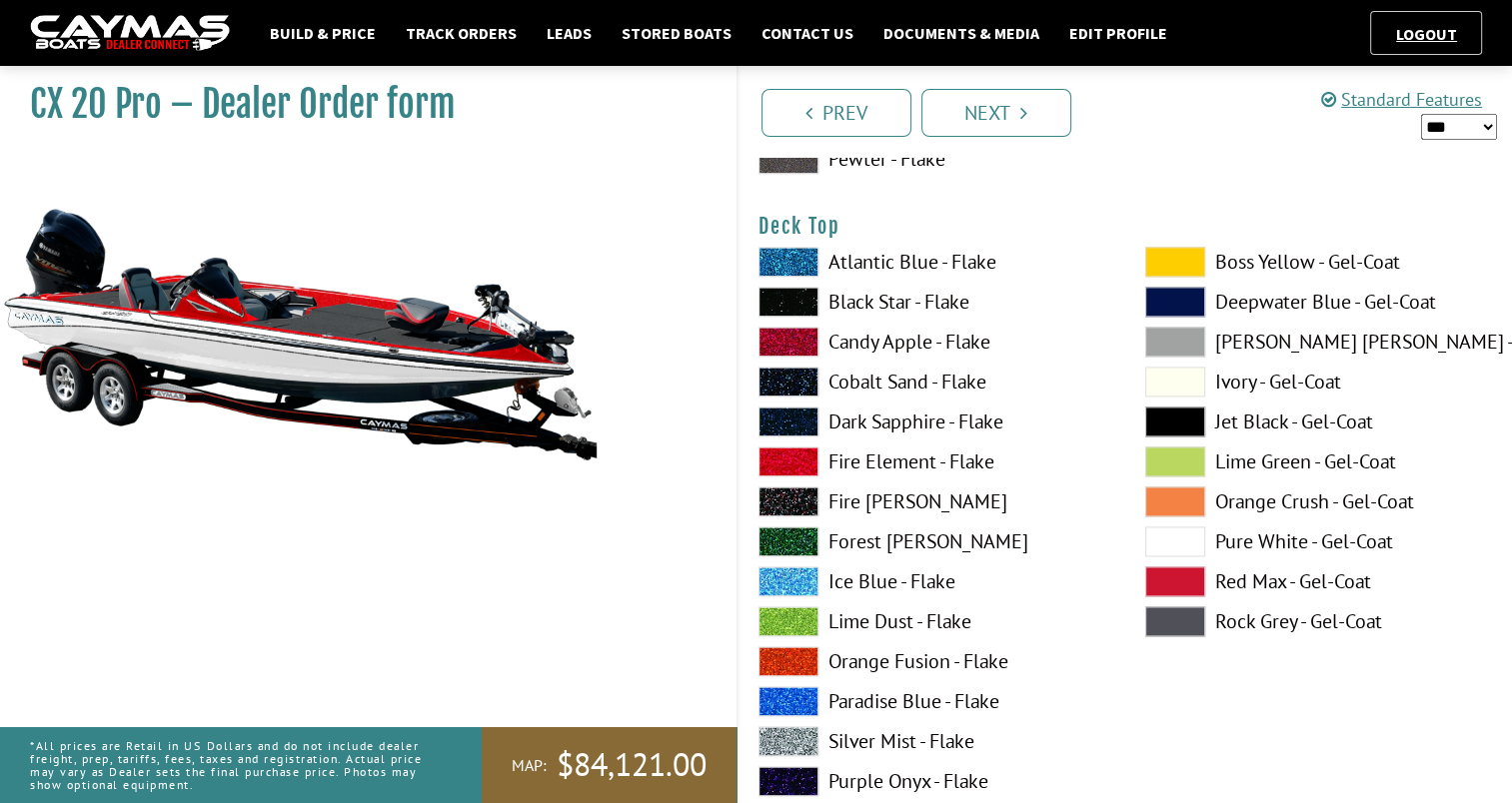 click at bounding box center (1175, 541) 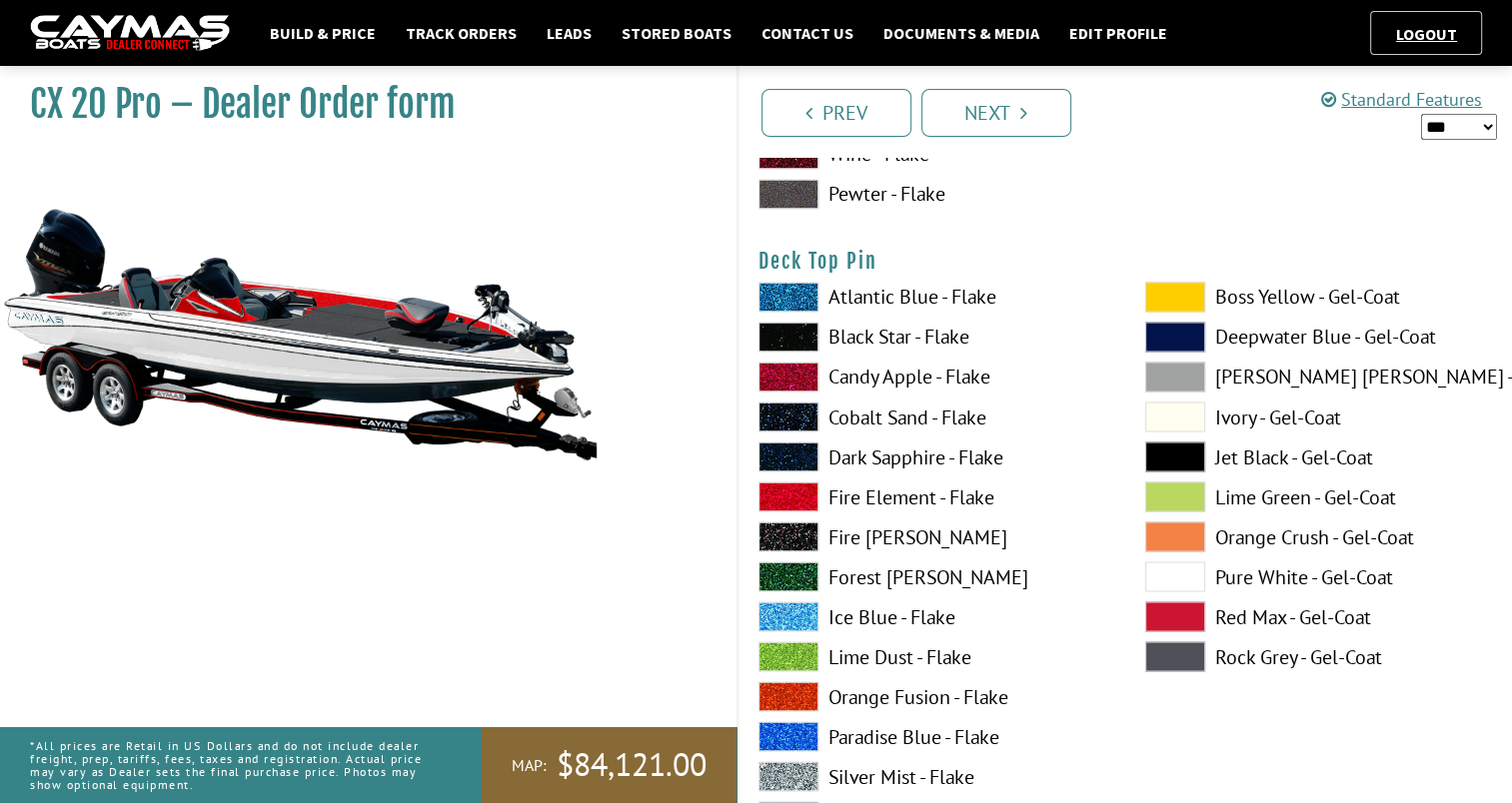 scroll, scrollTop: 3449, scrollLeft: 0, axis: vertical 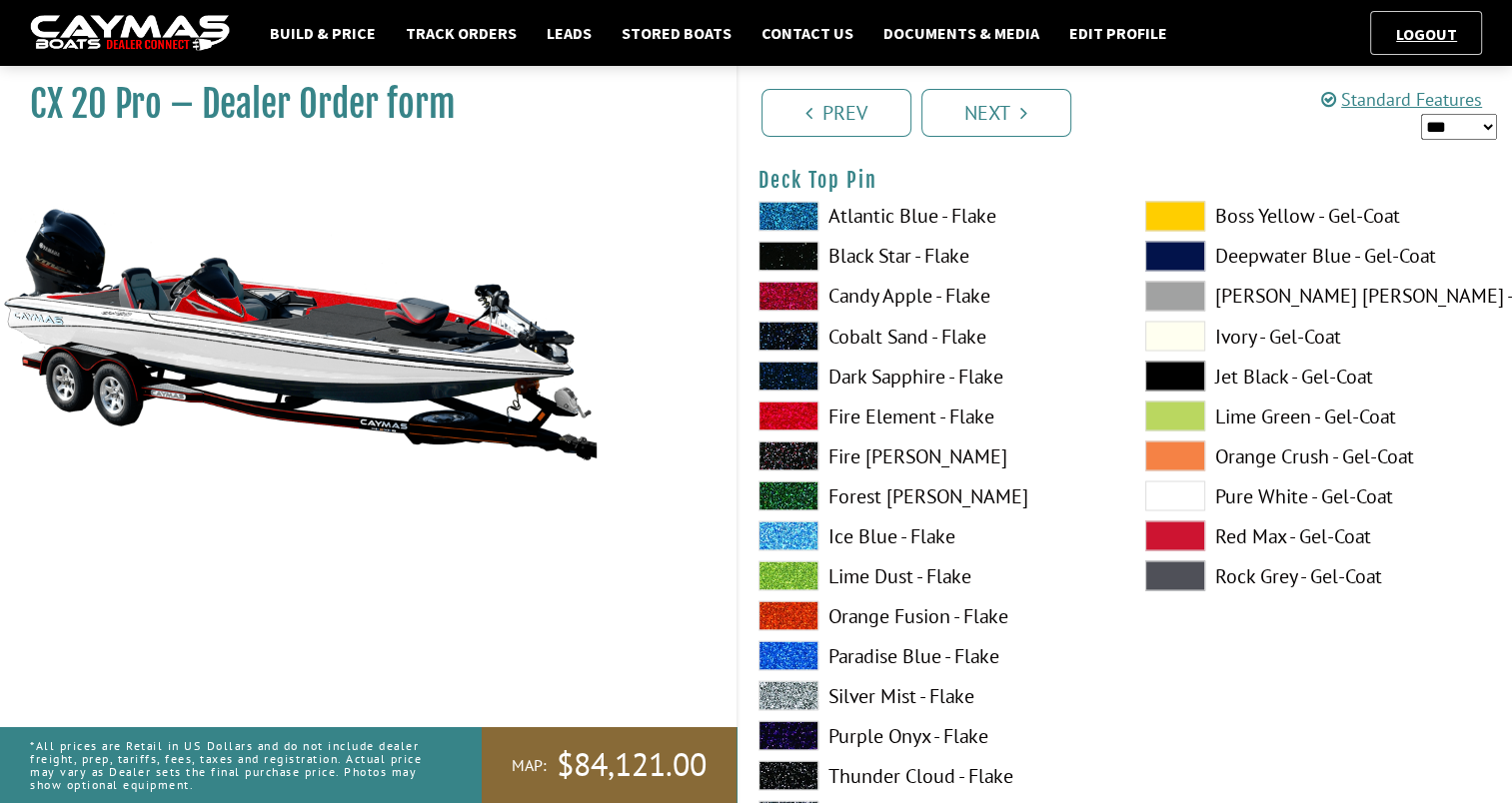 click at bounding box center [1175, 455] 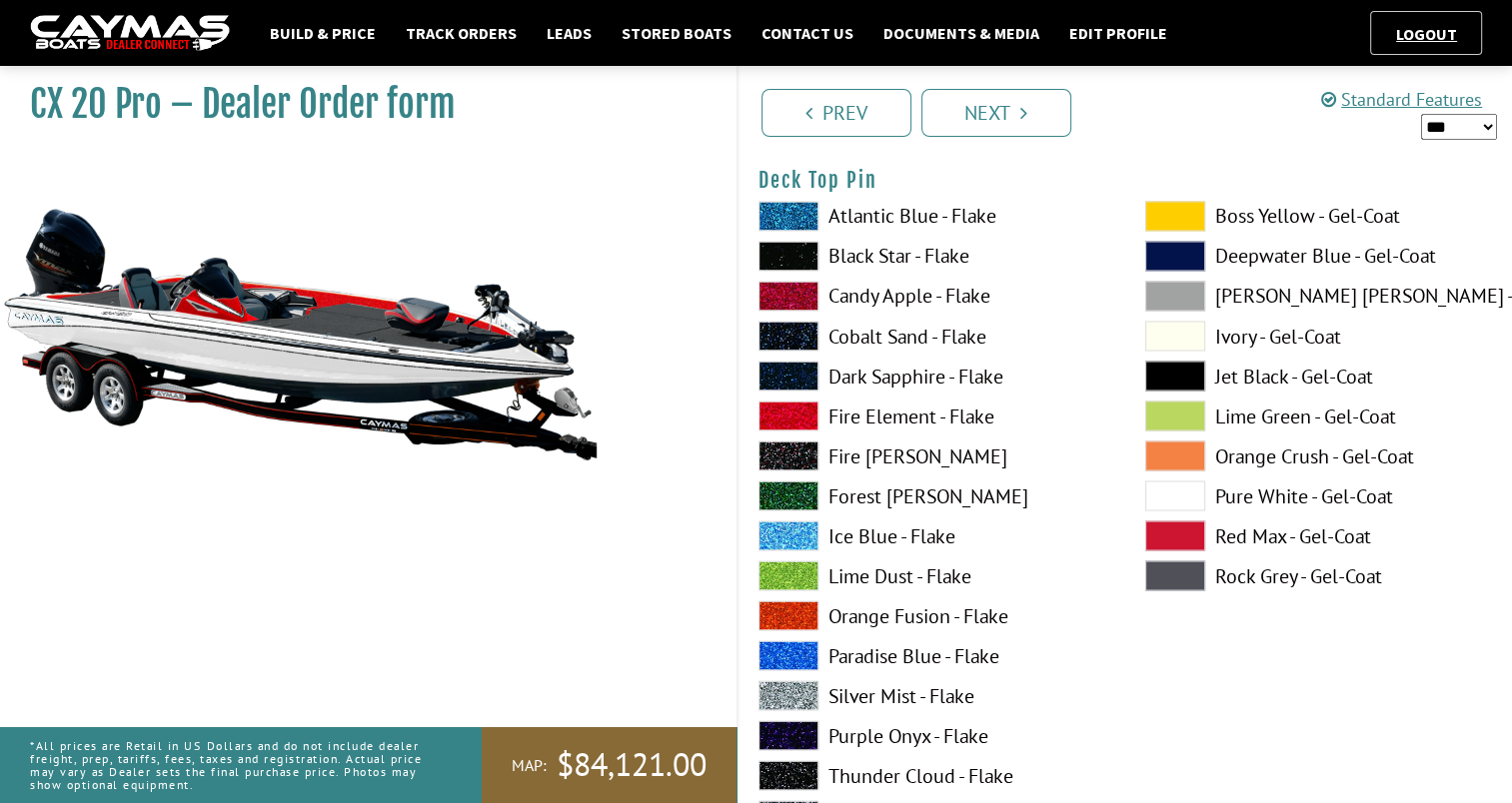 click at bounding box center (1175, 455) 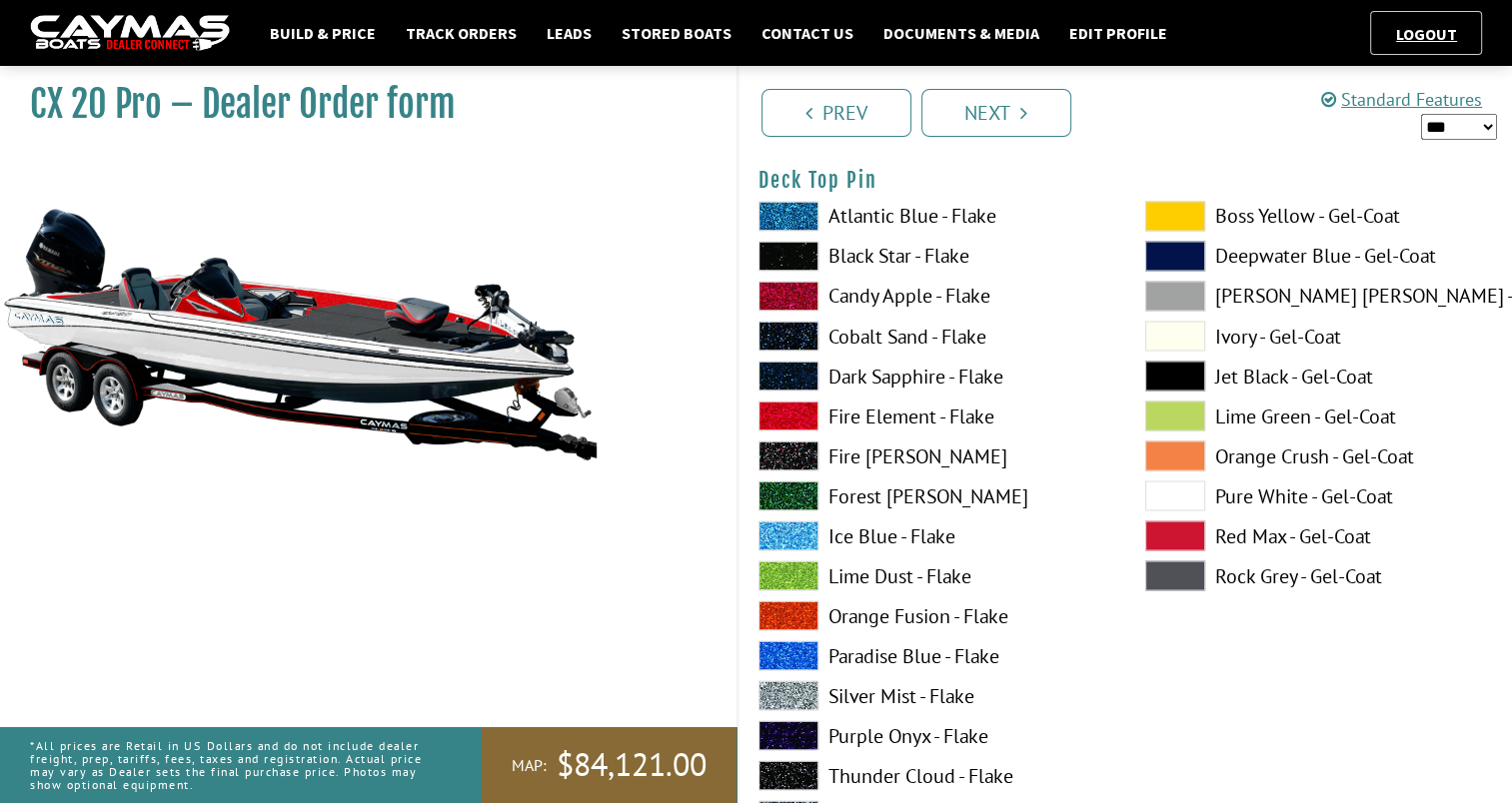 click at bounding box center [1175, 455] 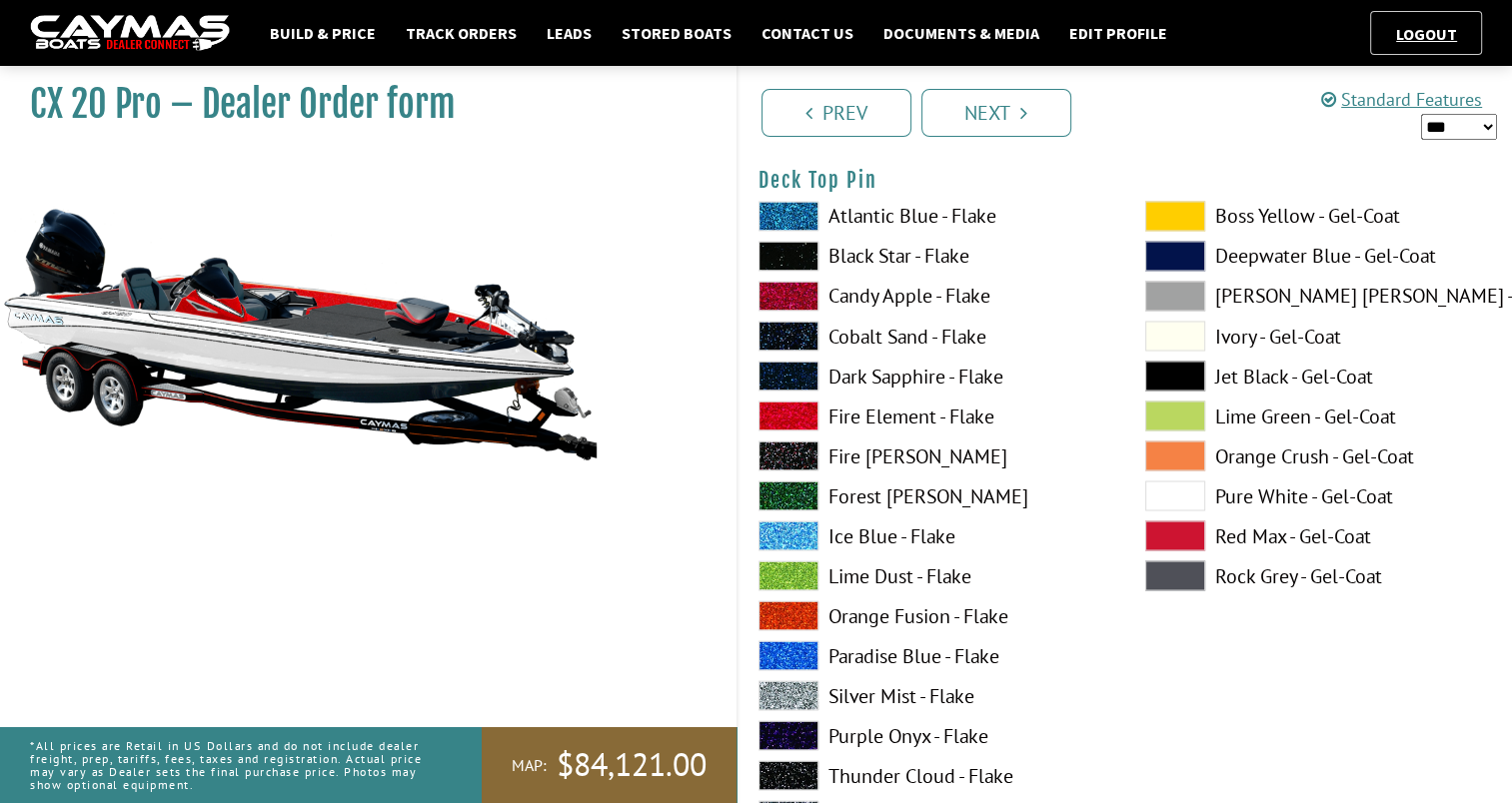 click at bounding box center [1175, 455] 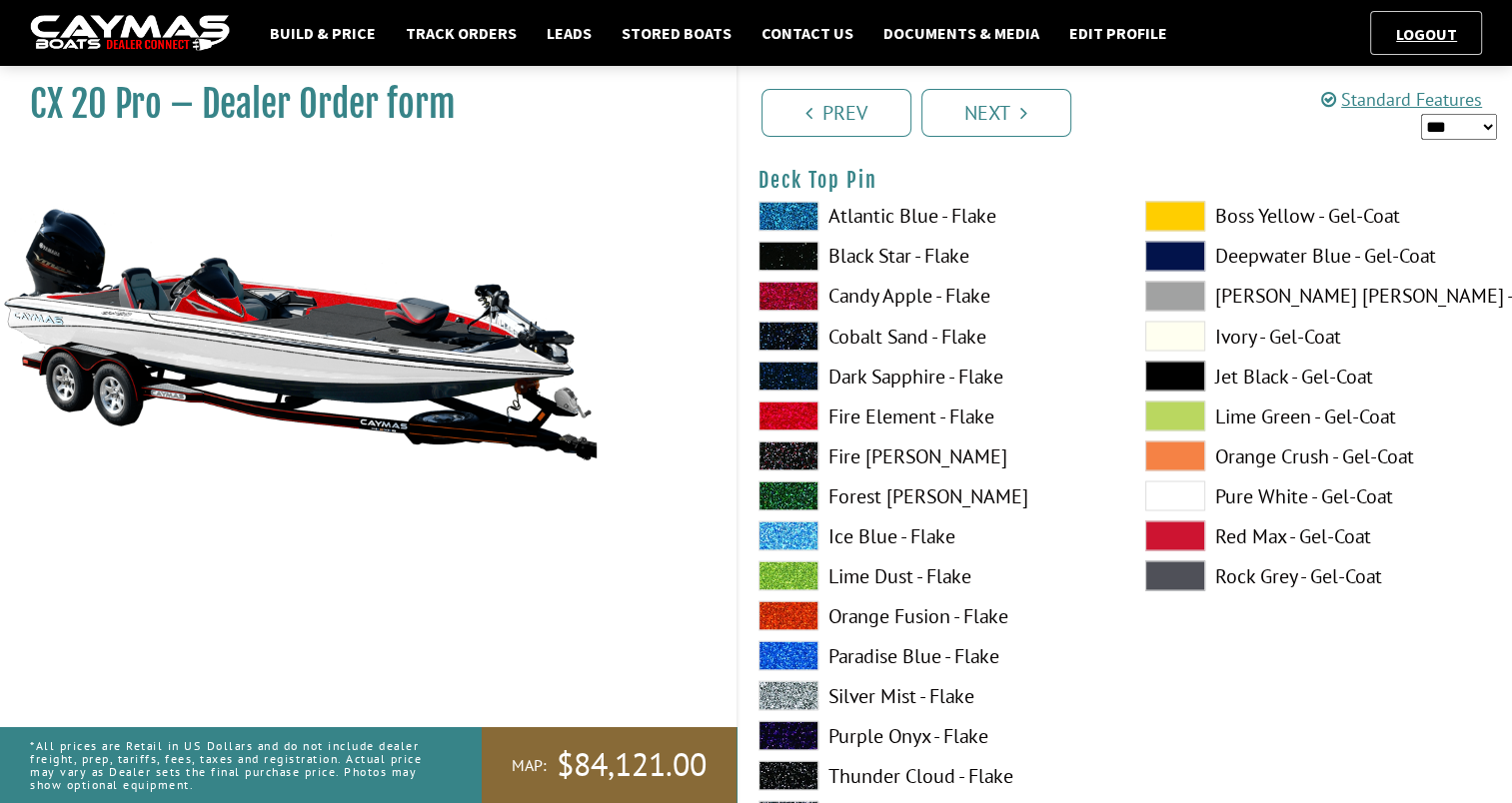 click at bounding box center (788, 775) 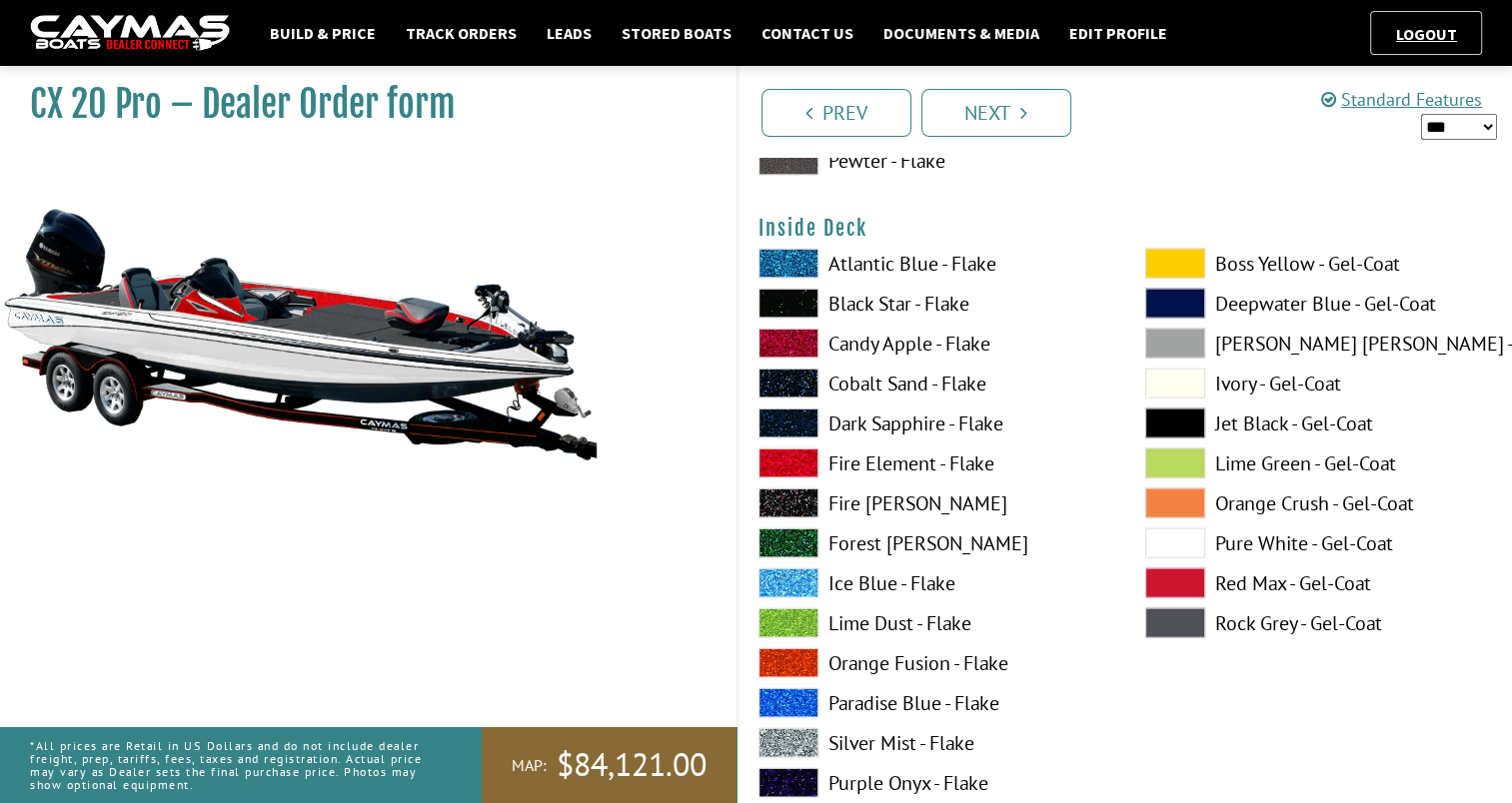 scroll, scrollTop: 4237, scrollLeft: 0, axis: vertical 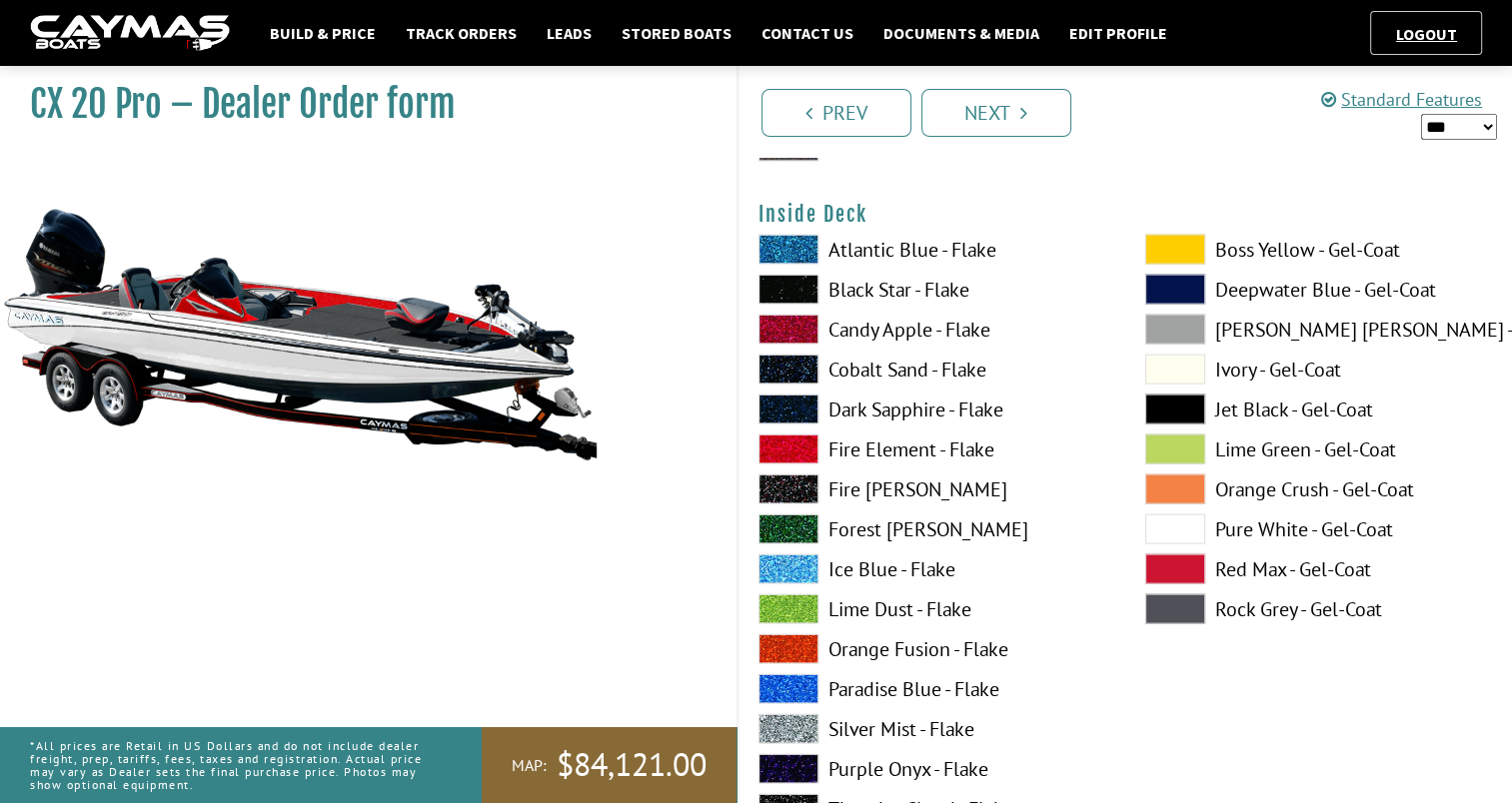 click at bounding box center (1175, 489) 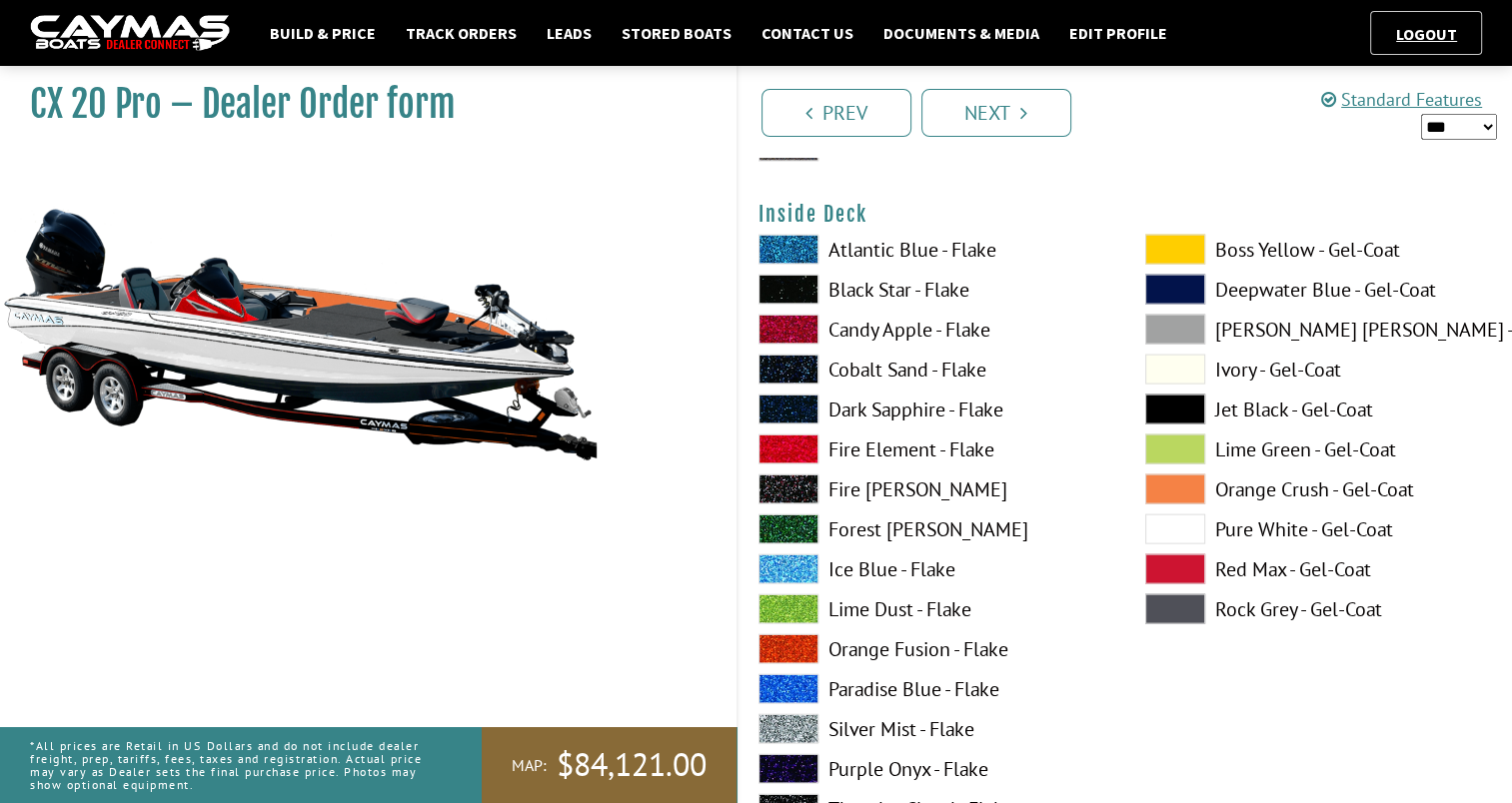 click at bounding box center (1175, 529) 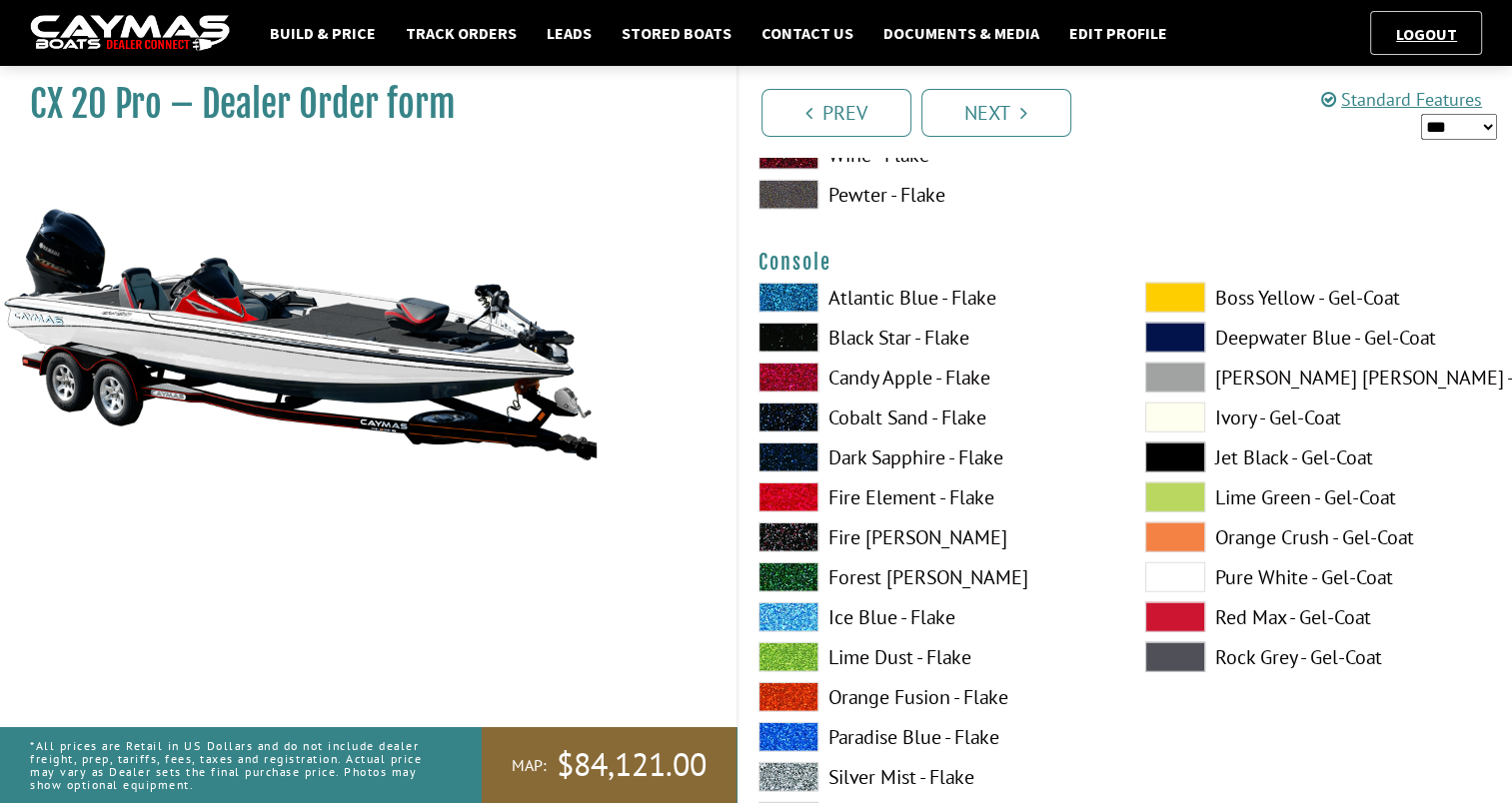 scroll, scrollTop: 5025, scrollLeft: 0, axis: vertical 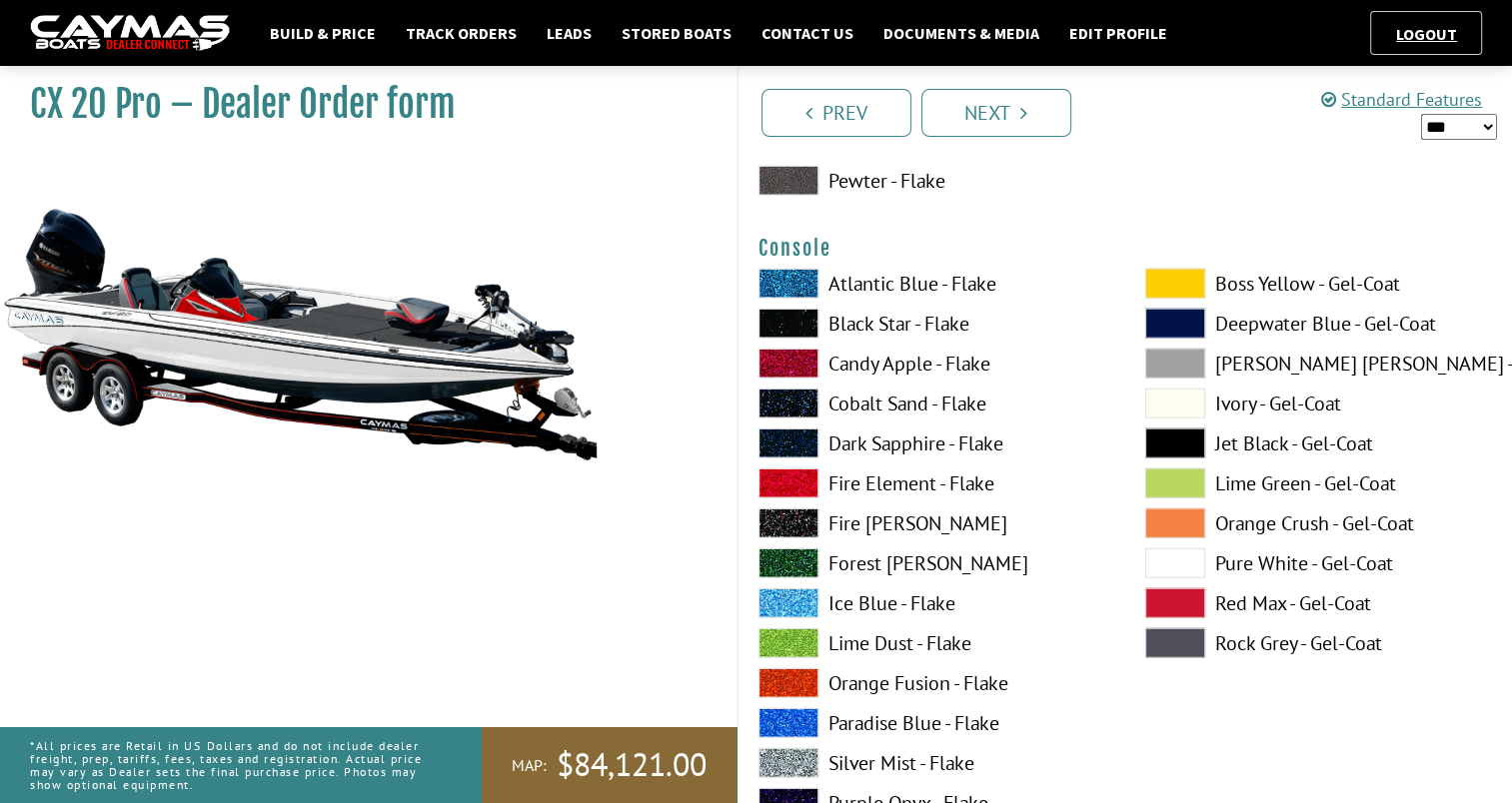 click at bounding box center (1175, 563) 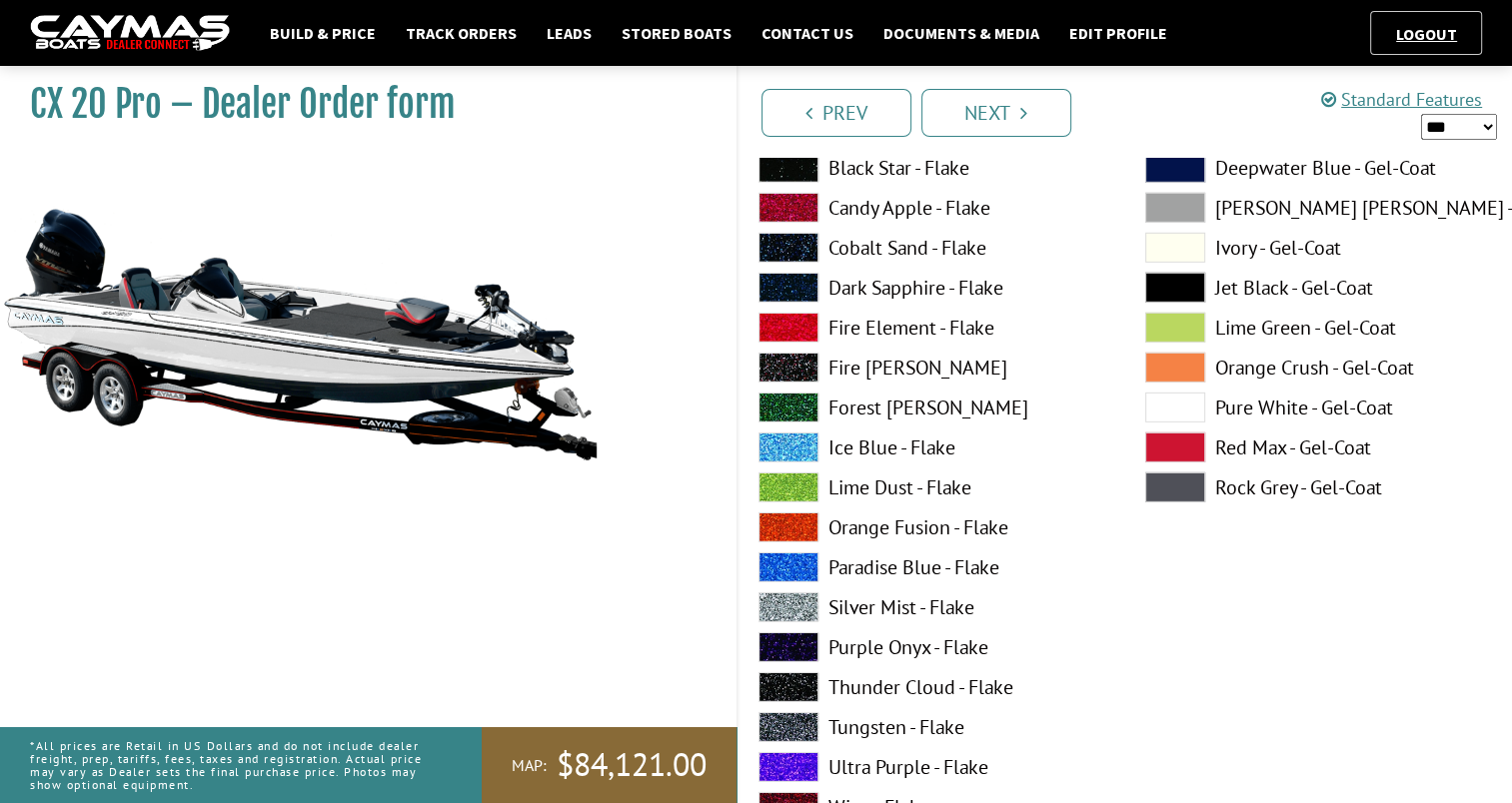 scroll, scrollTop: 6070, scrollLeft: 0, axis: vertical 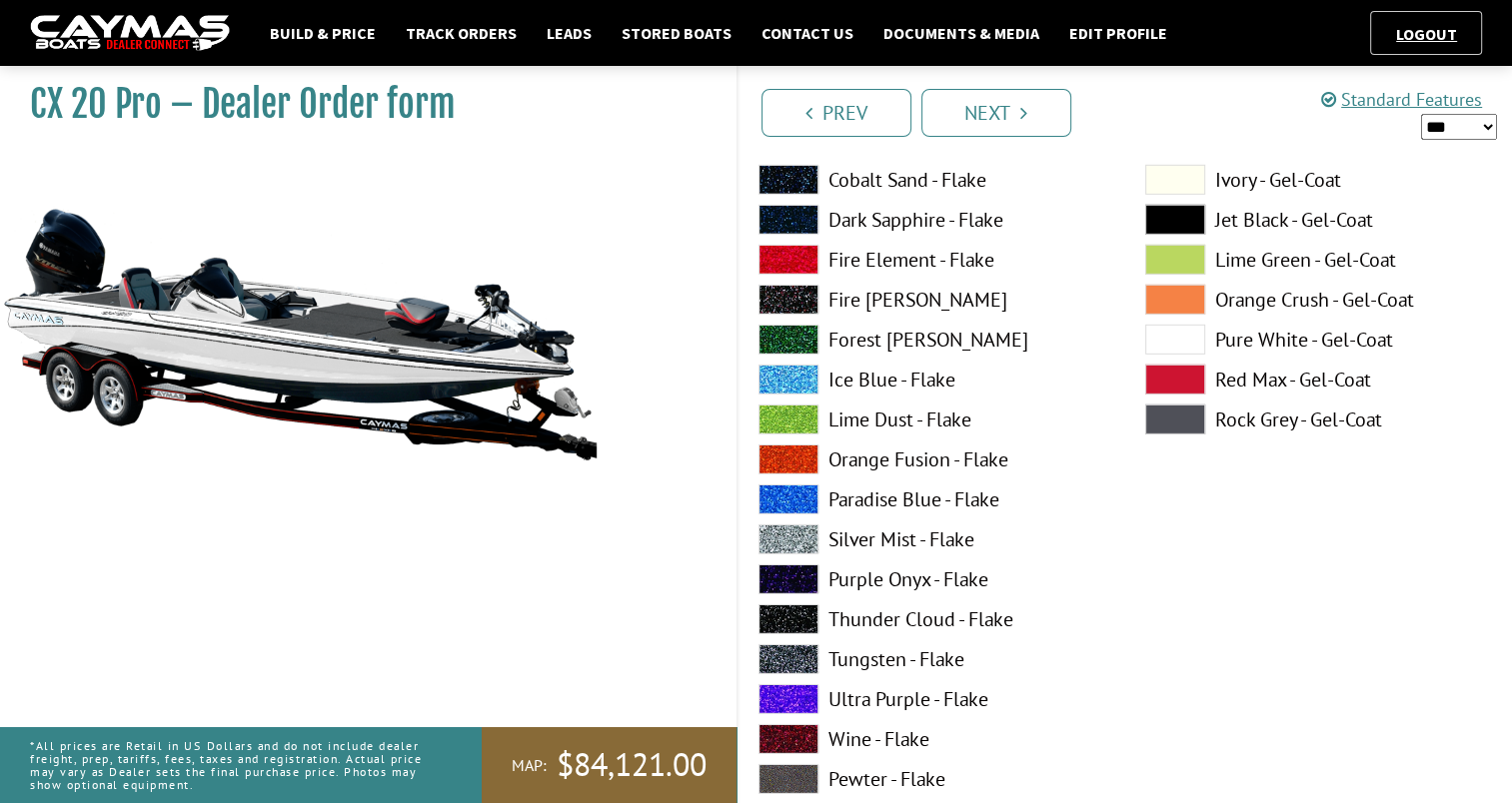 click at bounding box center [788, 619] 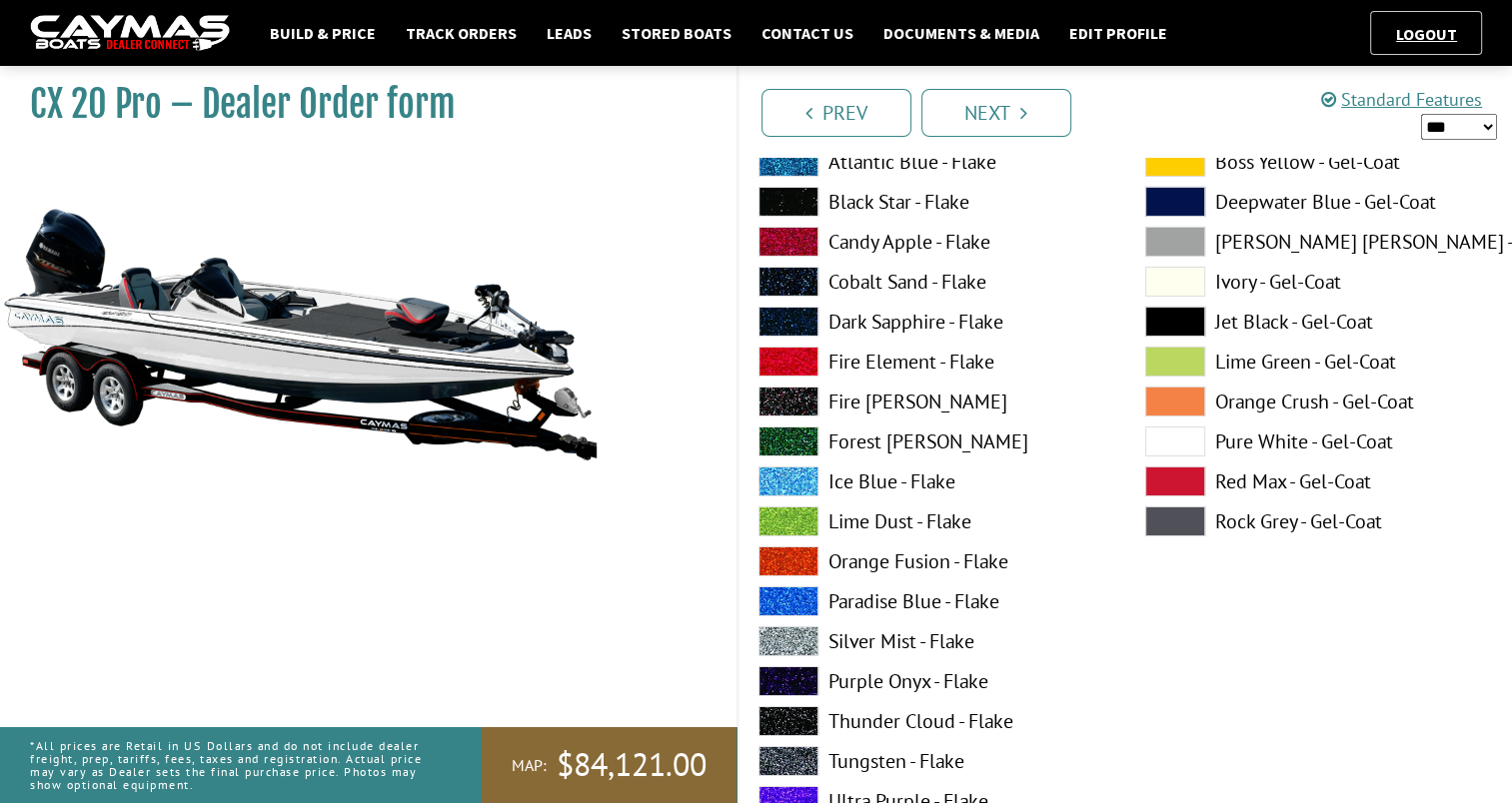 scroll, scrollTop: 6885, scrollLeft: 0, axis: vertical 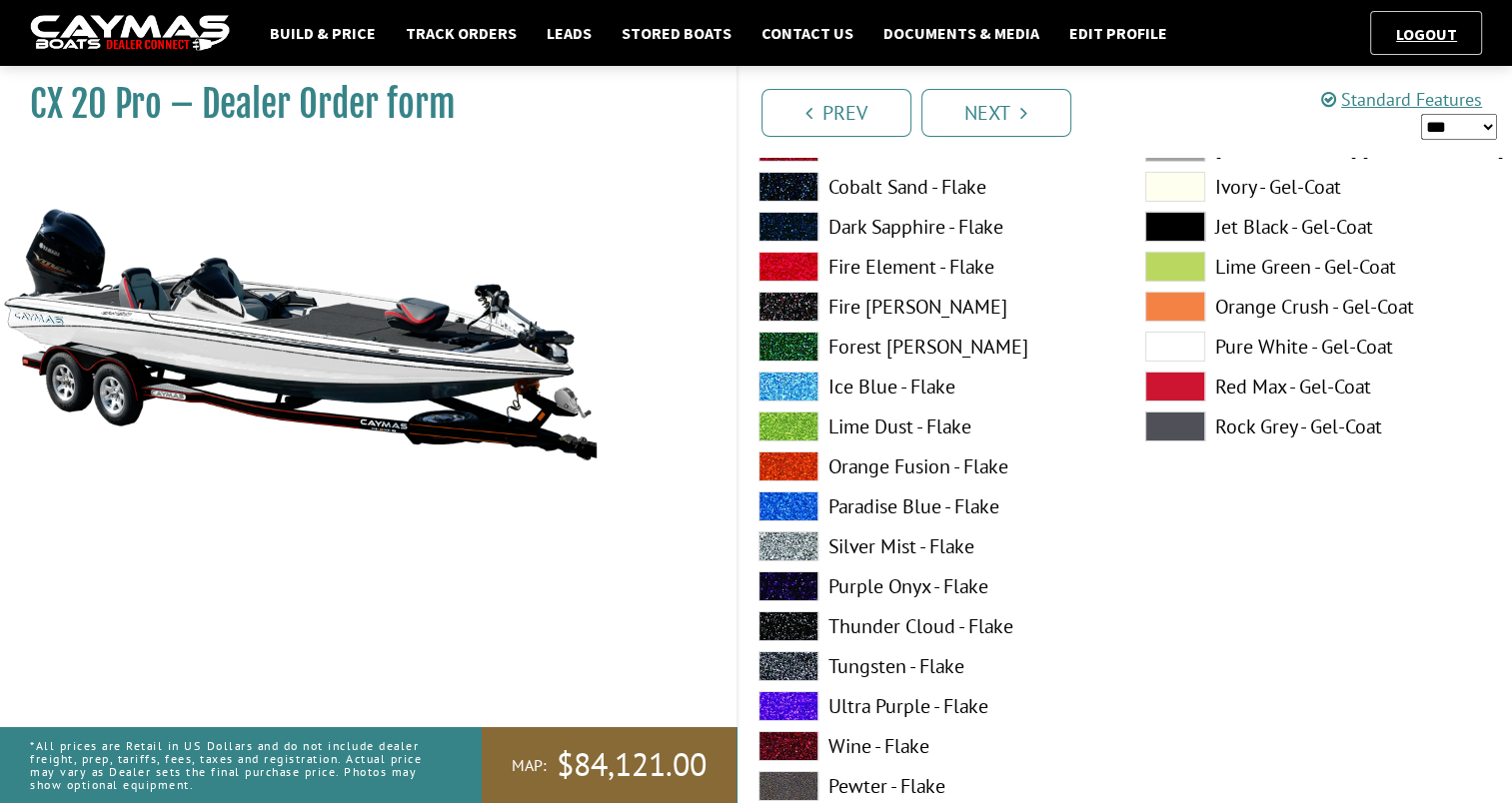click at bounding box center (1175, 307) 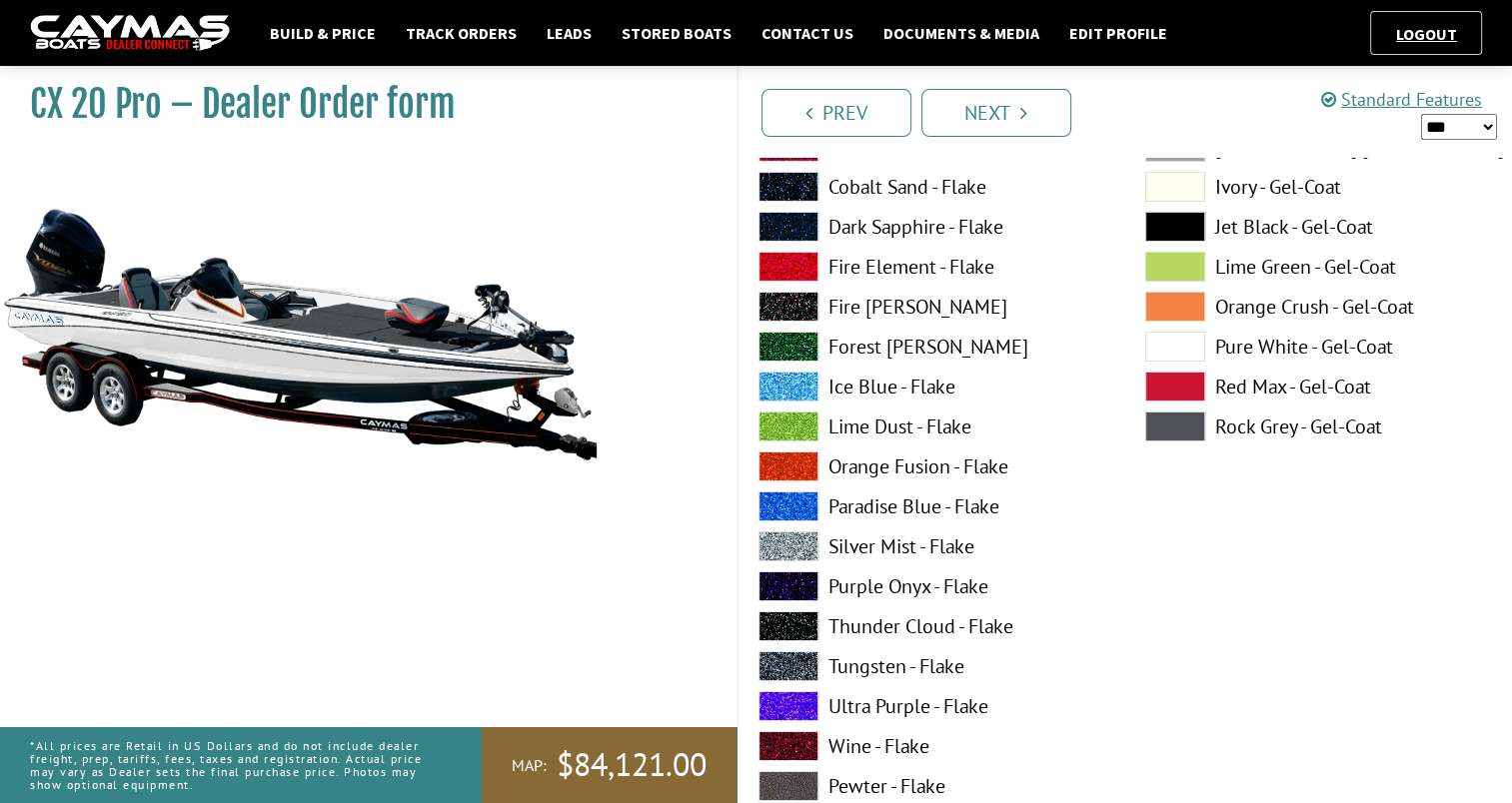 click at bounding box center [1175, 307] 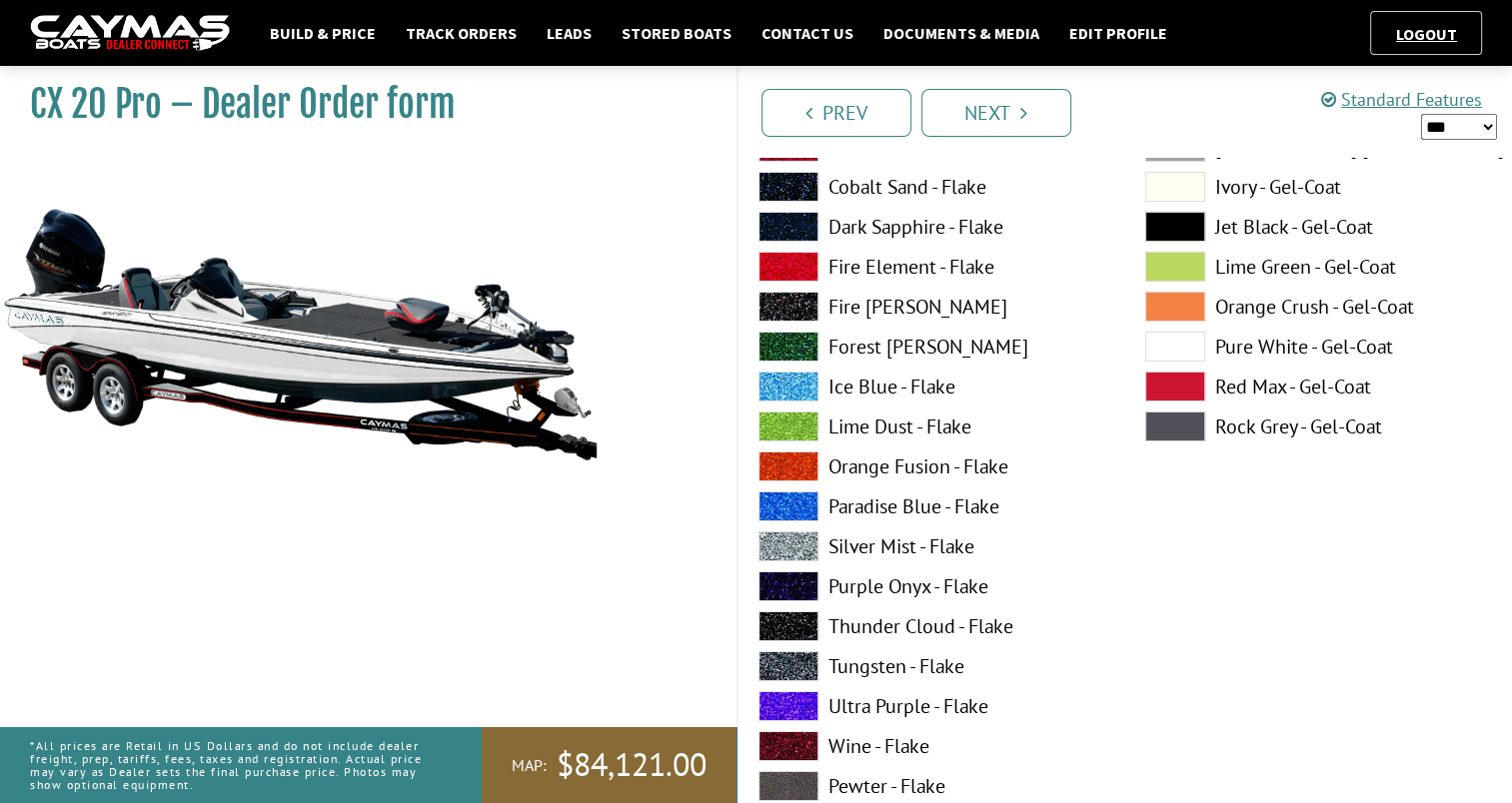 click at bounding box center [788, 546] 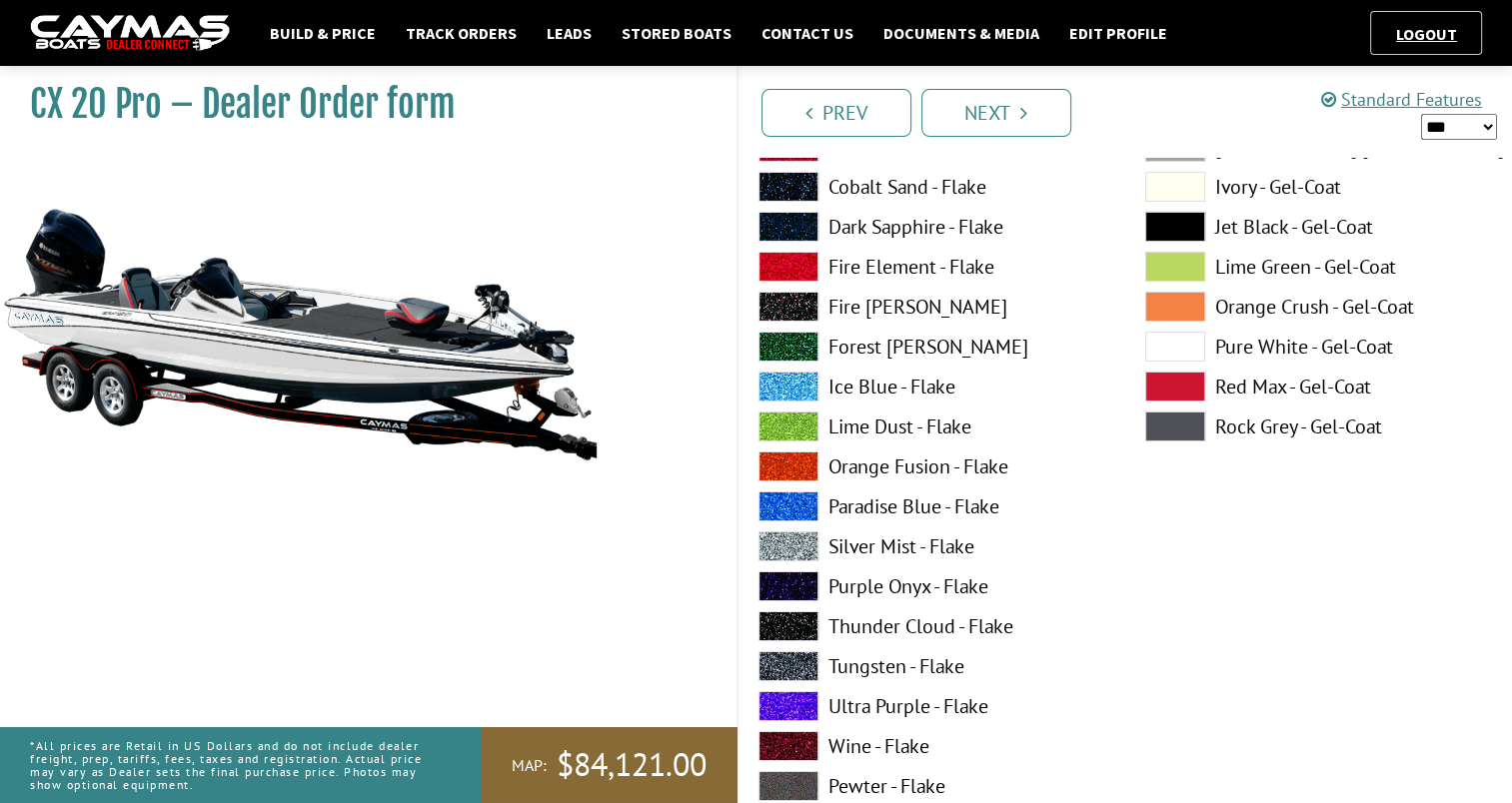 click at bounding box center [788, 546] 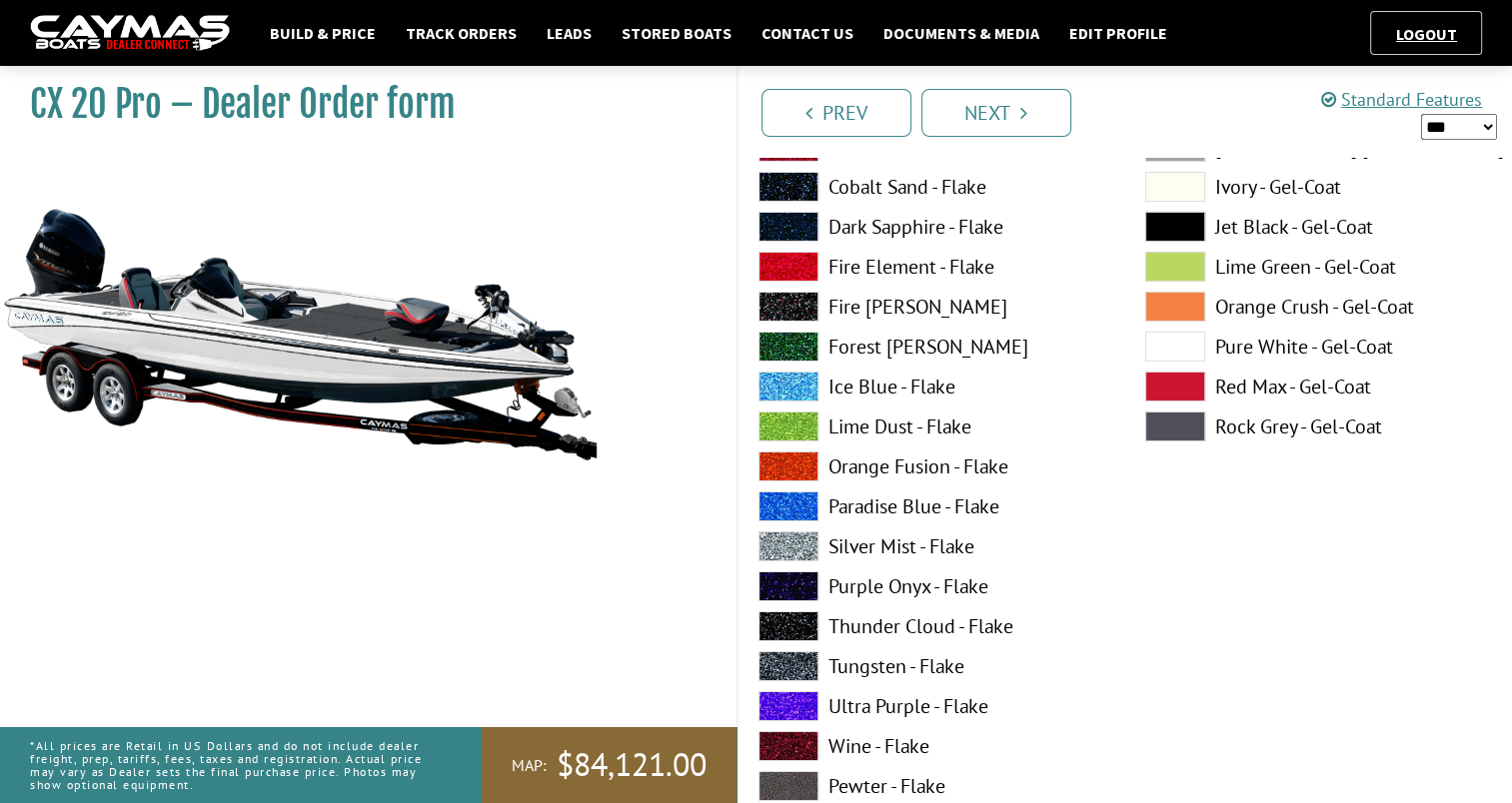 click at bounding box center (788, 546) 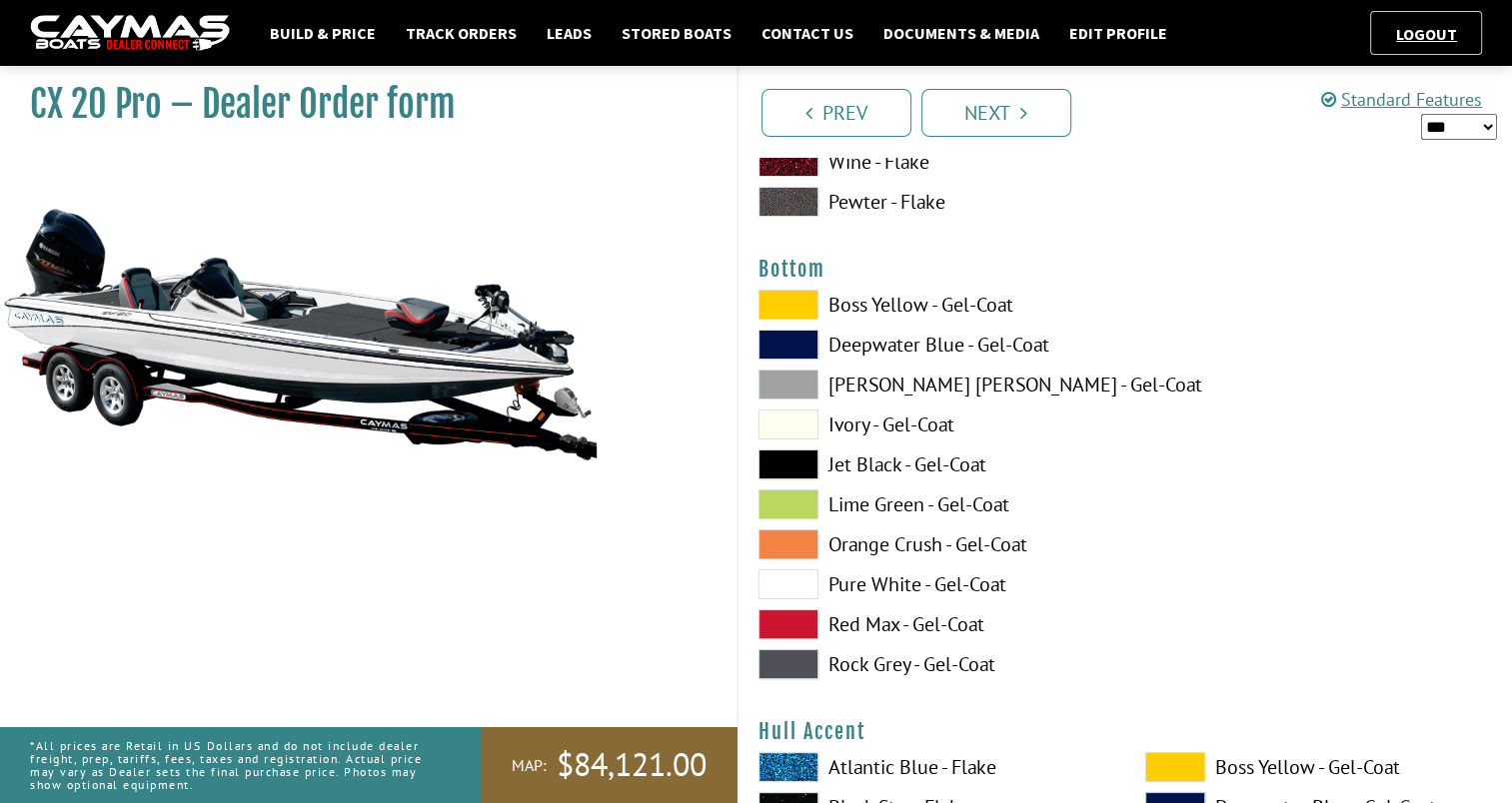 scroll, scrollTop: 7483, scrollLeft: 0, axis: vertical 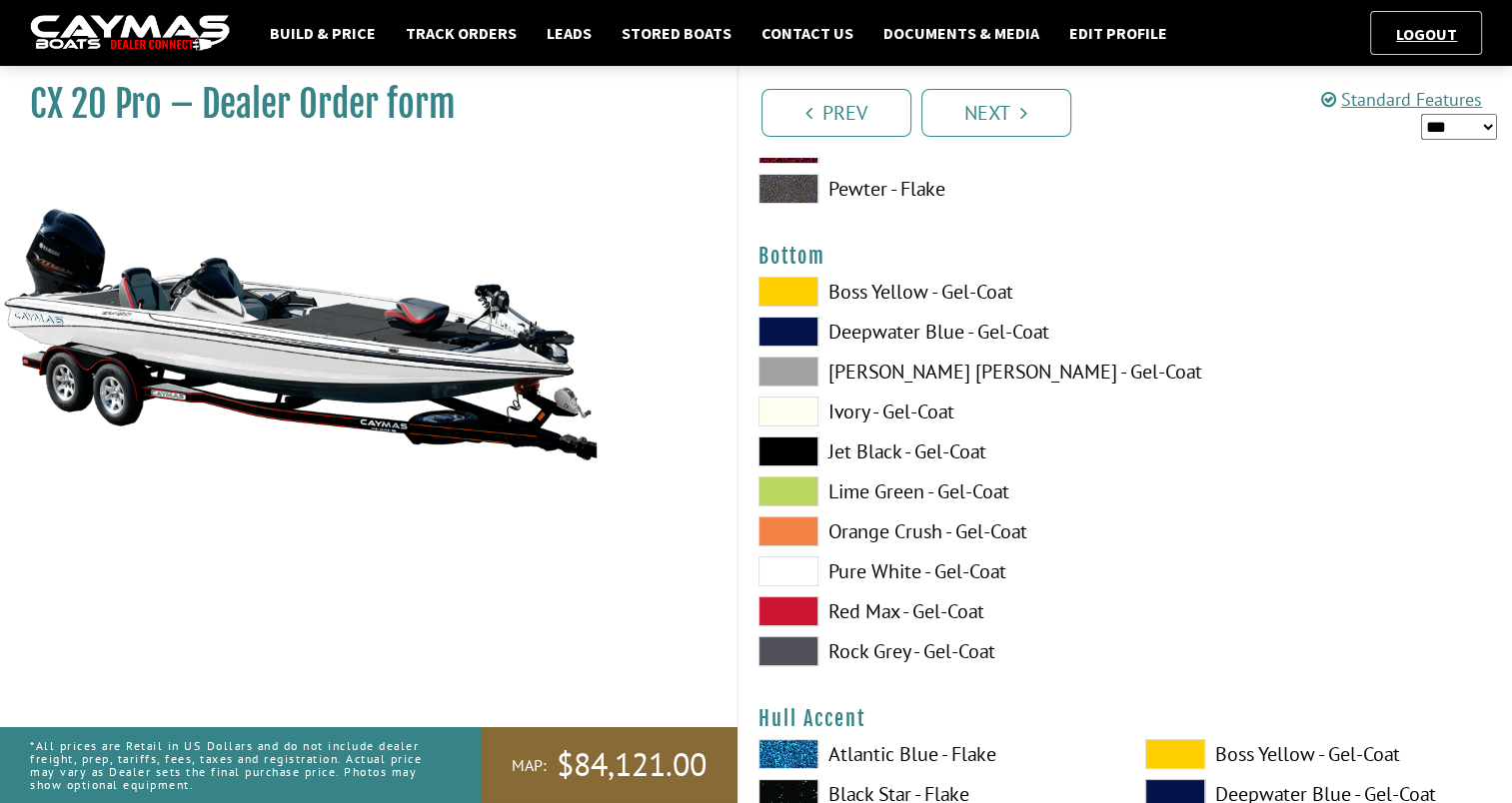 click at bounding box center [788, 451] 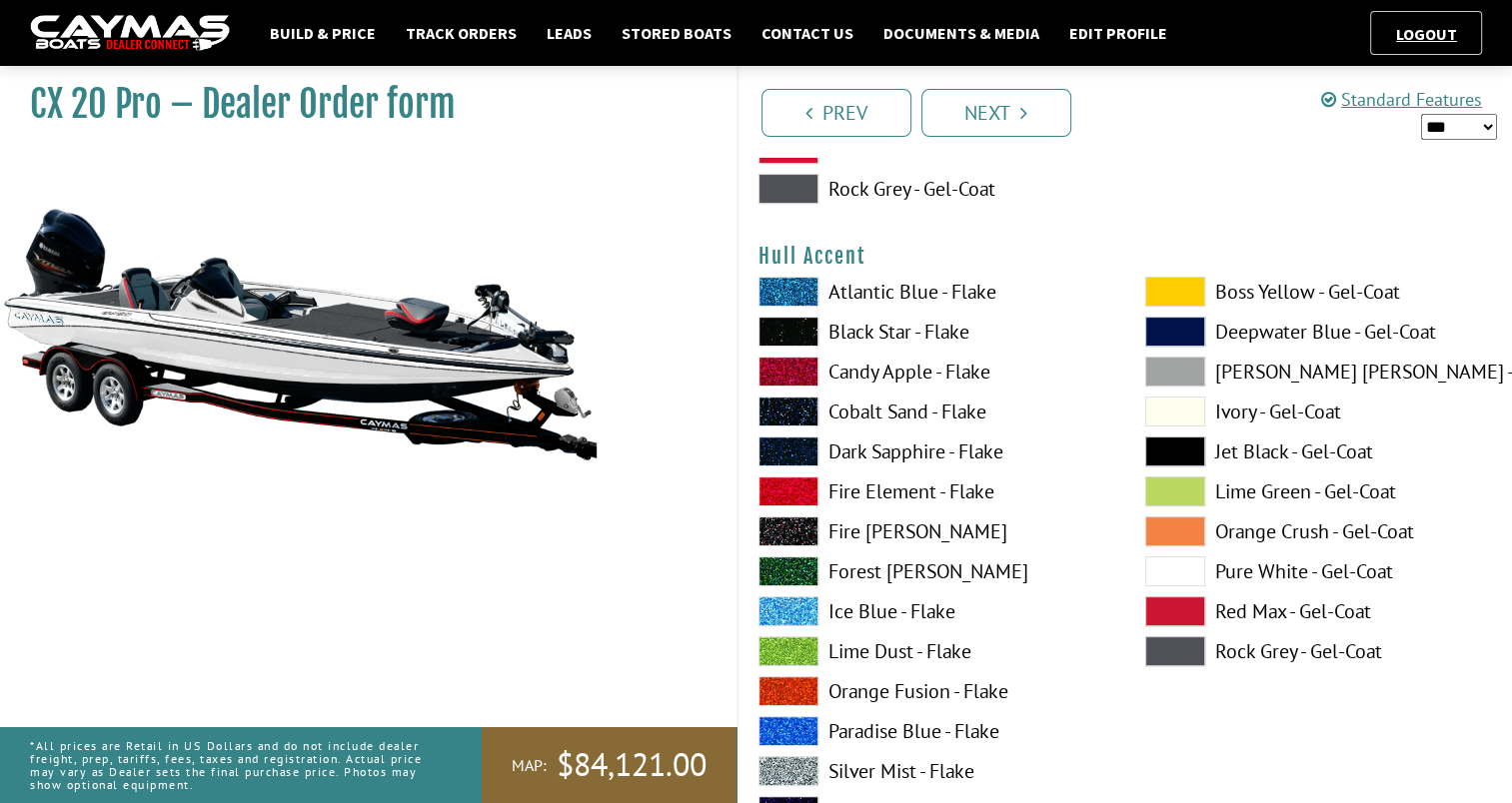 scroll, scrollTop: 8108, scrollLeft: 0, axis: vertical 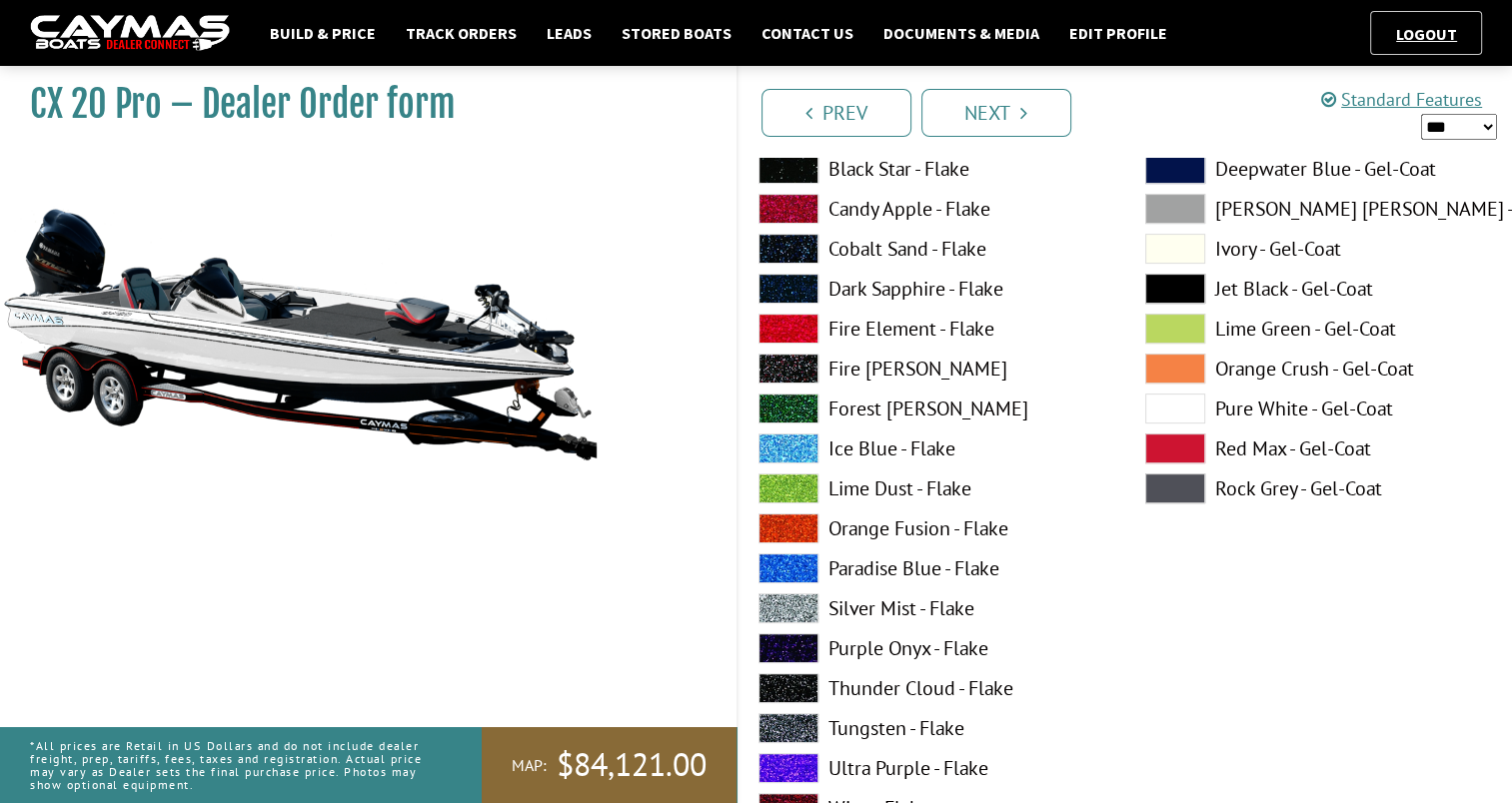 click at bounding box center [1175, 369] 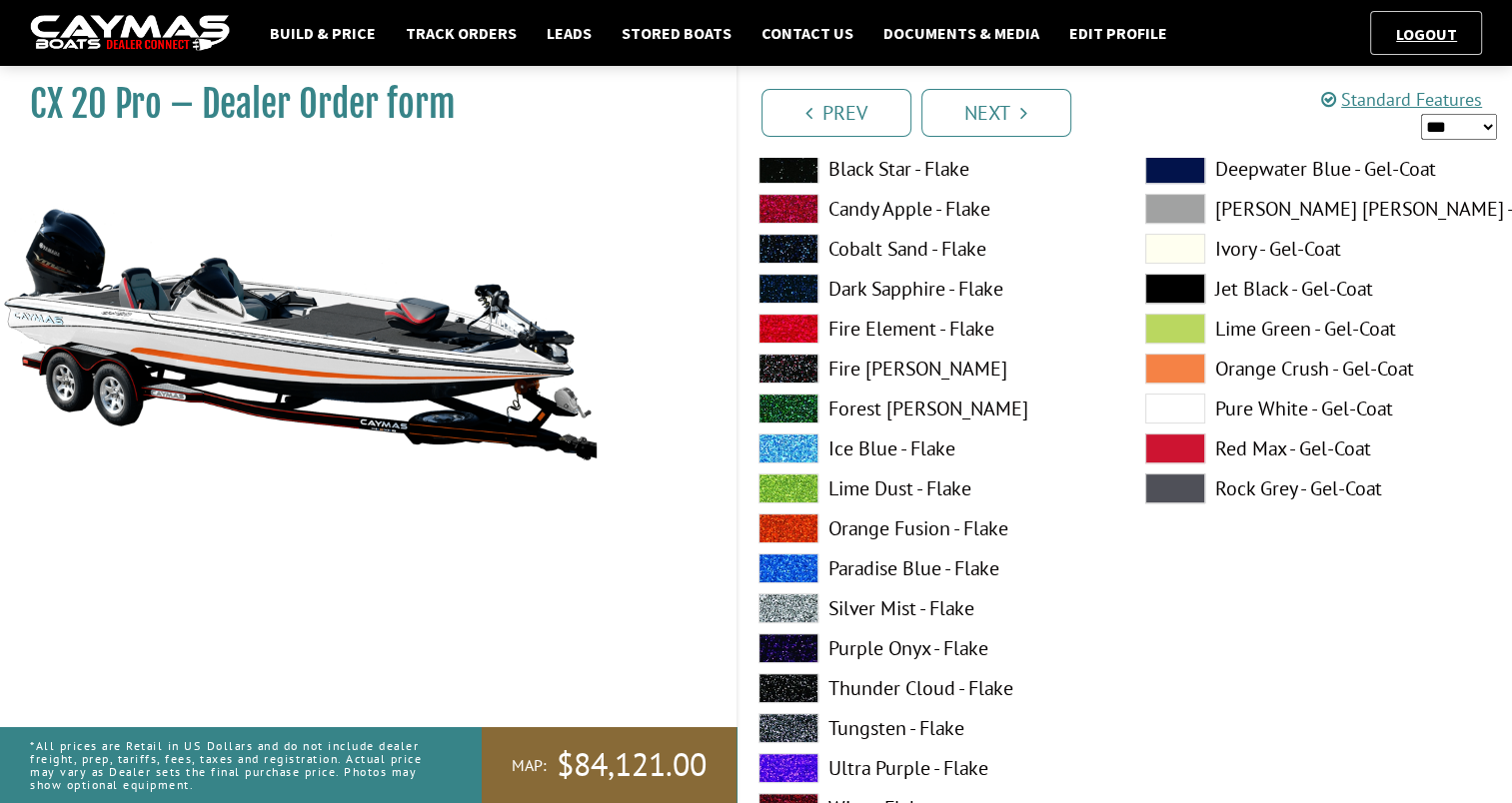 click at bounding box center [1175, 369] 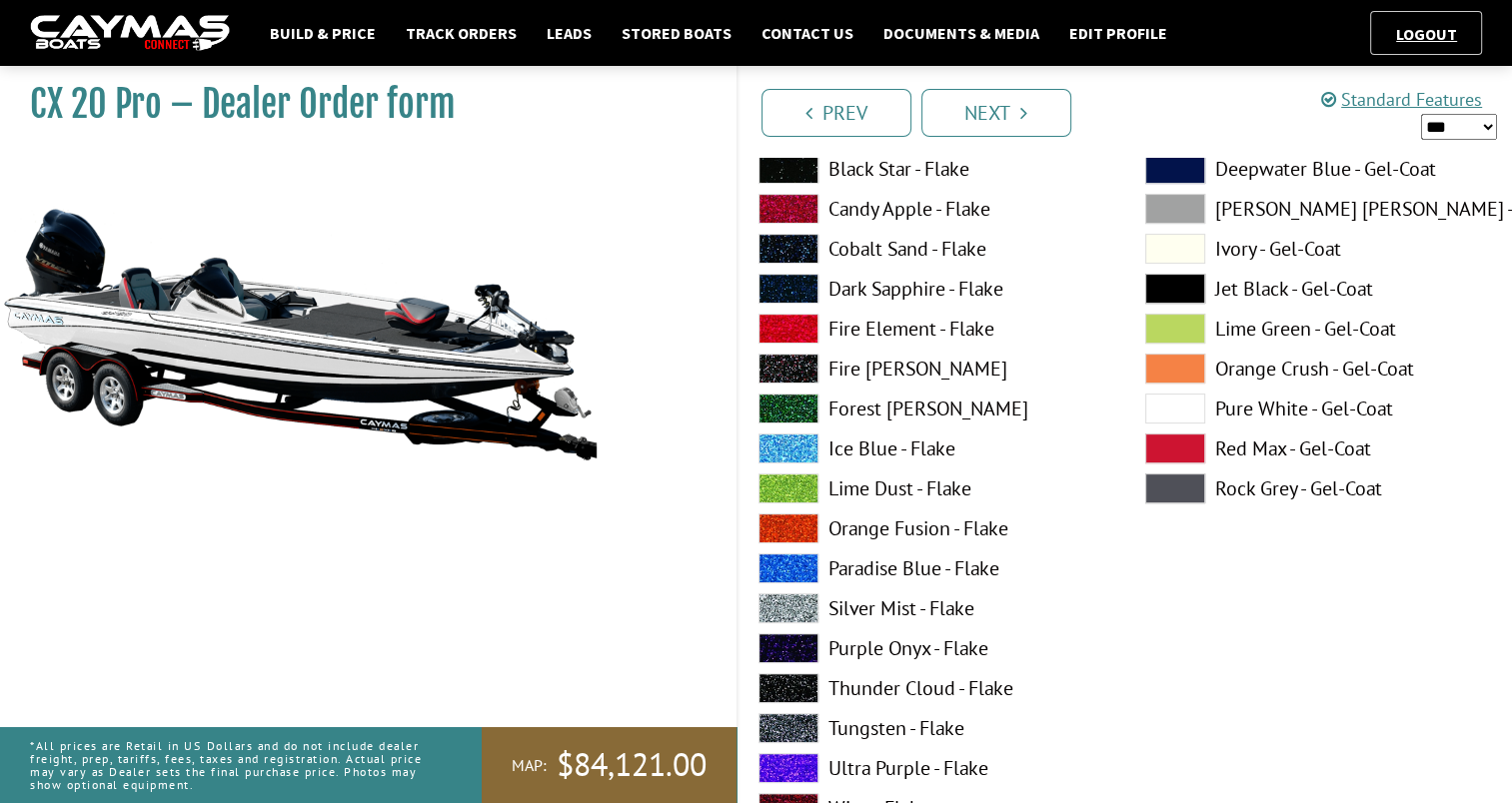 click at bounding box center [788, 688] 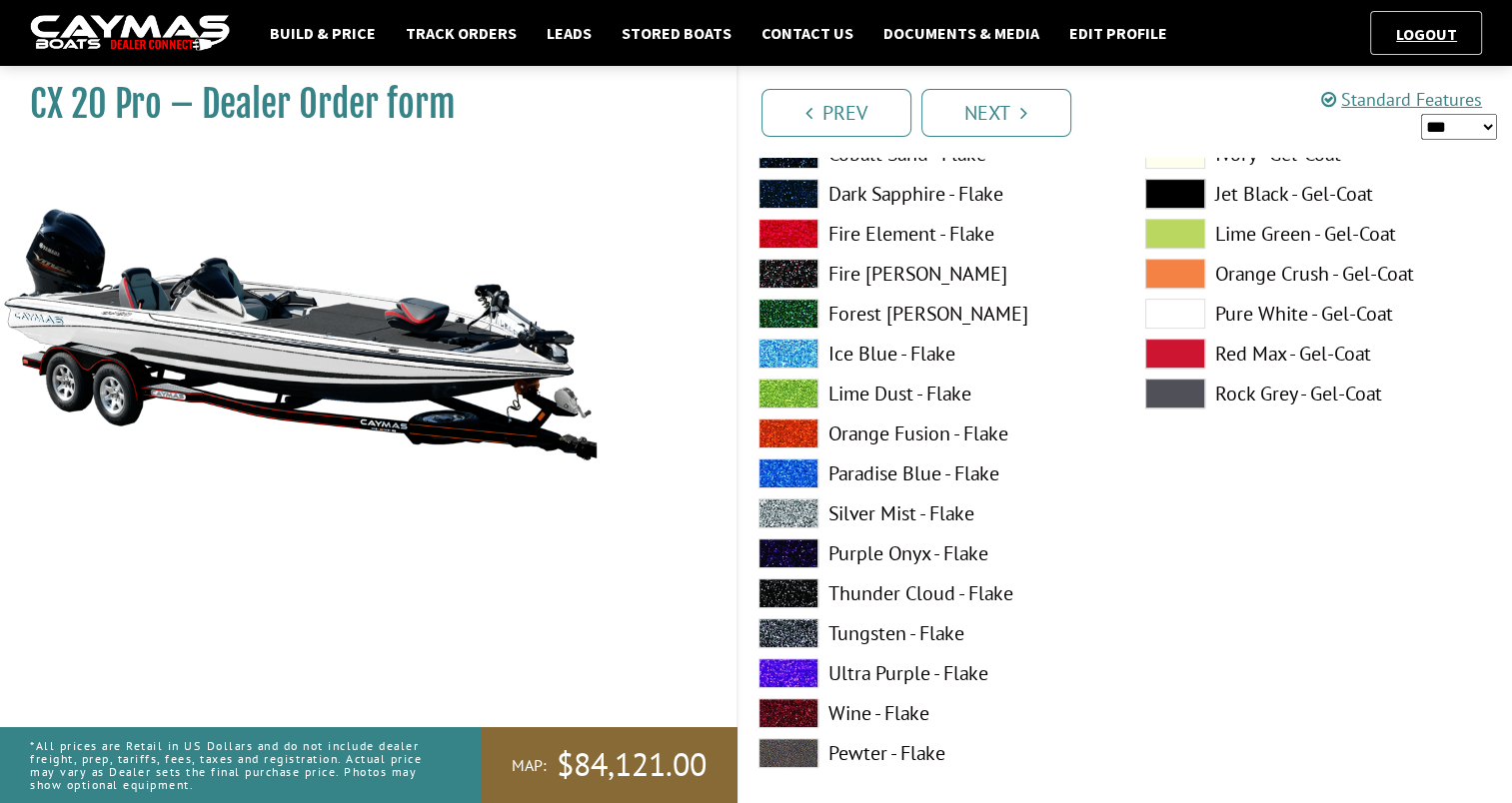 scroll, scrollTop: 8271, scrollLeft: 0, axis: vertical 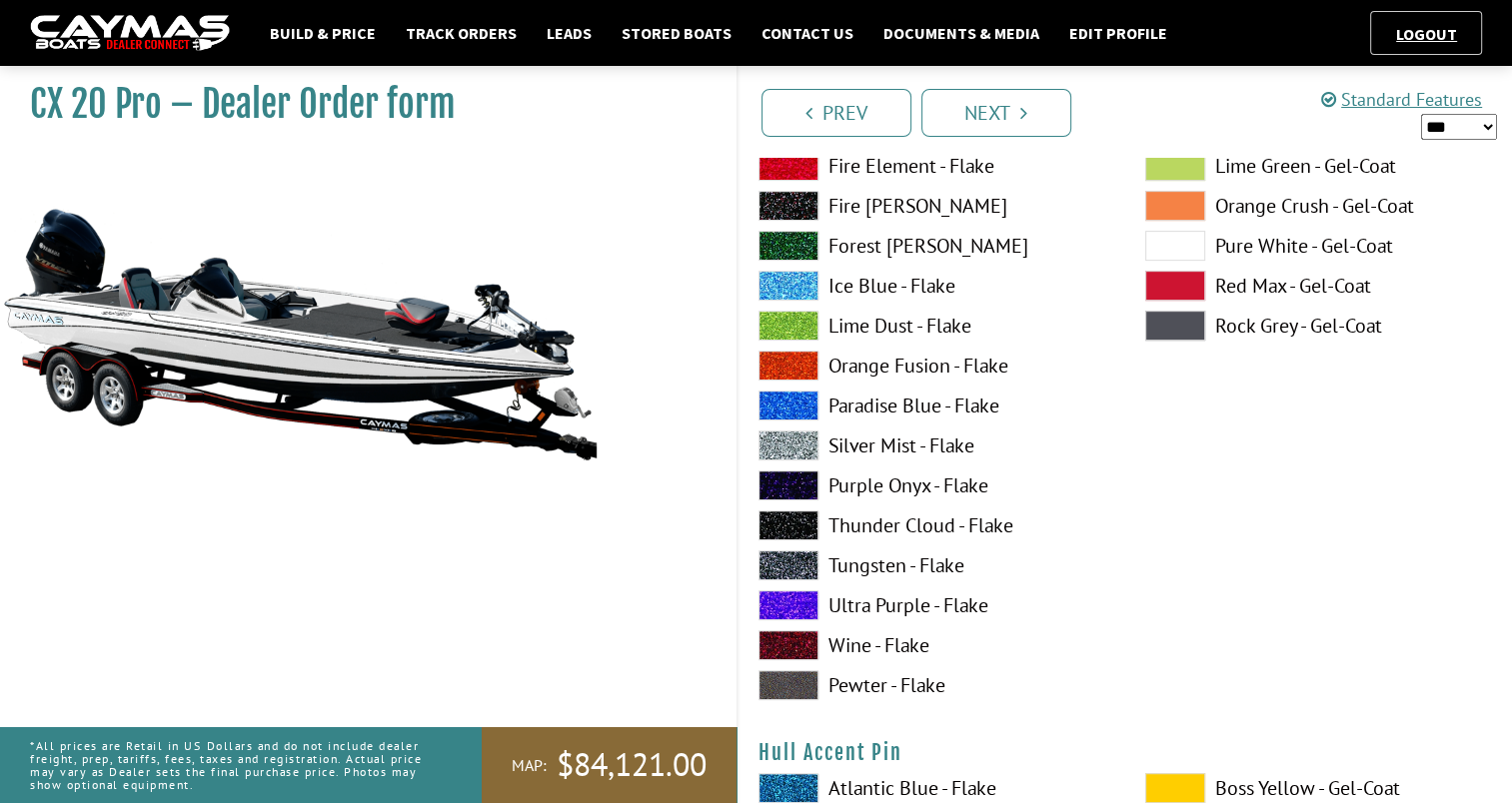 click at bounding box center [1175, 246] 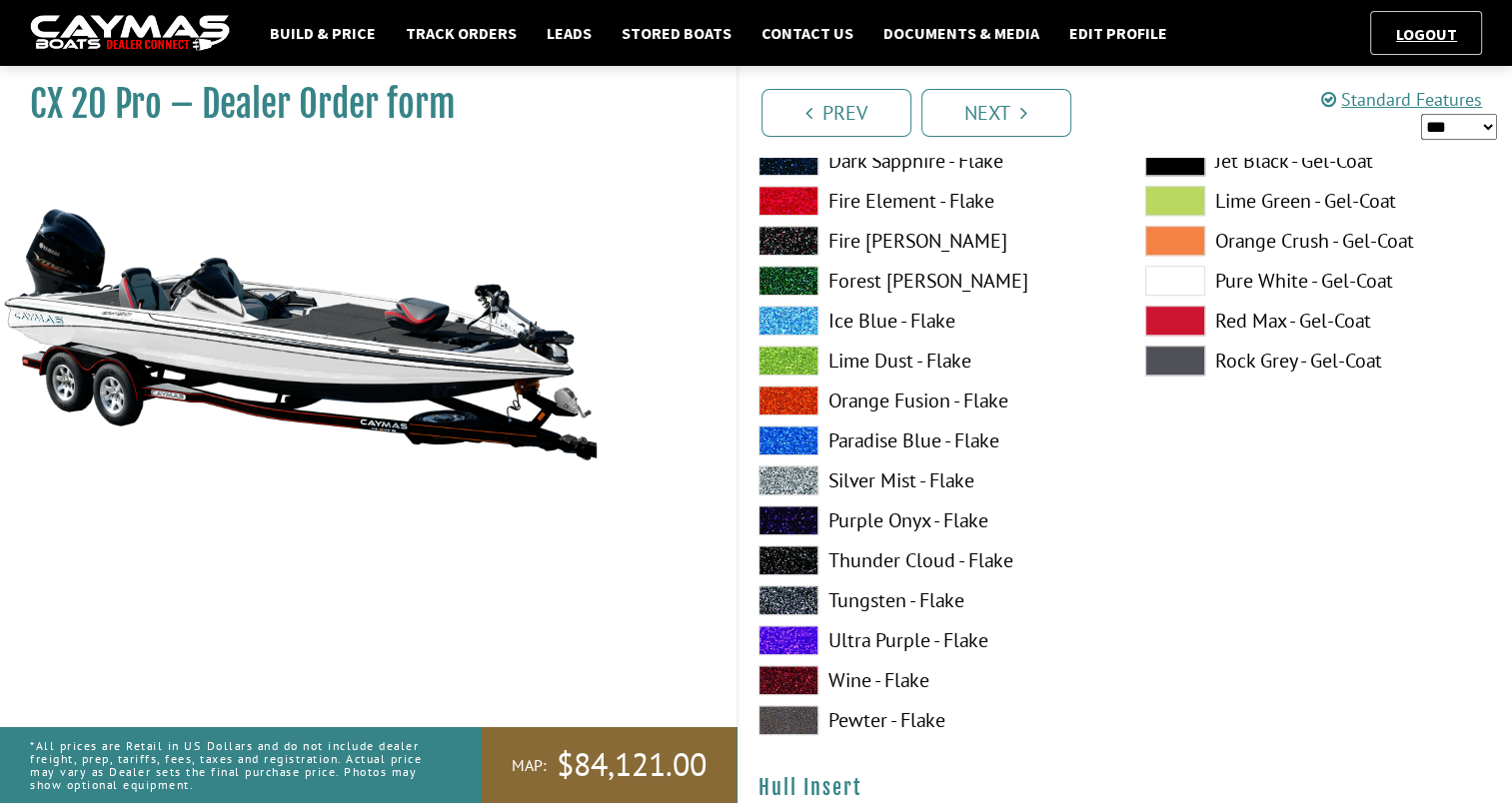 scroll, scrollTop: 9126, scrollLeft: 0, axis: vertical 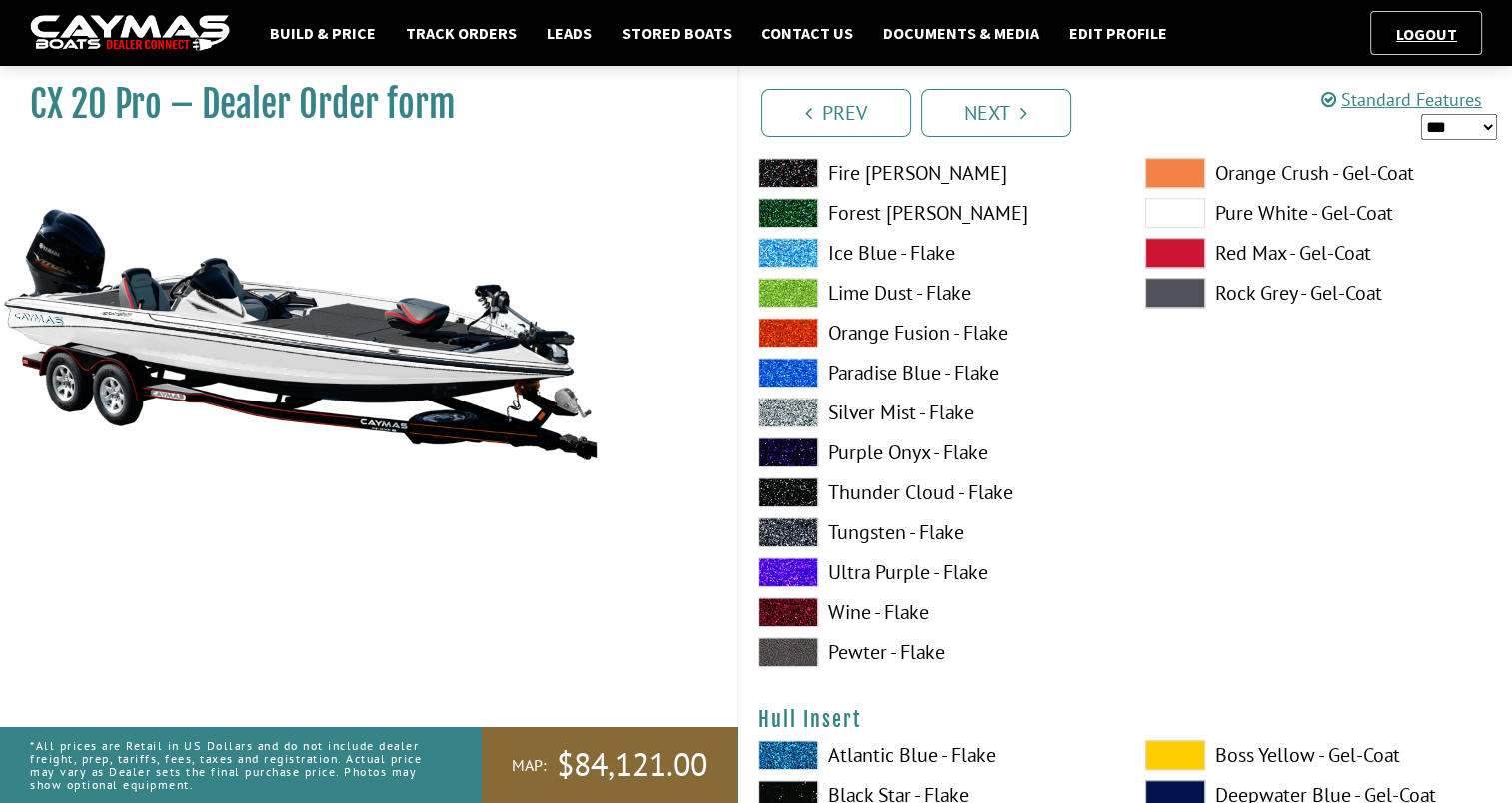 click at bounding box center (788, 492) 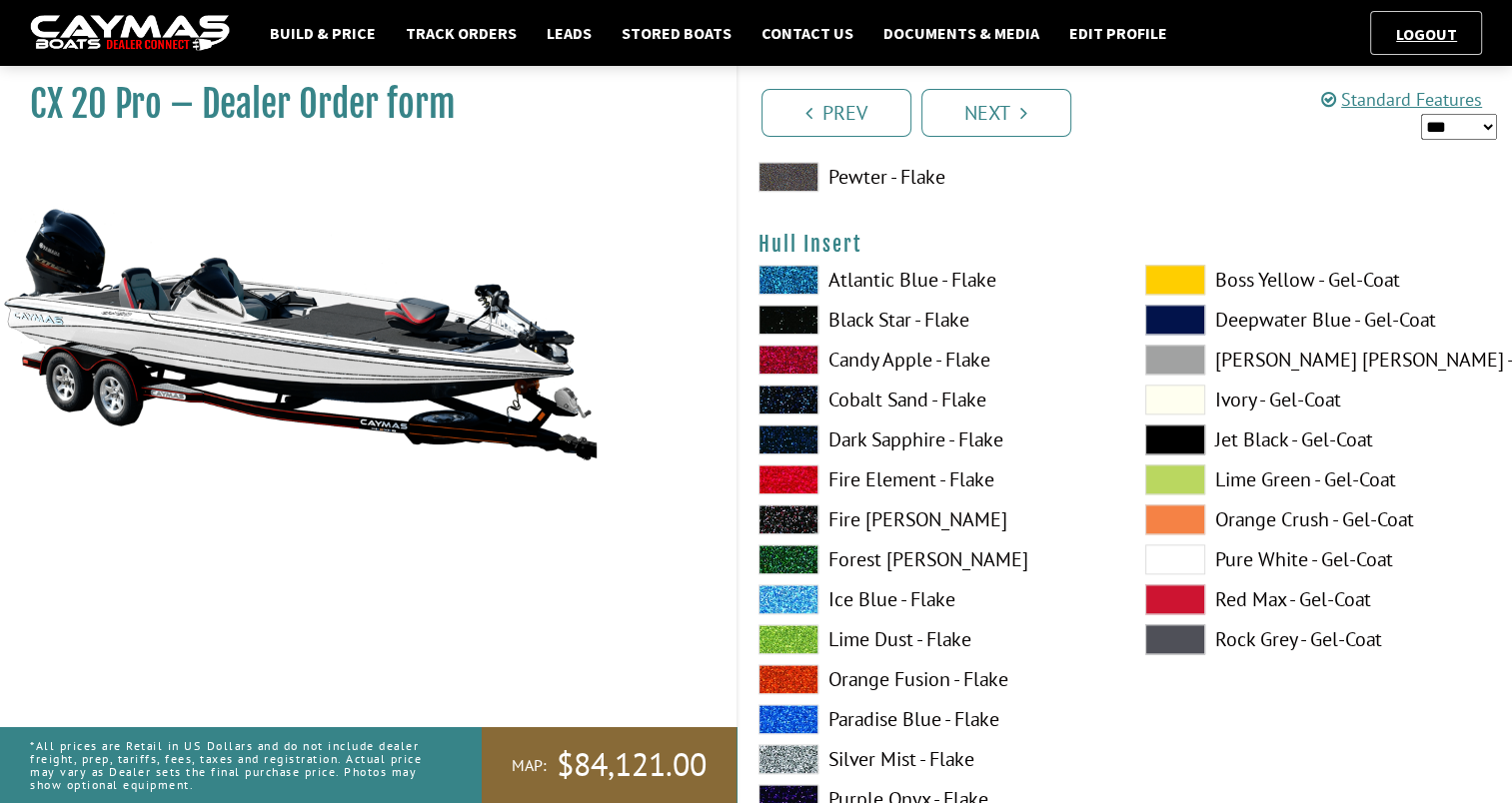 scroll, scrollTop: 9669, scrollLeft: 0, axis: vertical 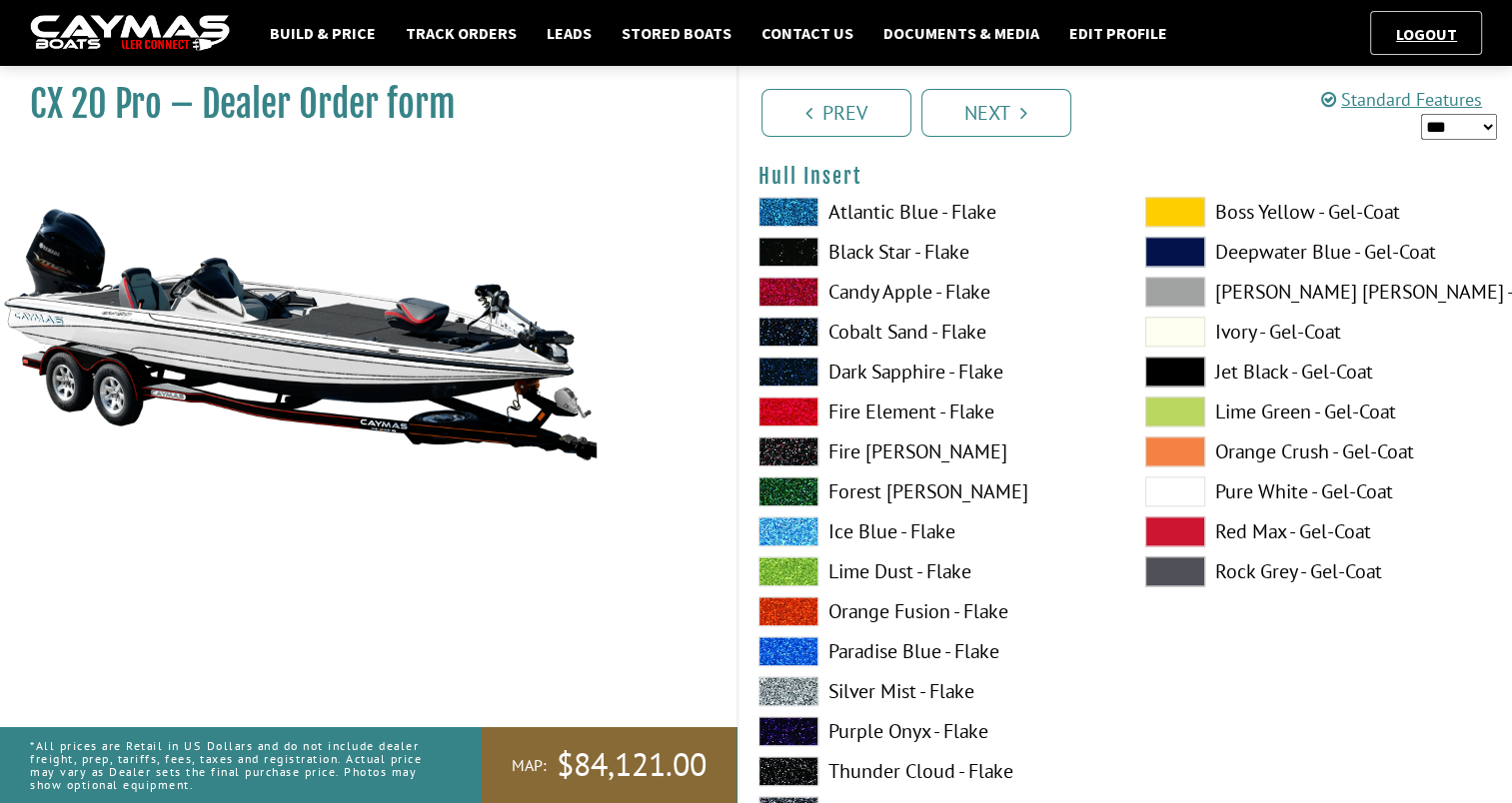 click at bounding box center (1175, 212) 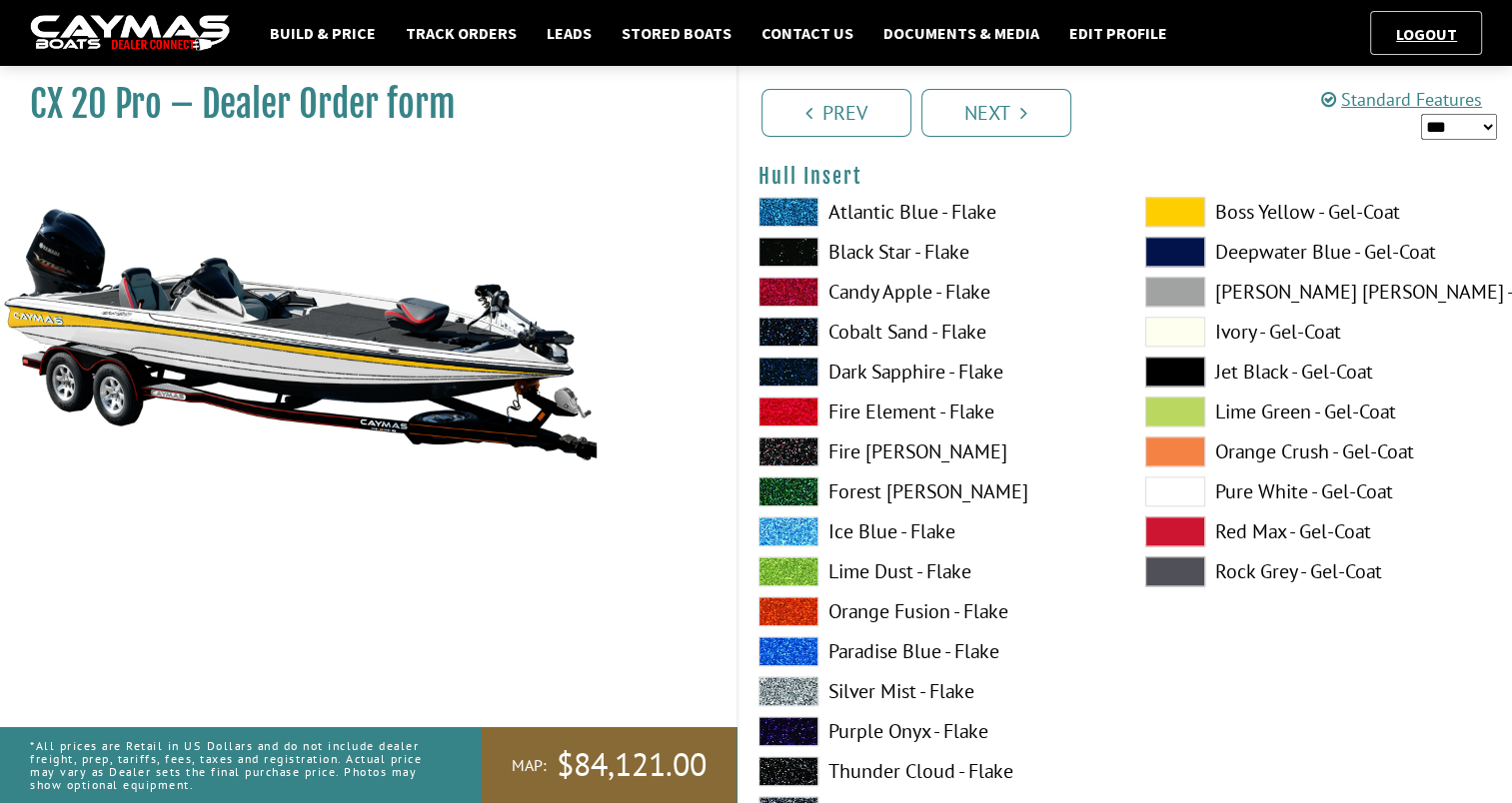 click at bounding box center (1175, 212) 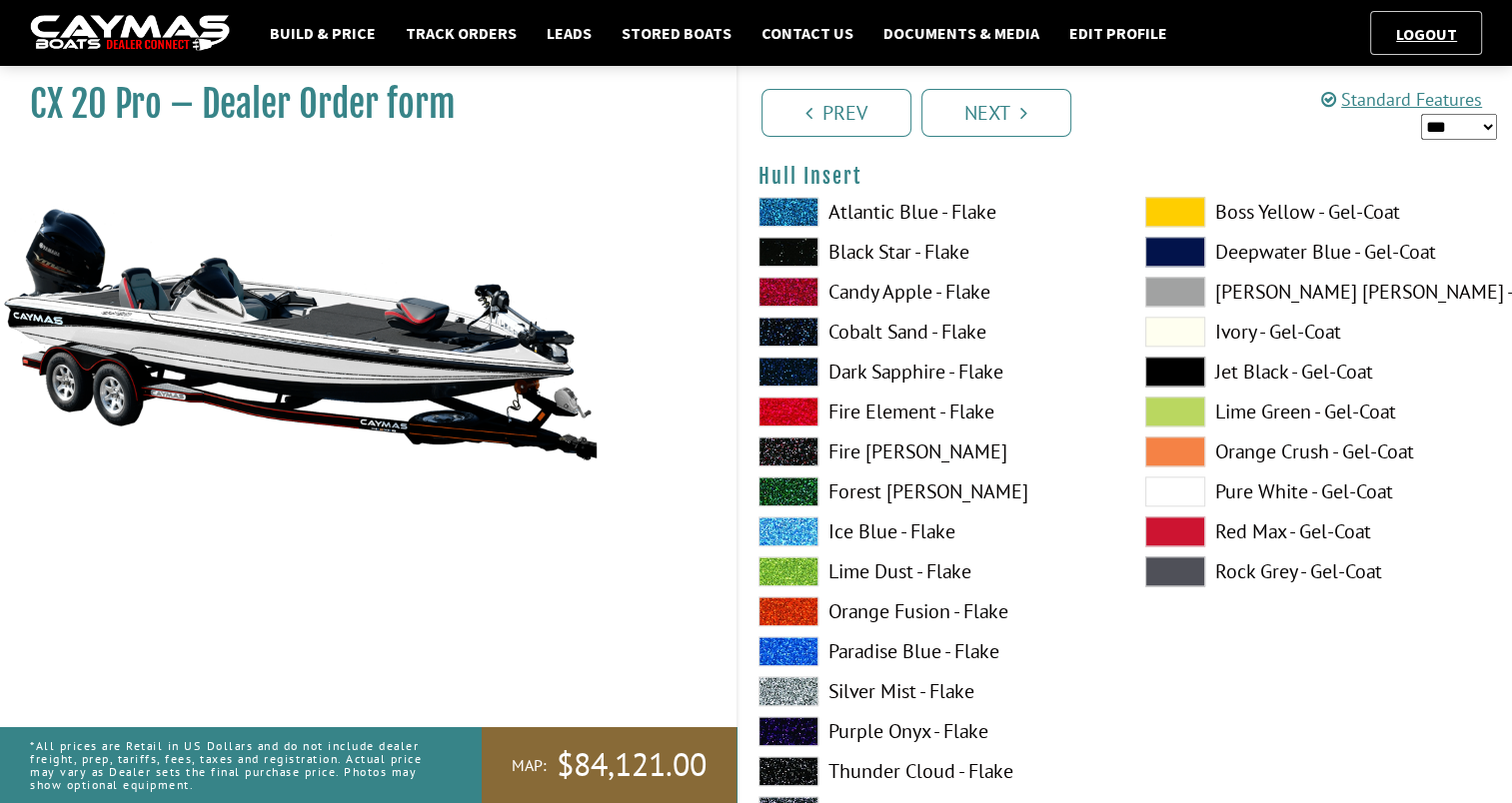 click at bounding box center [1175, 491] 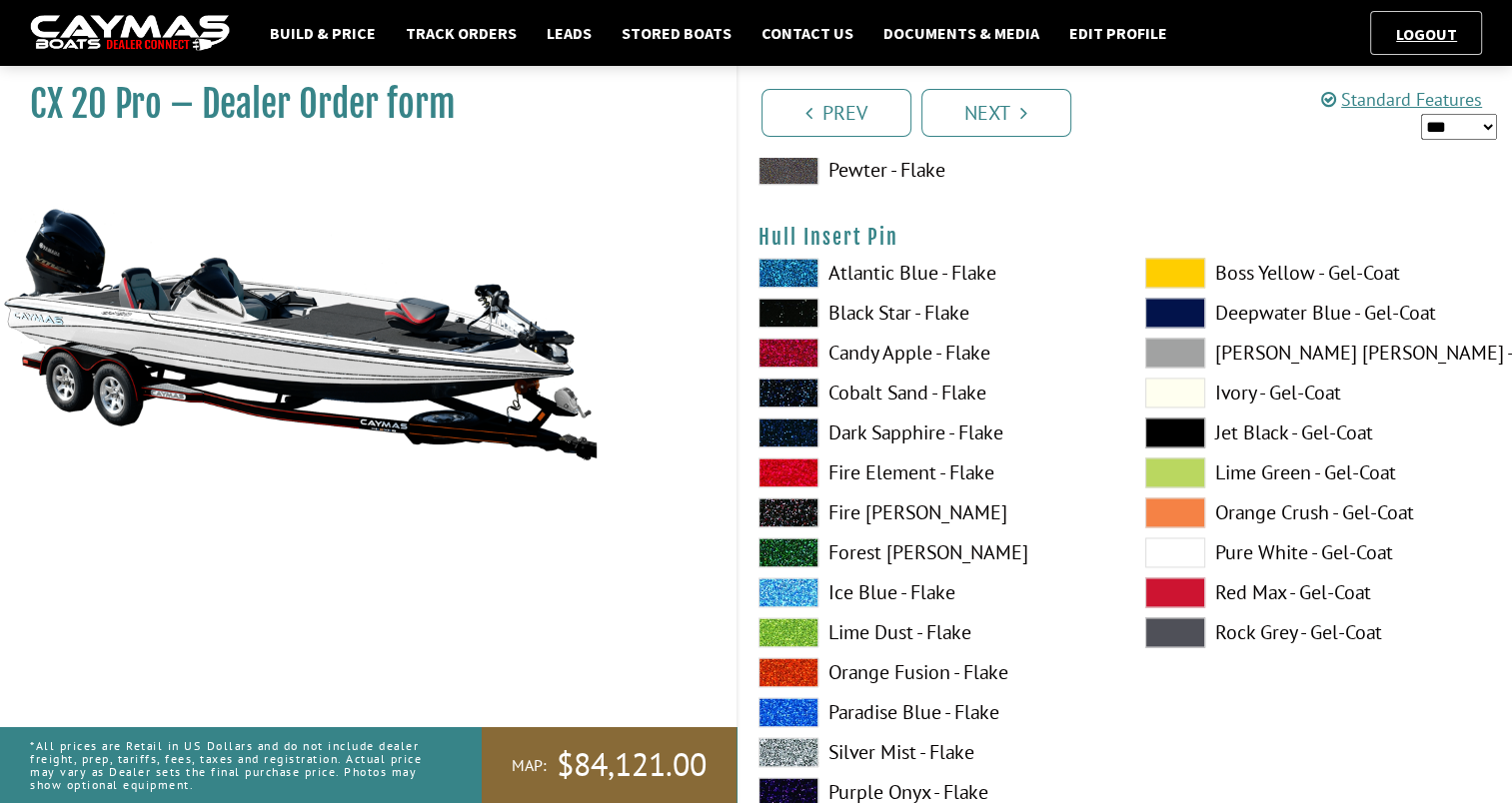 scroll, scrollTop: 10443, scrollLeft: 0, axis: vertical 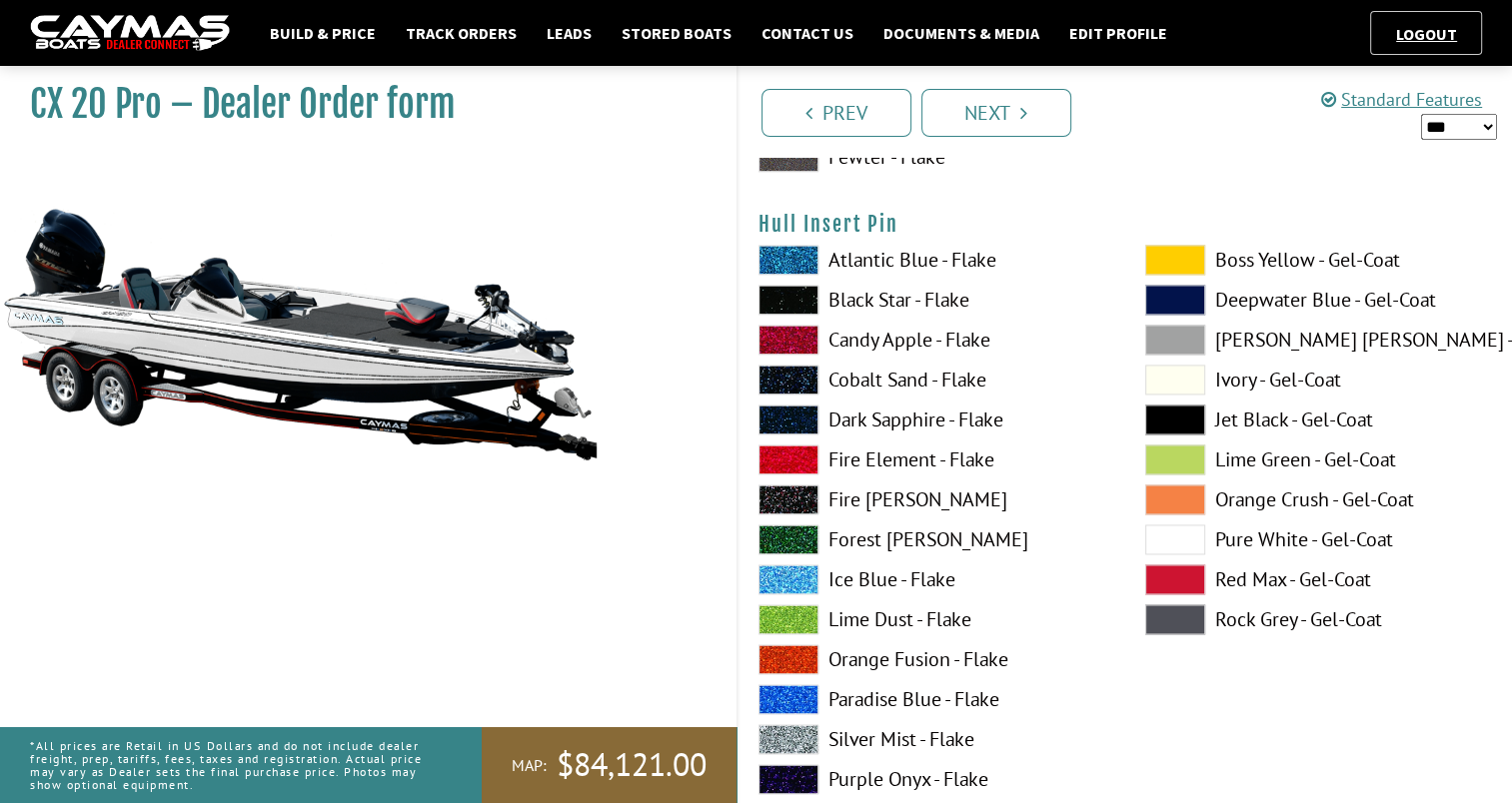 click at bounding box center (788, 340) 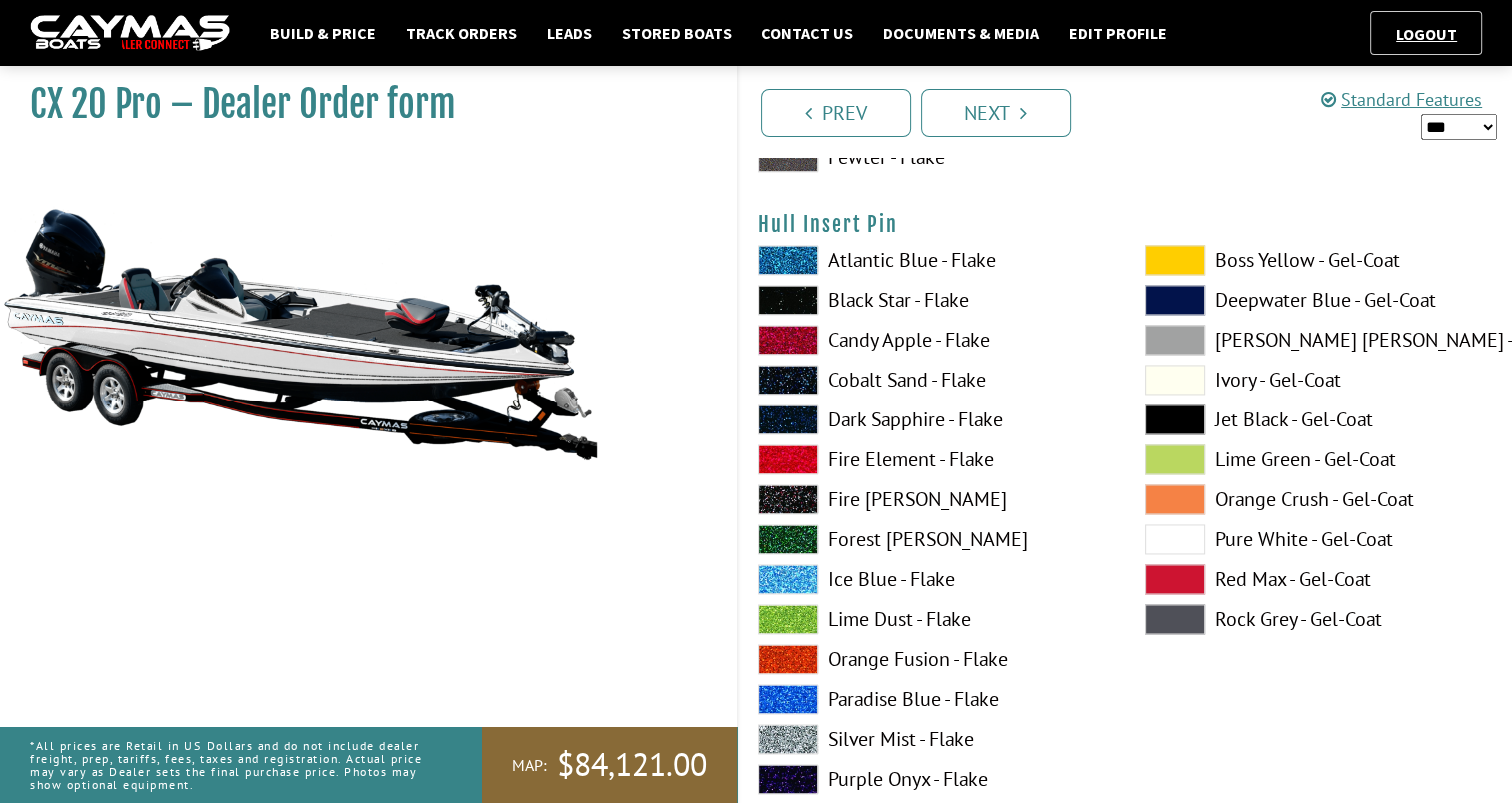 click at bounding box center (788, 340) 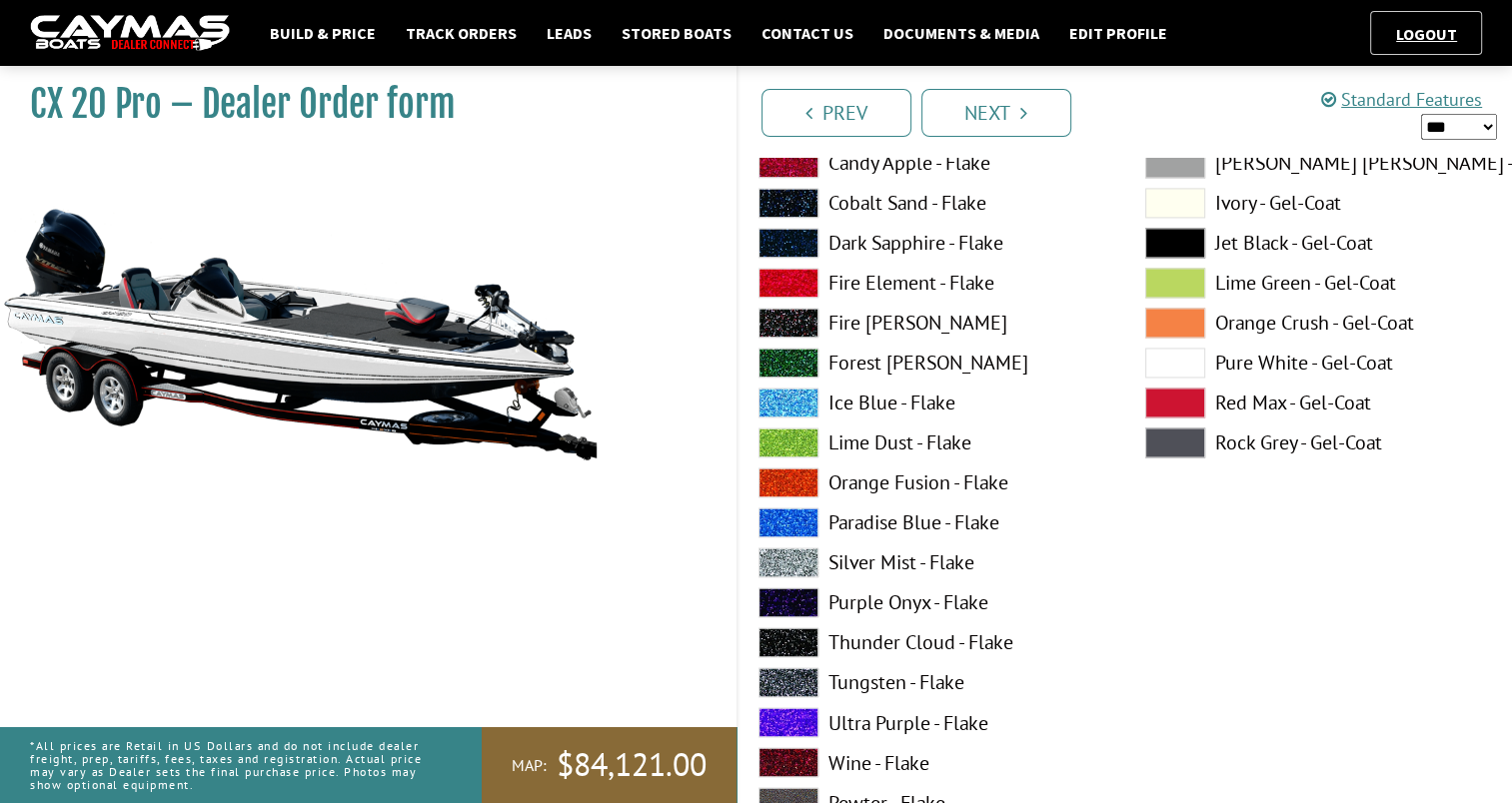 scroll, scrollTop: 10770, scrollLeft: 0, axis: vertical 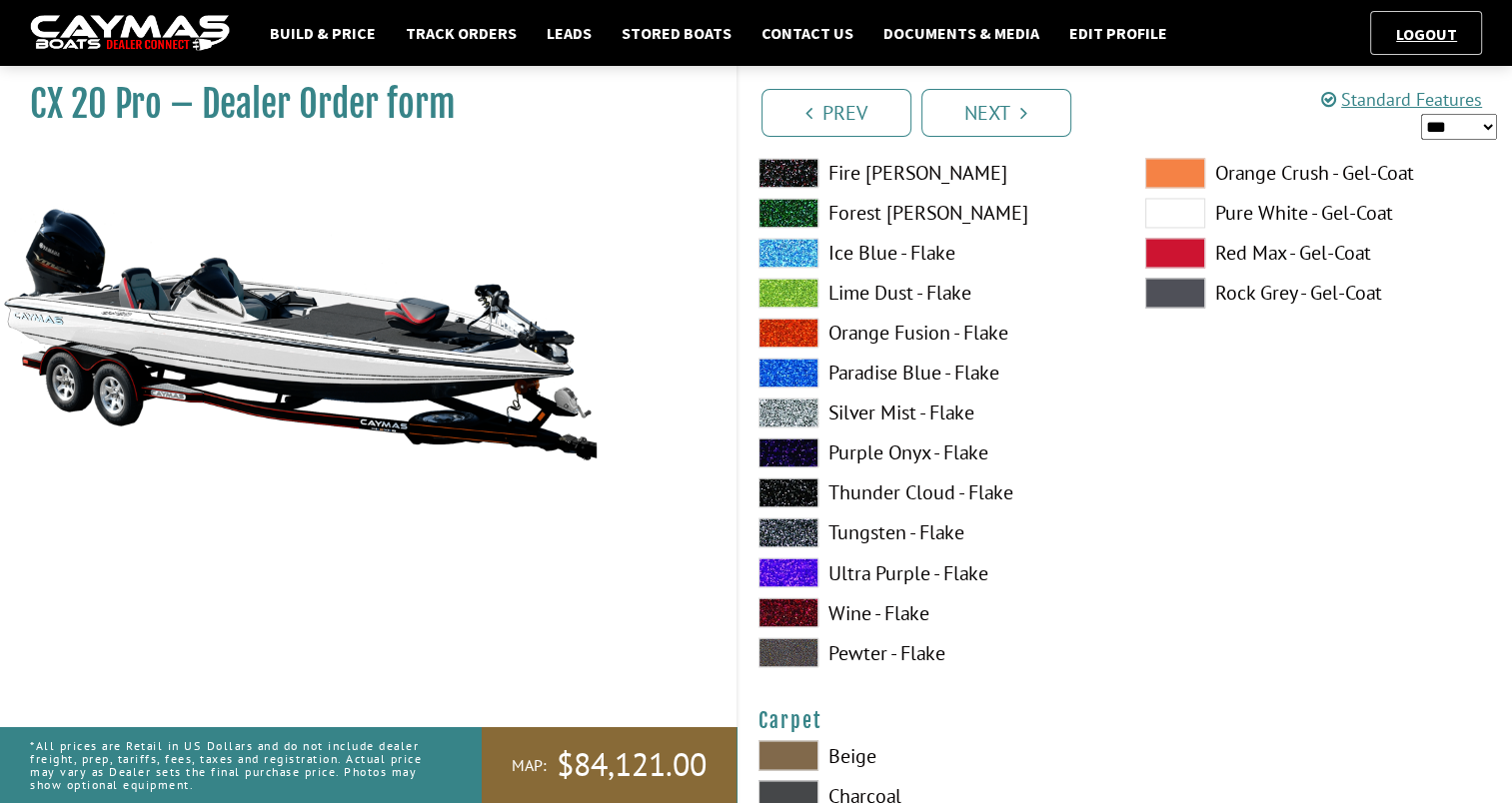 click at bounding box center (788, 492) 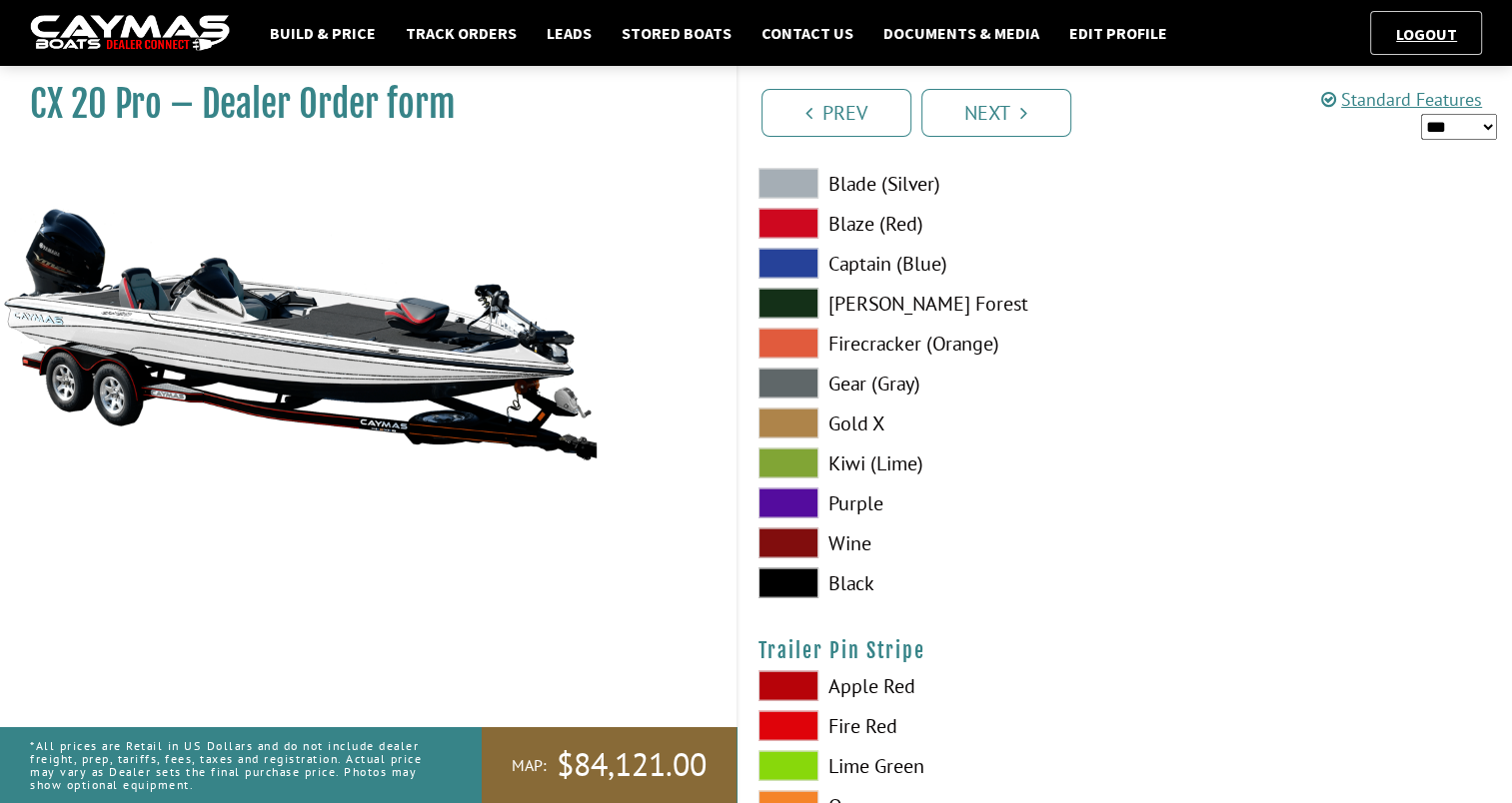 scroll, scrollTop: 11720, scrollLeft: 0, axis: vertical 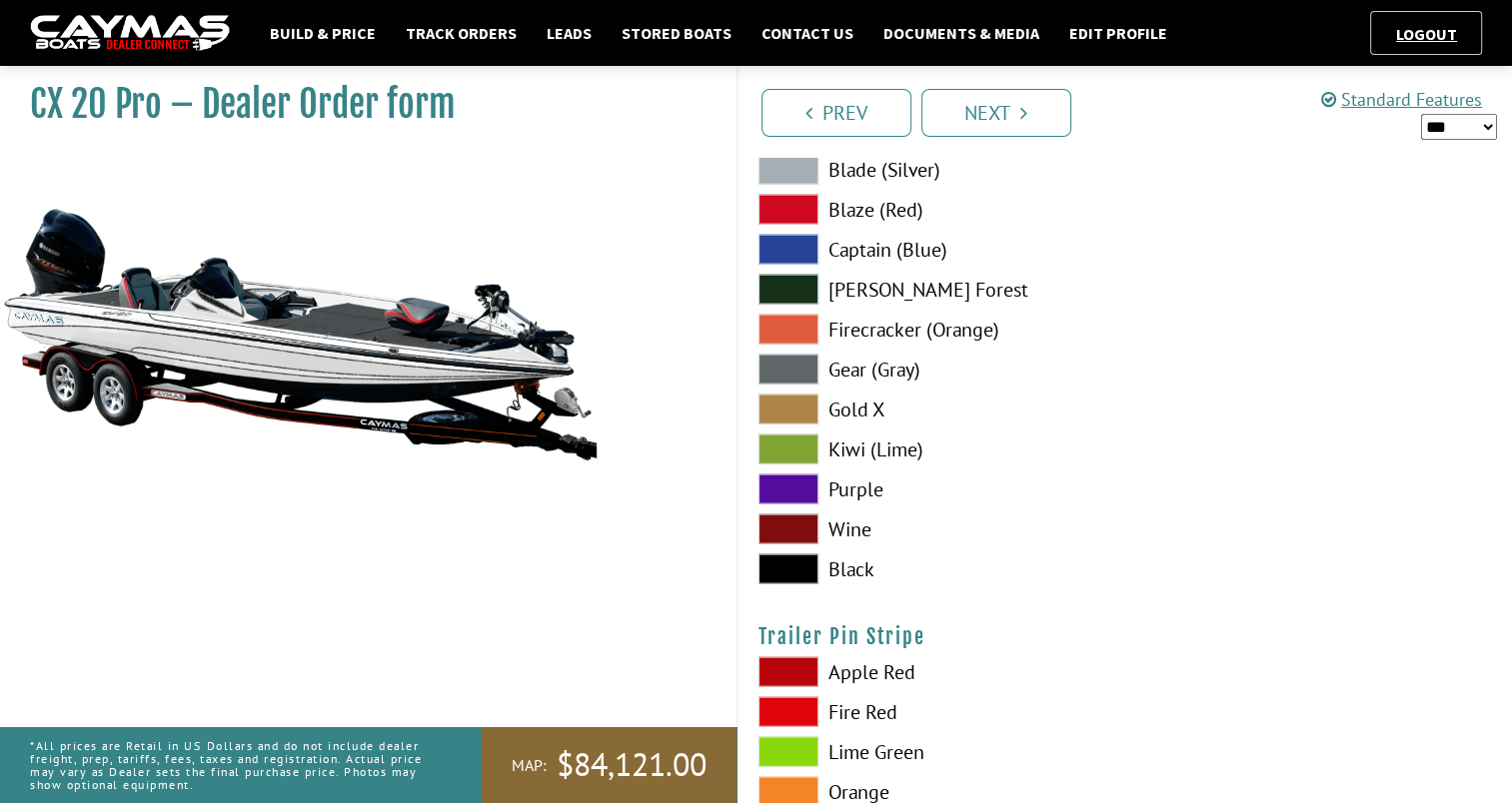 click at bounding box center (788, 569) 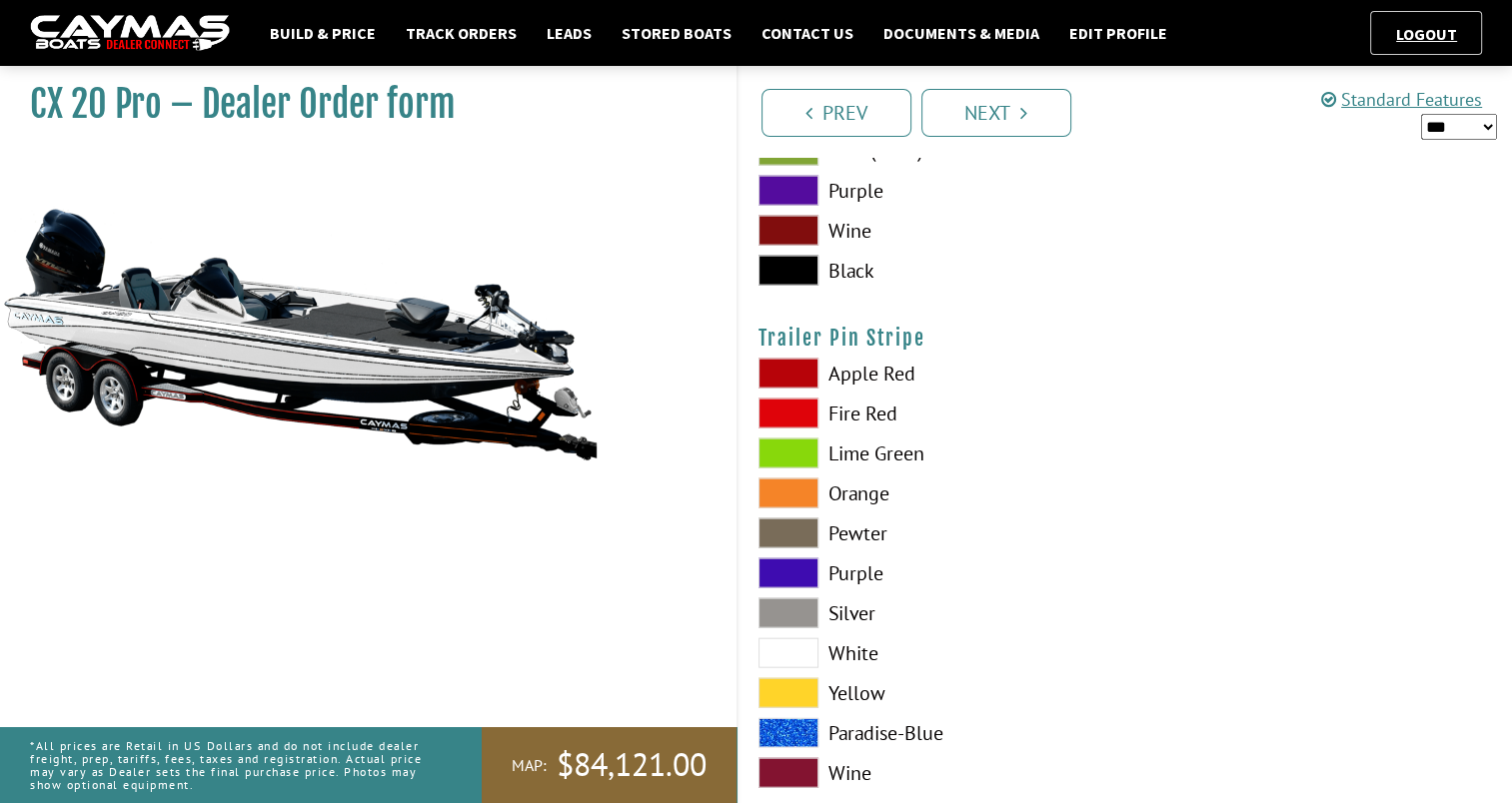 scroll, scrollTop: 12046, scrollLeft: 0, axis: vertical 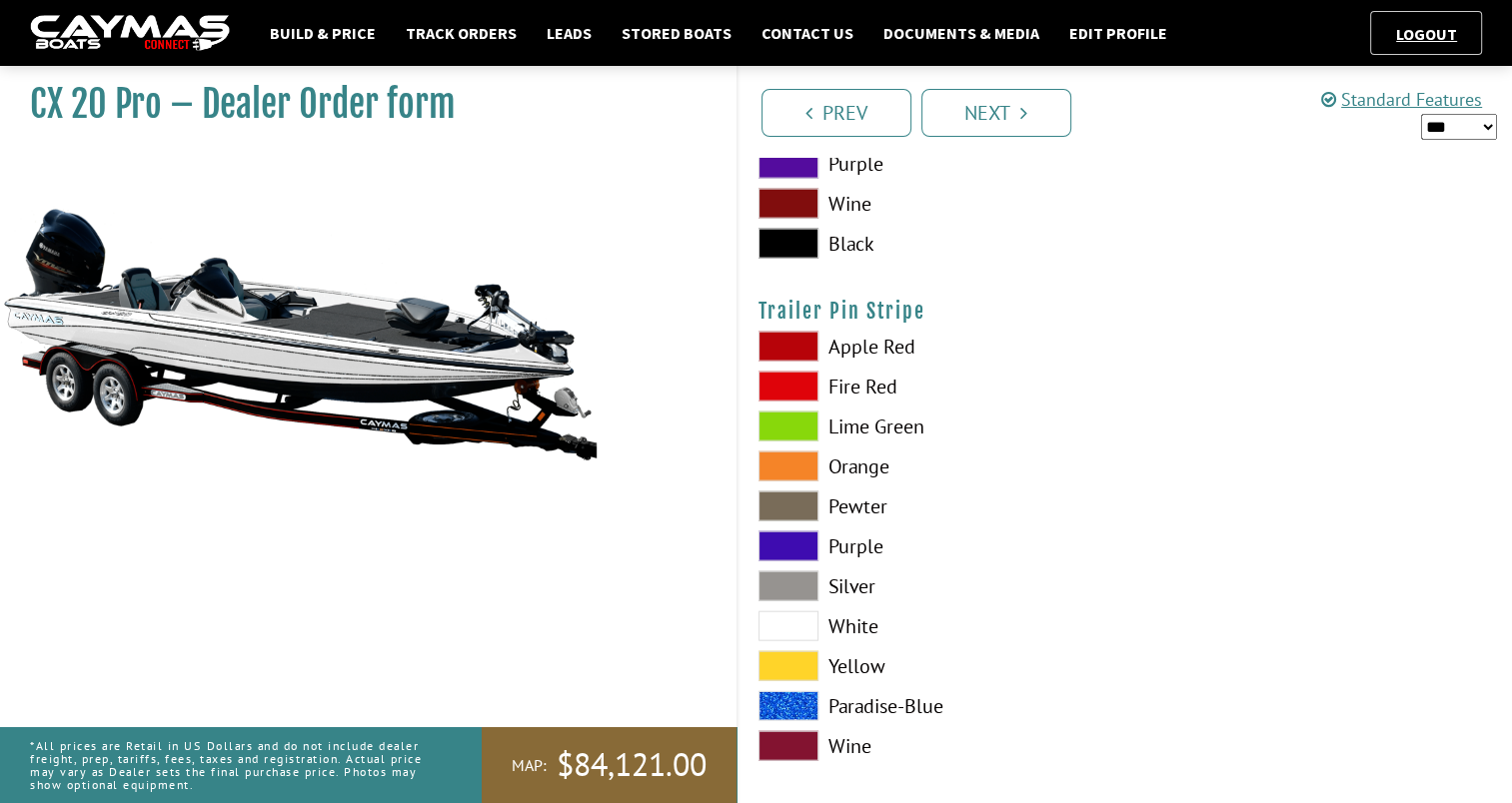 click at bounding box center [788, 626] 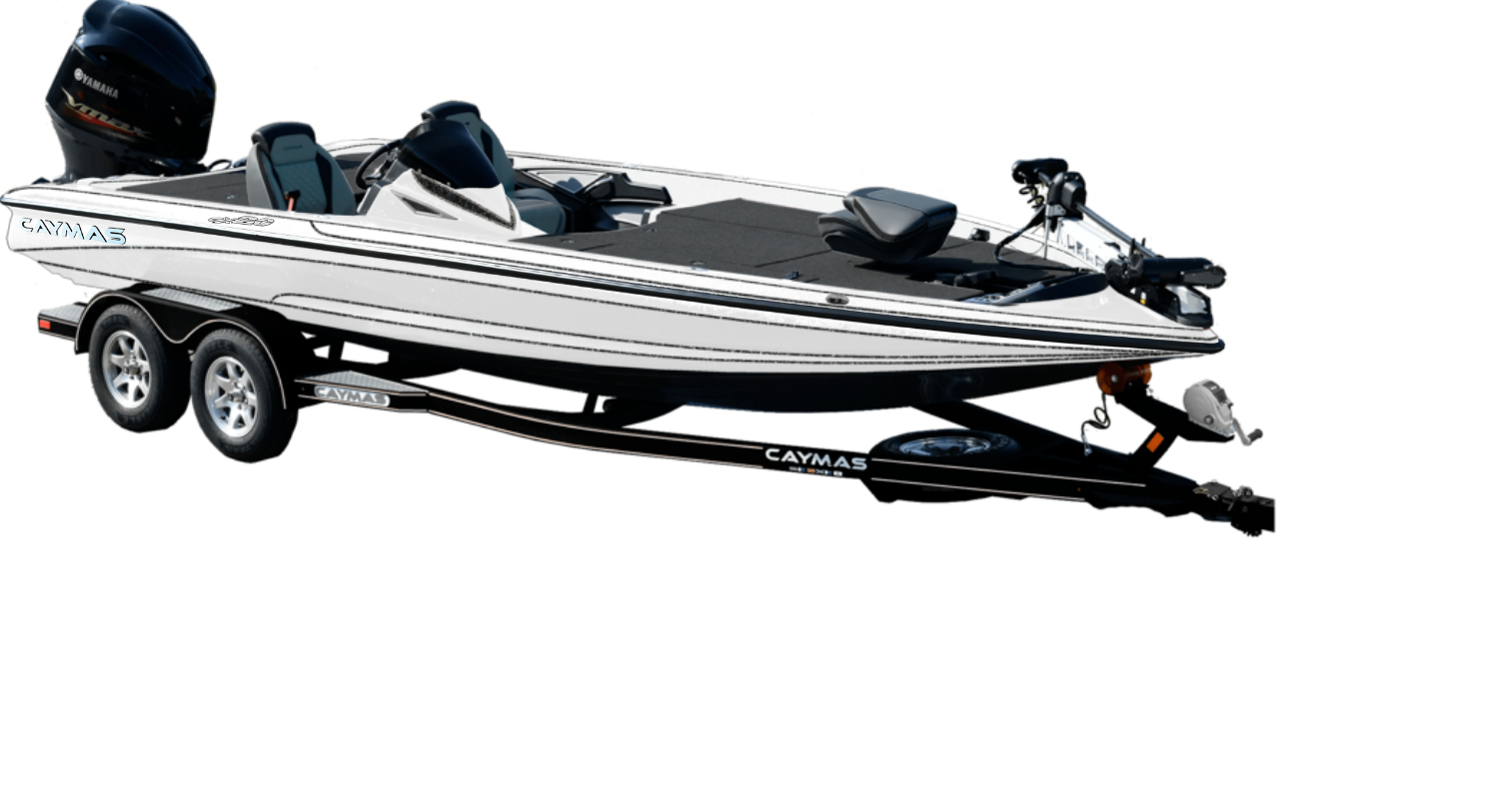 scroll, scrollTop: 12046, scrollLeft: 0, axis: vertical 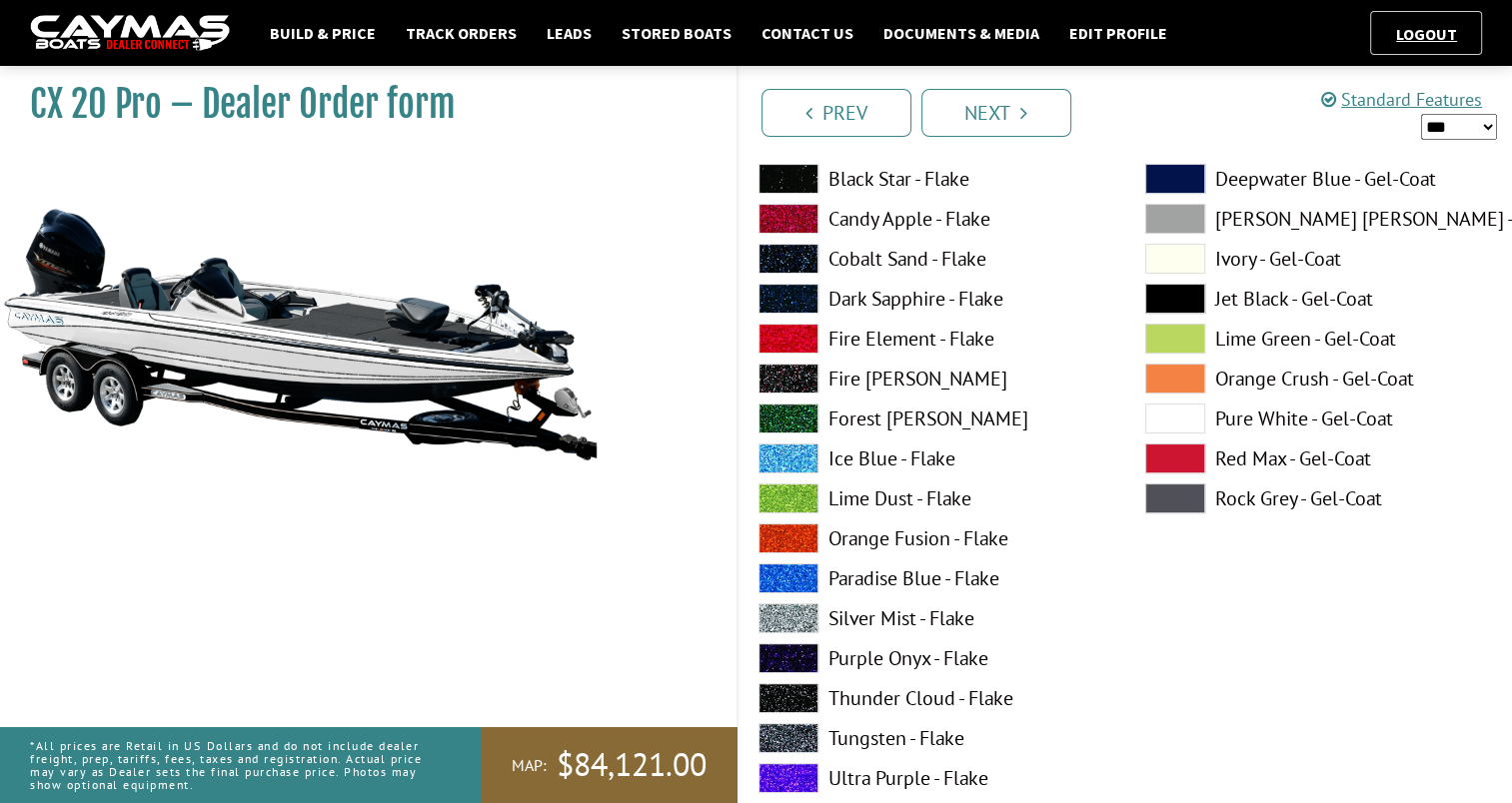 click at bounding box center (788, 339) 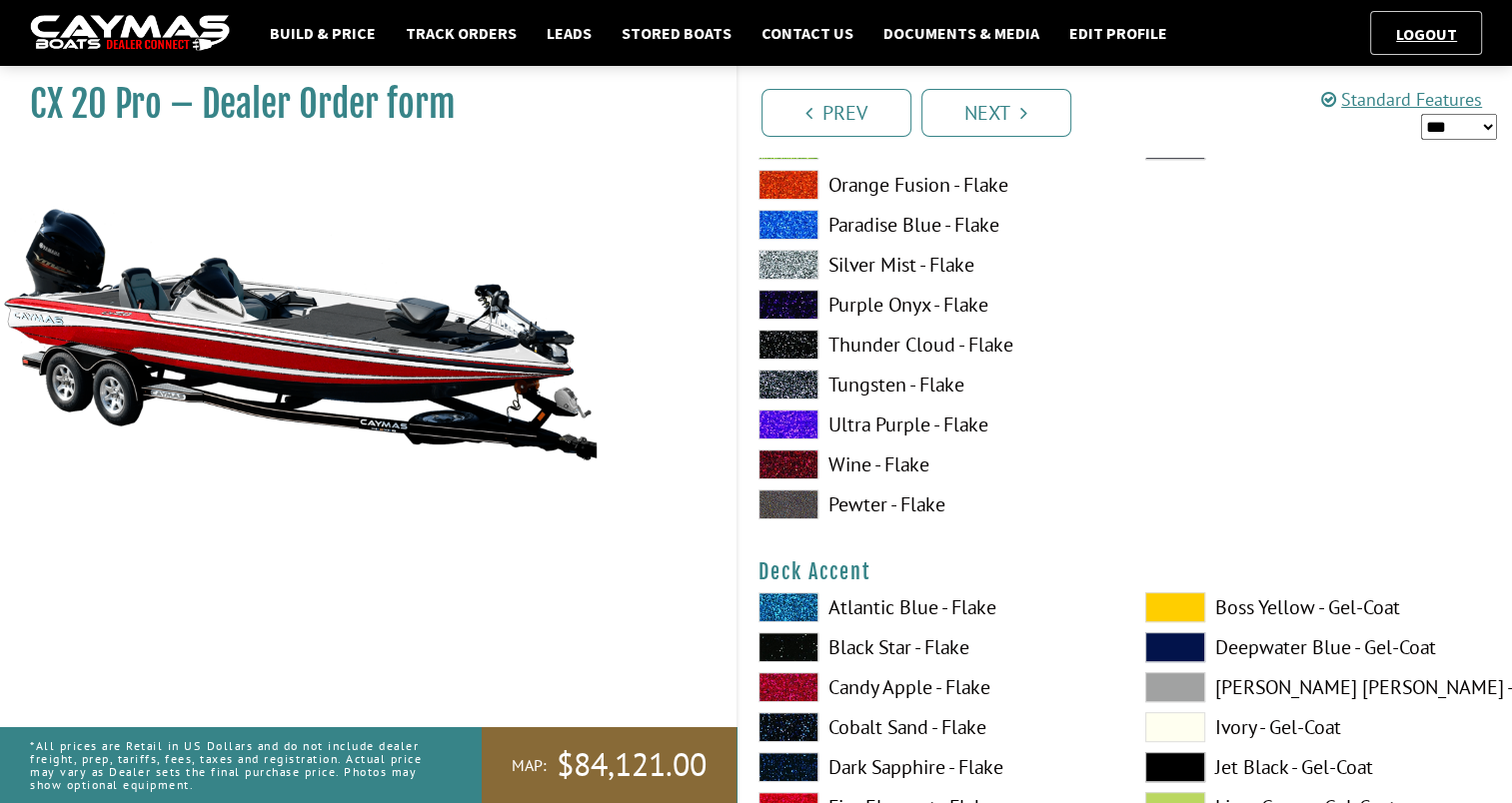 scroll, scrollTop: 645, scrollLeft: 0, axis: vertical 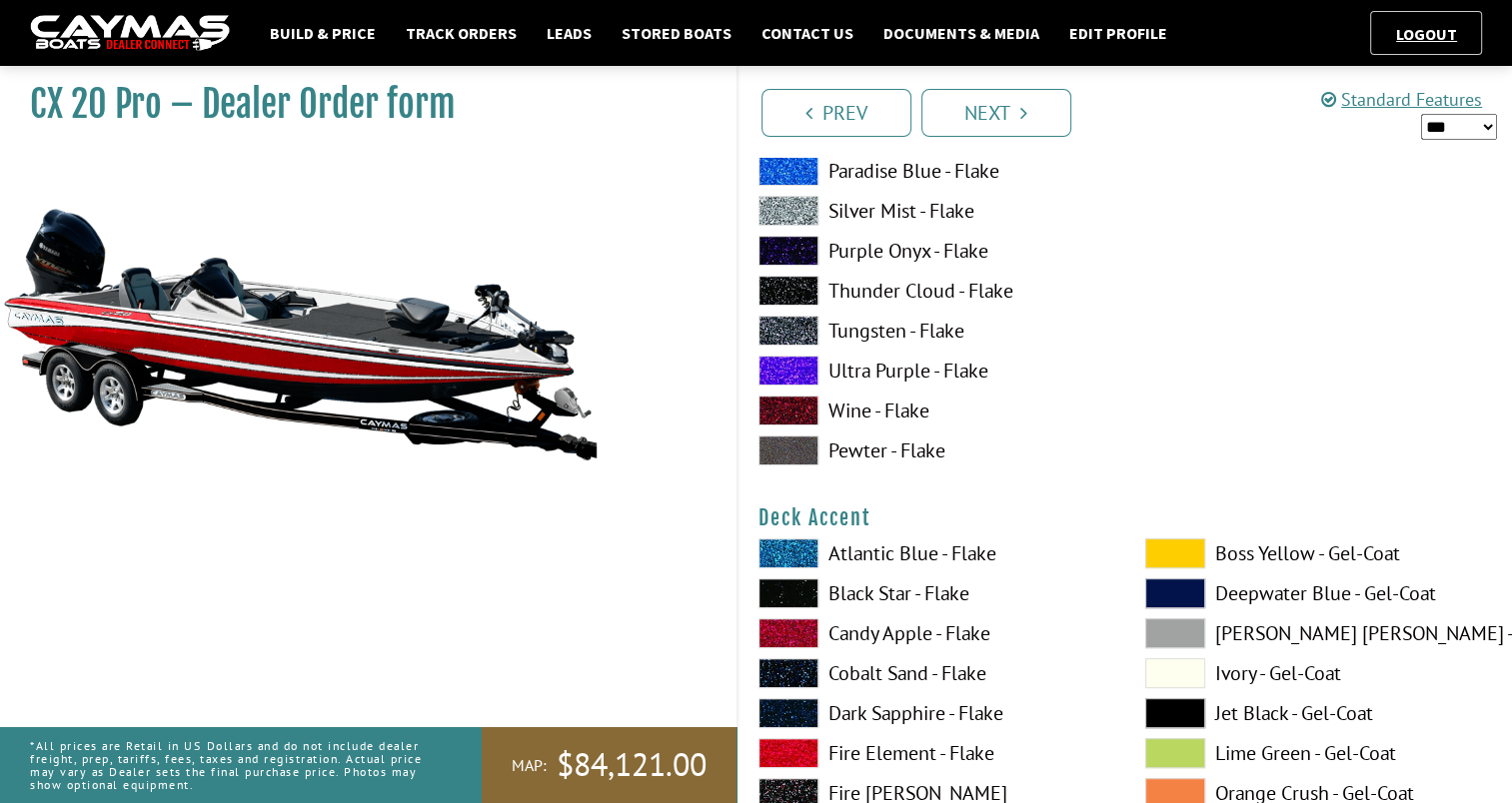 click at bounding box center [788, 291] 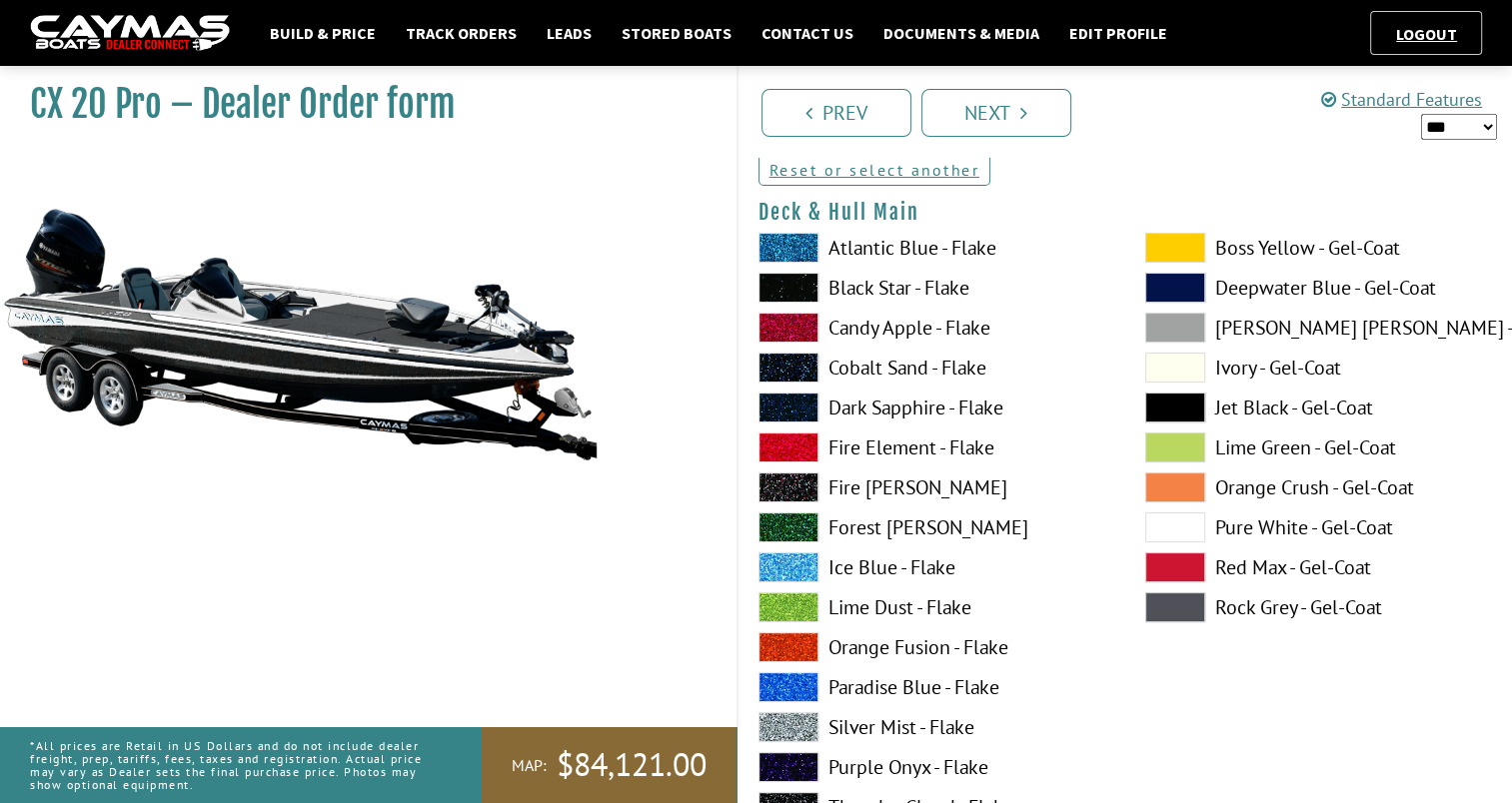 scroll, scrollTop: 34, scrollLeft: 0, axis: vertical 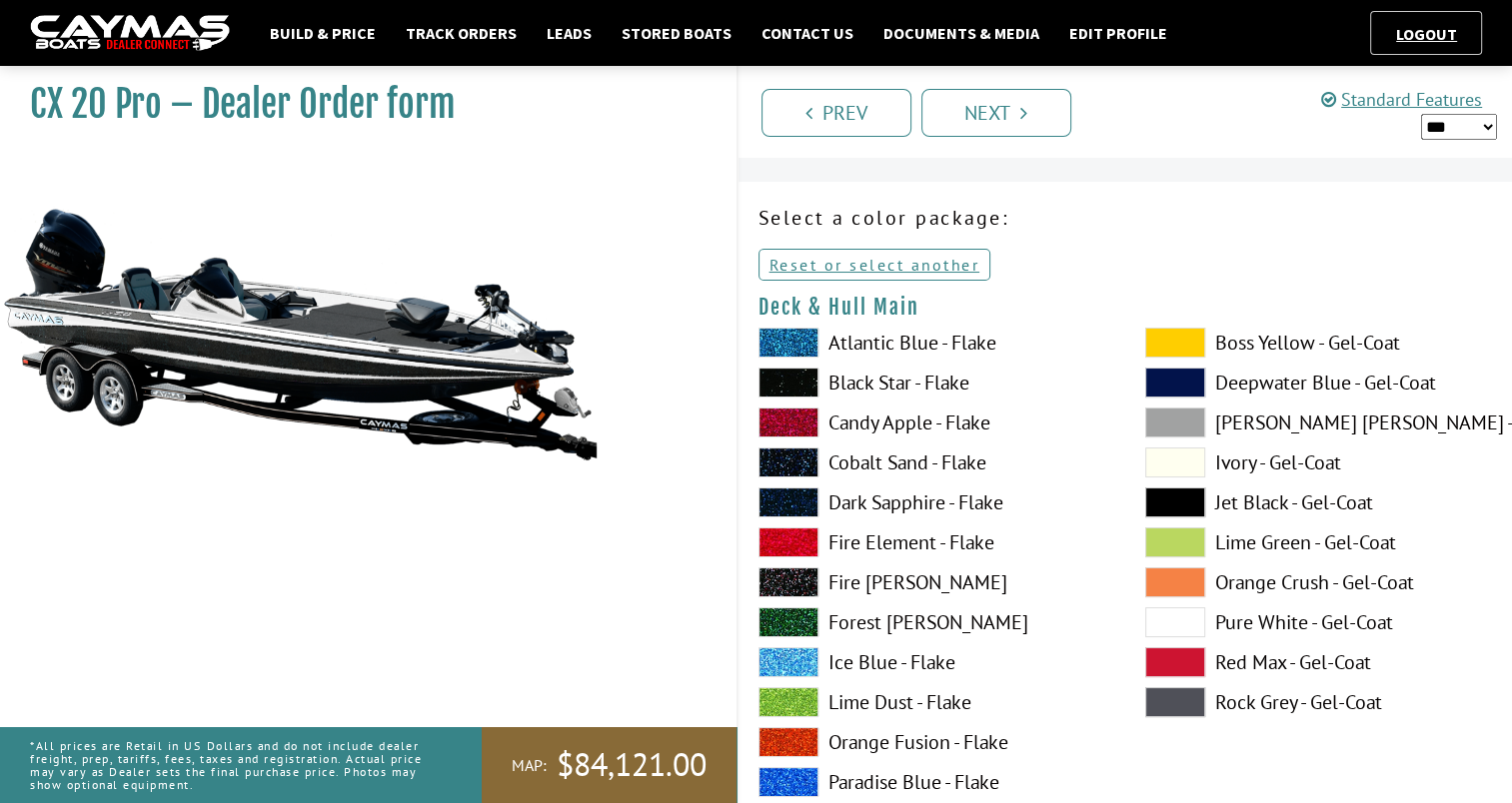 click at bounding box center [1175, 622] 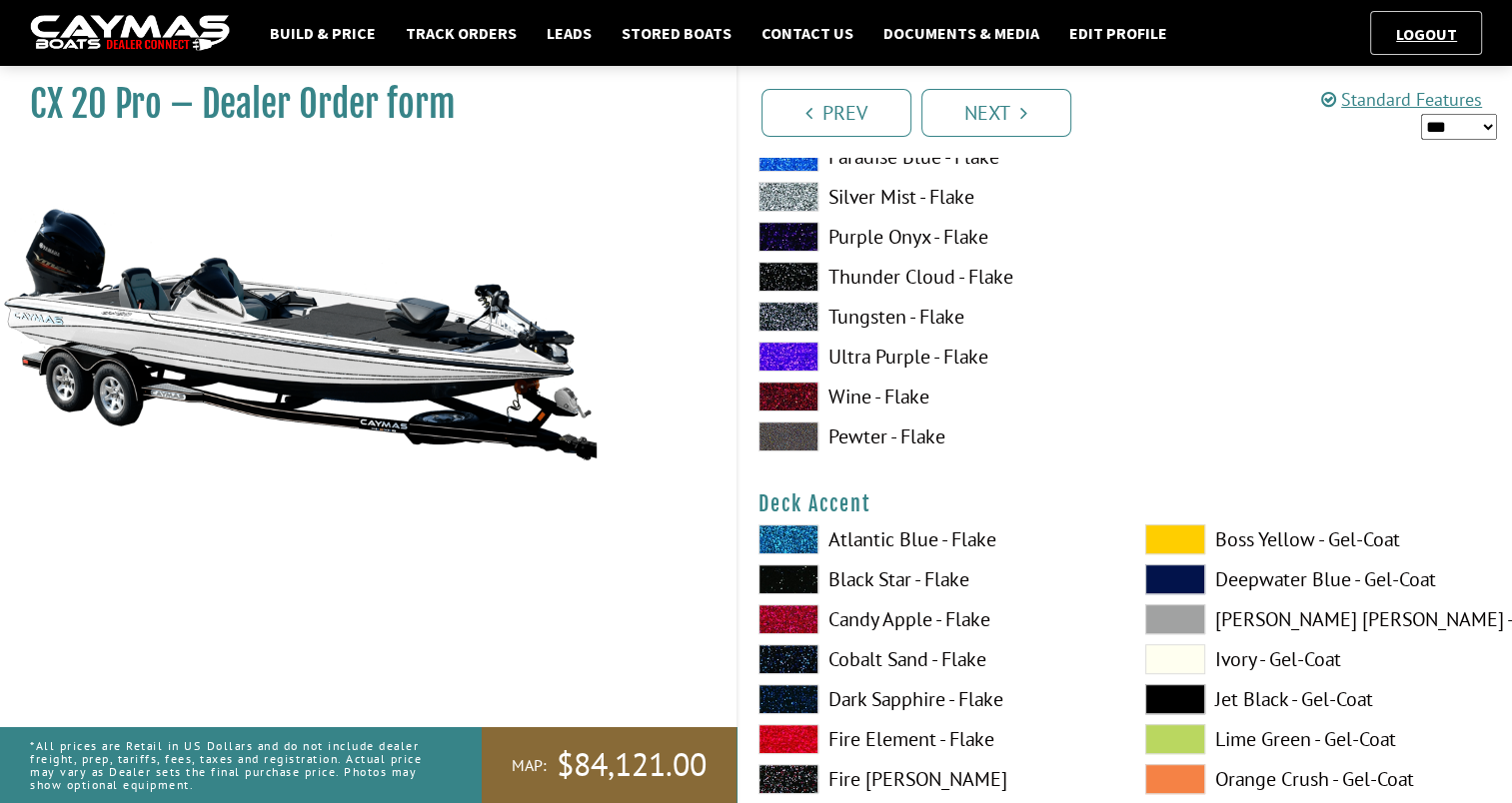 scroll, scrollTop: 577, scrollLeft: 0, axis: vertical 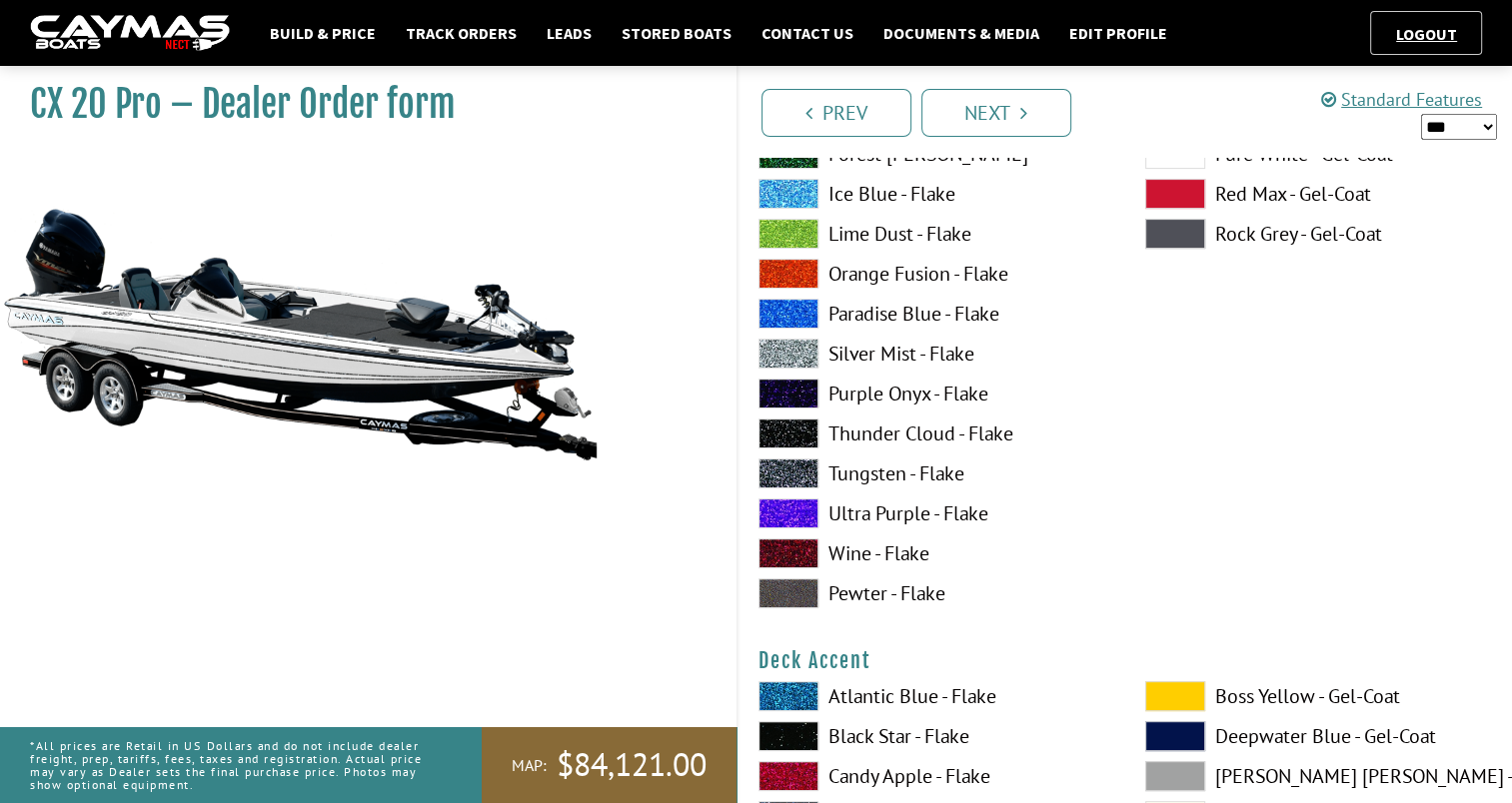 click at bounding box center [788, 433] 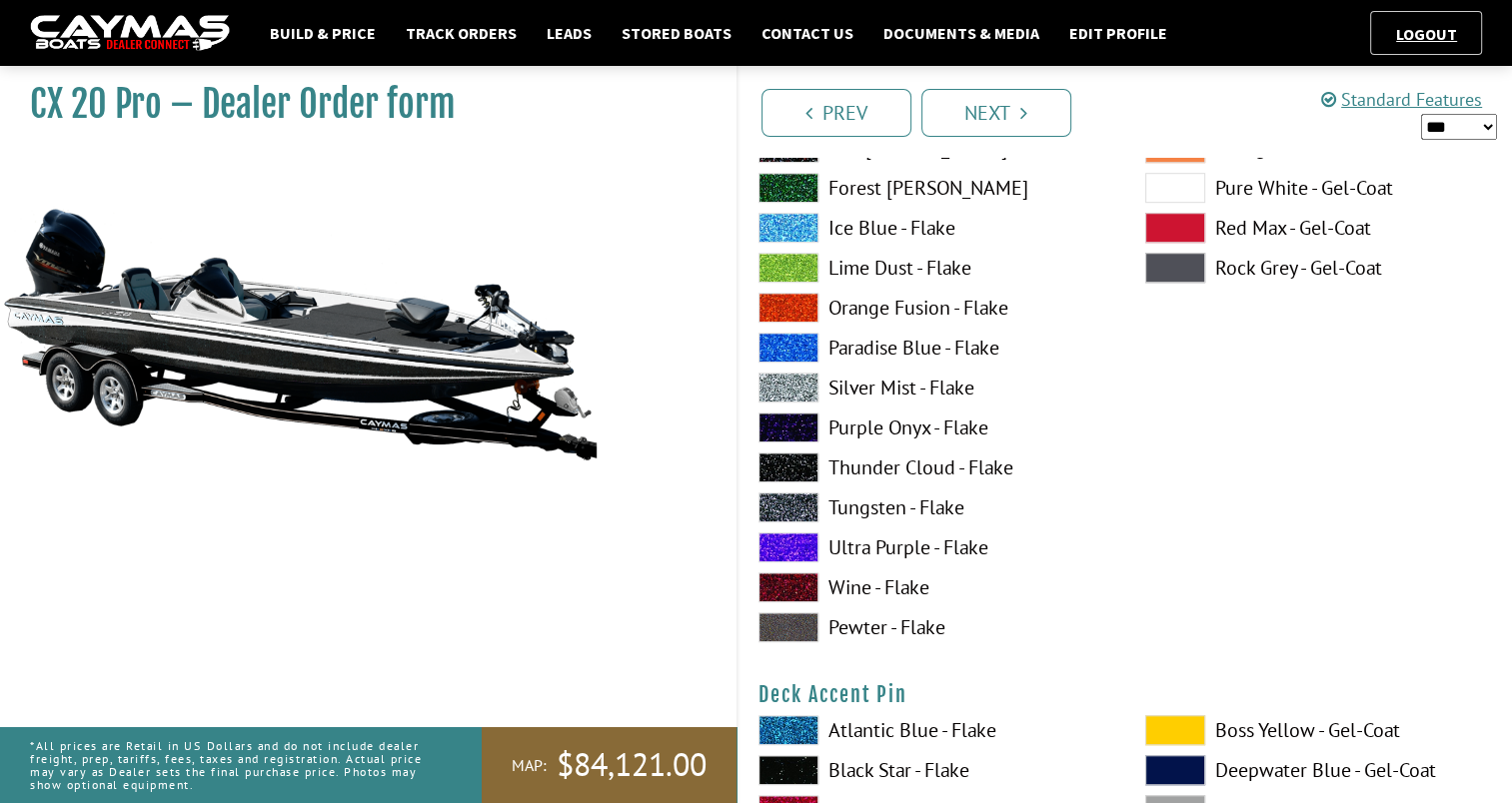 scroll, scrollTop: 1303, scrollLeft: 0, axis: vertical 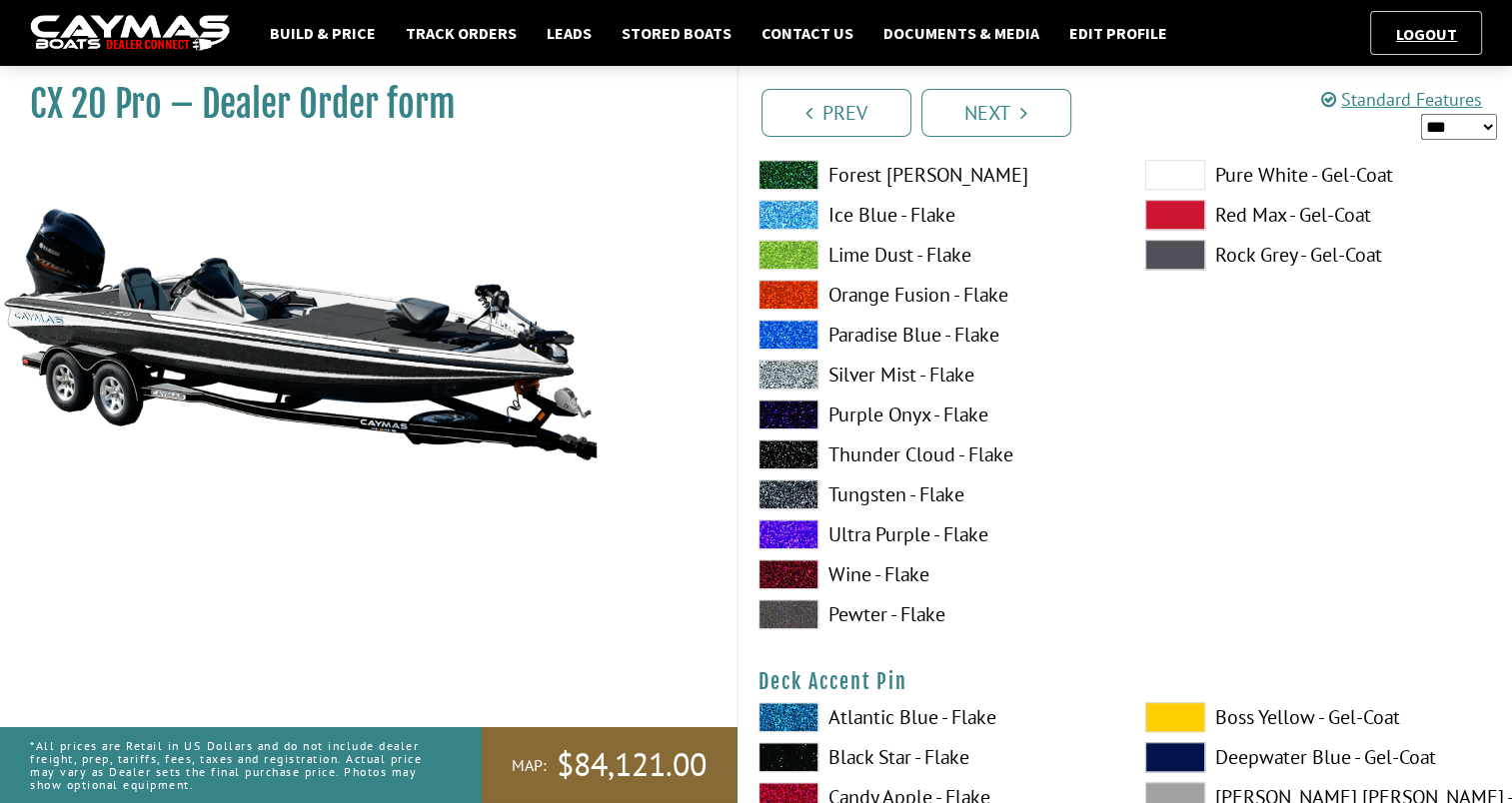 click at bounding box center (788, 454) 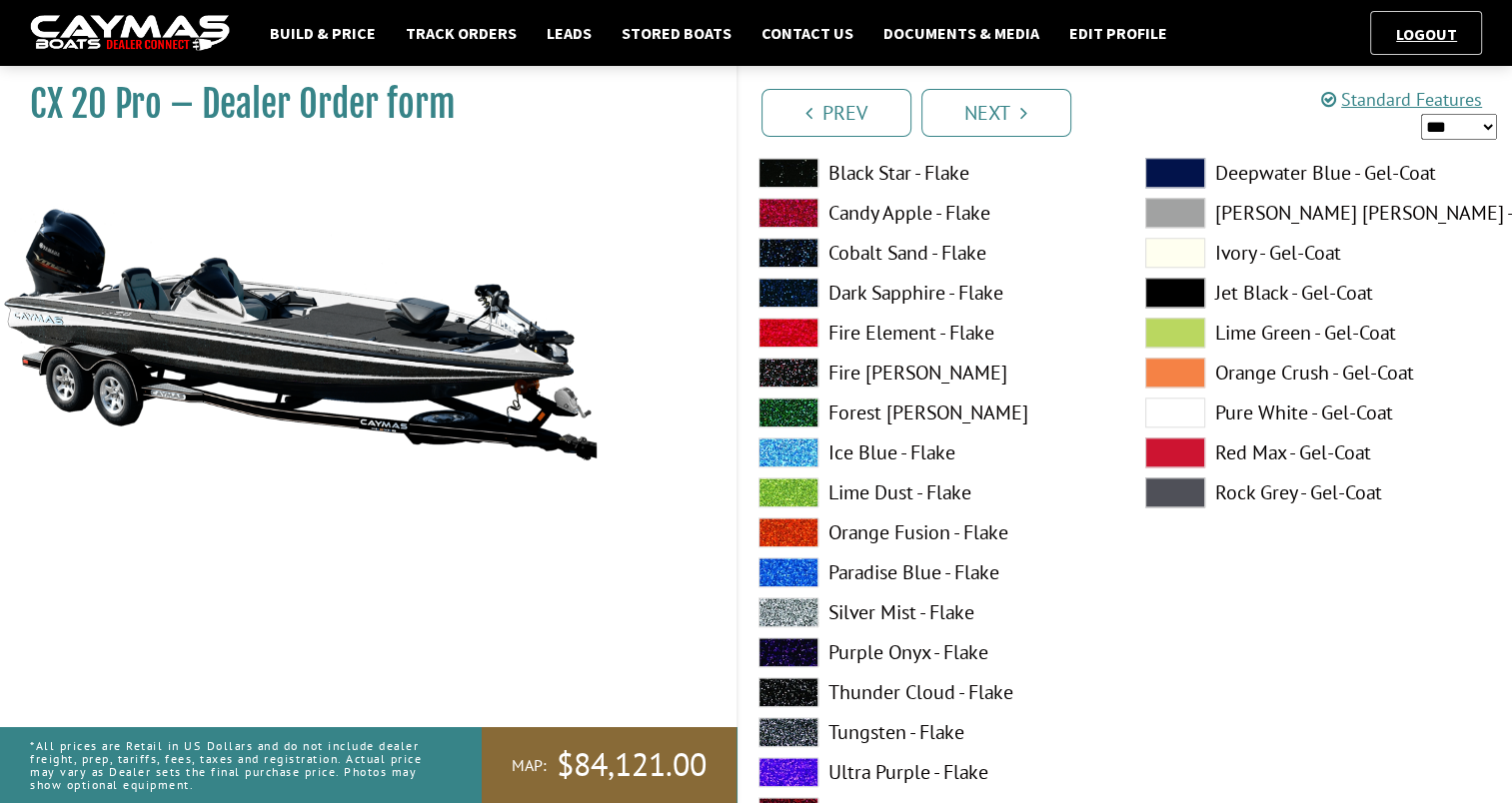 scroll, scrollTop: 1902, scrollLeft: 0, axis: vertical 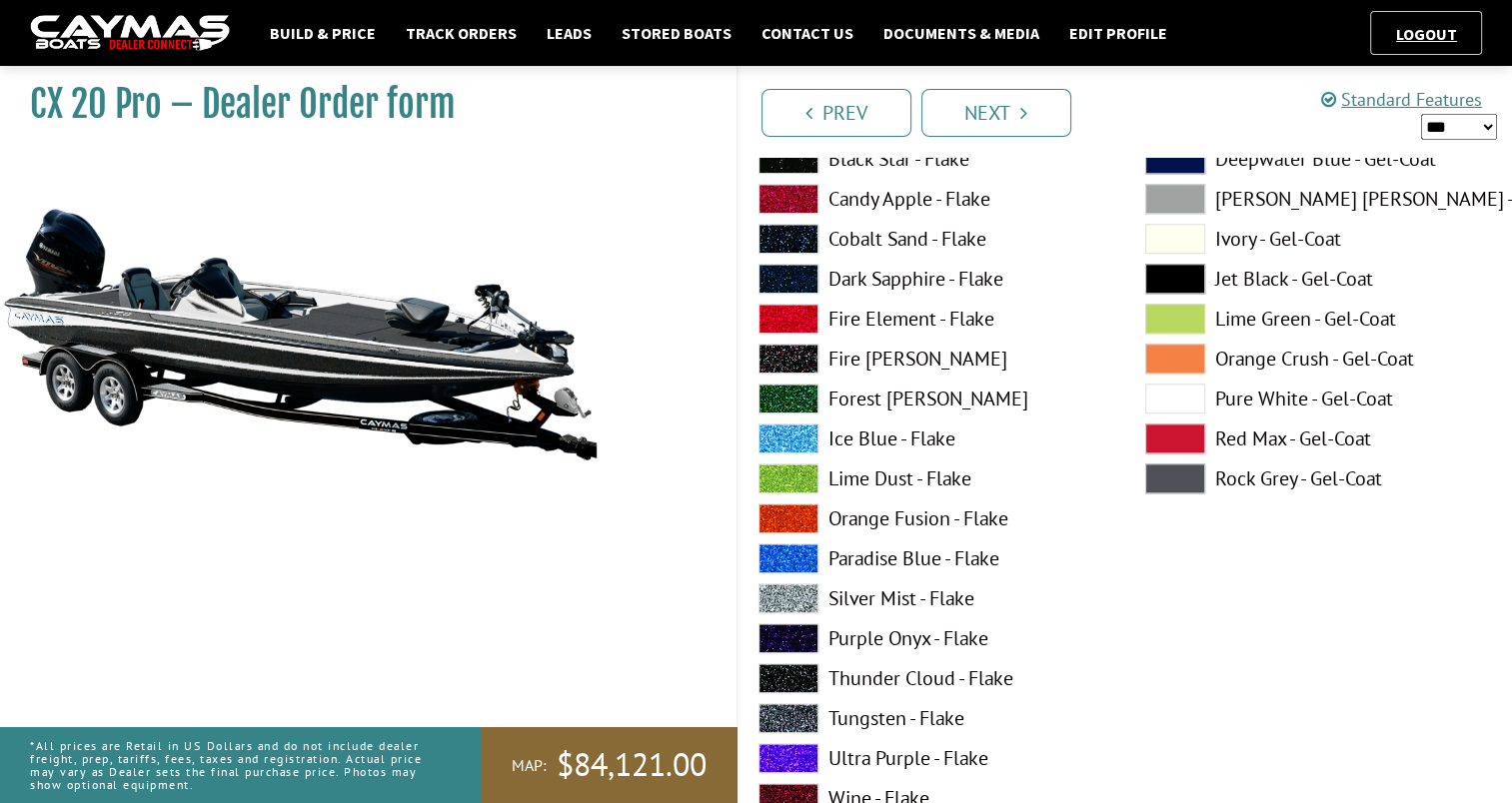 click at bounding box center (788, 598) 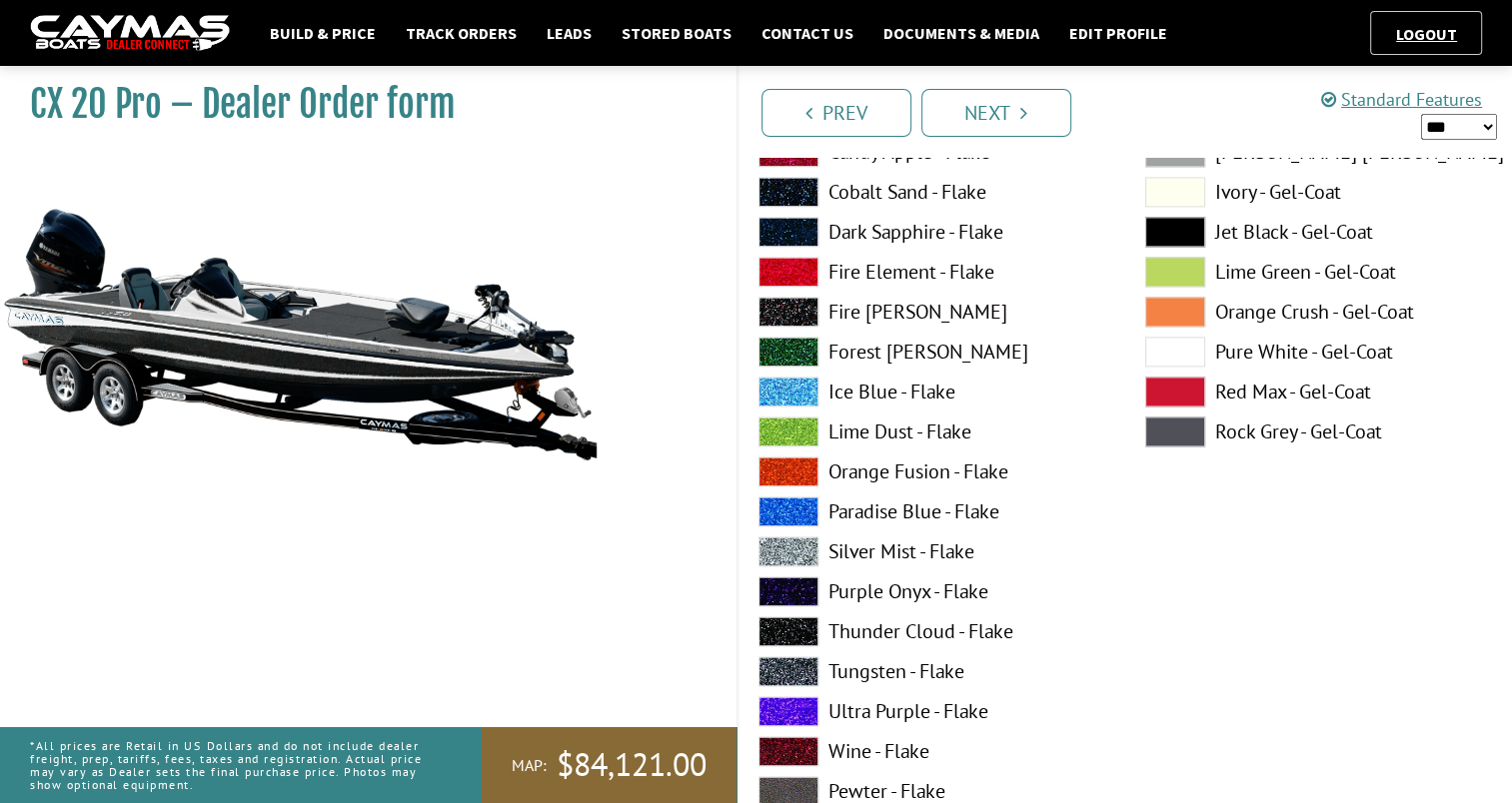 scroll, scrollTop: 2785, scrollLeft: 0, axis: vertical 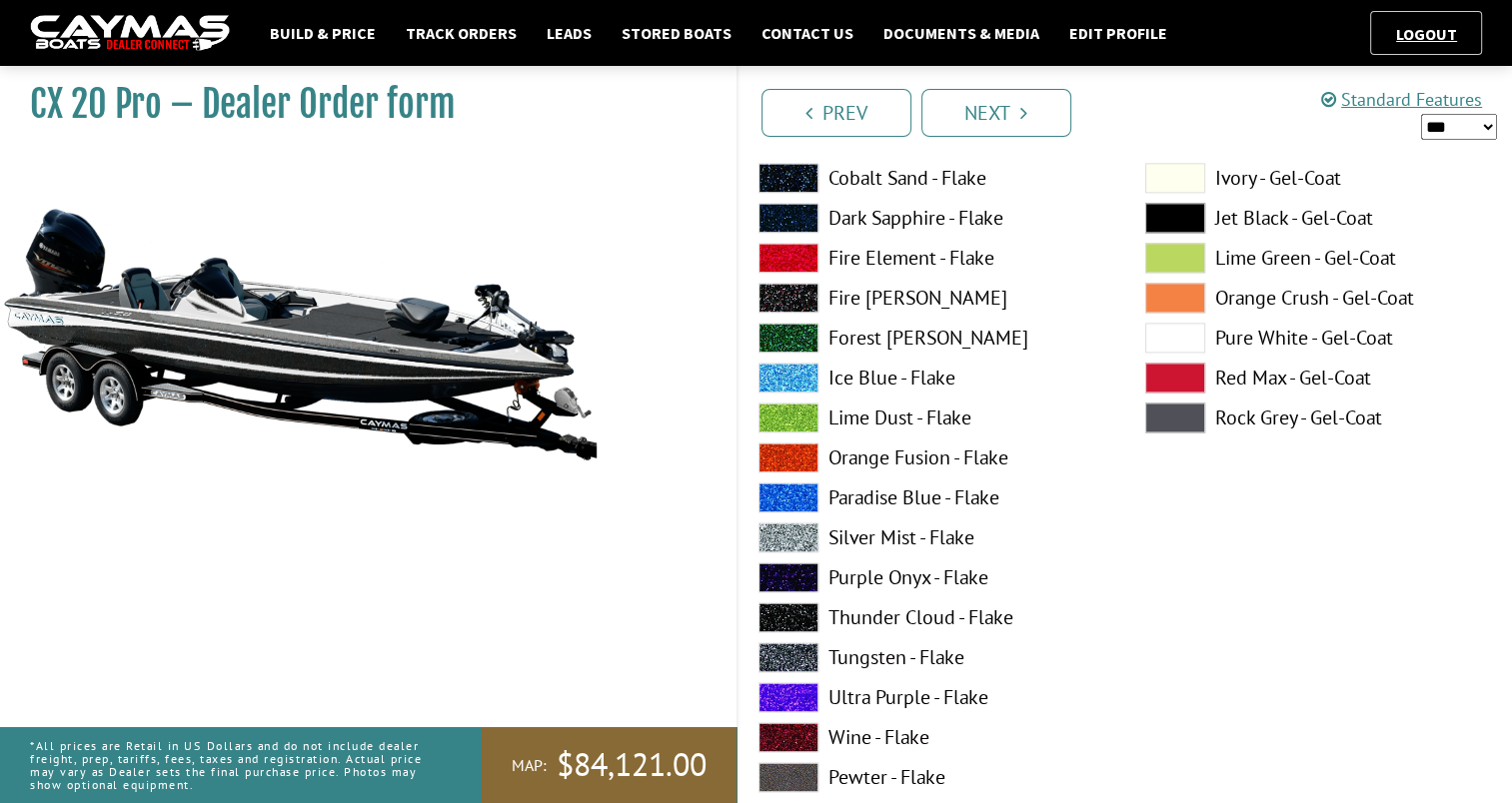 click at bounding box center (788, 617) 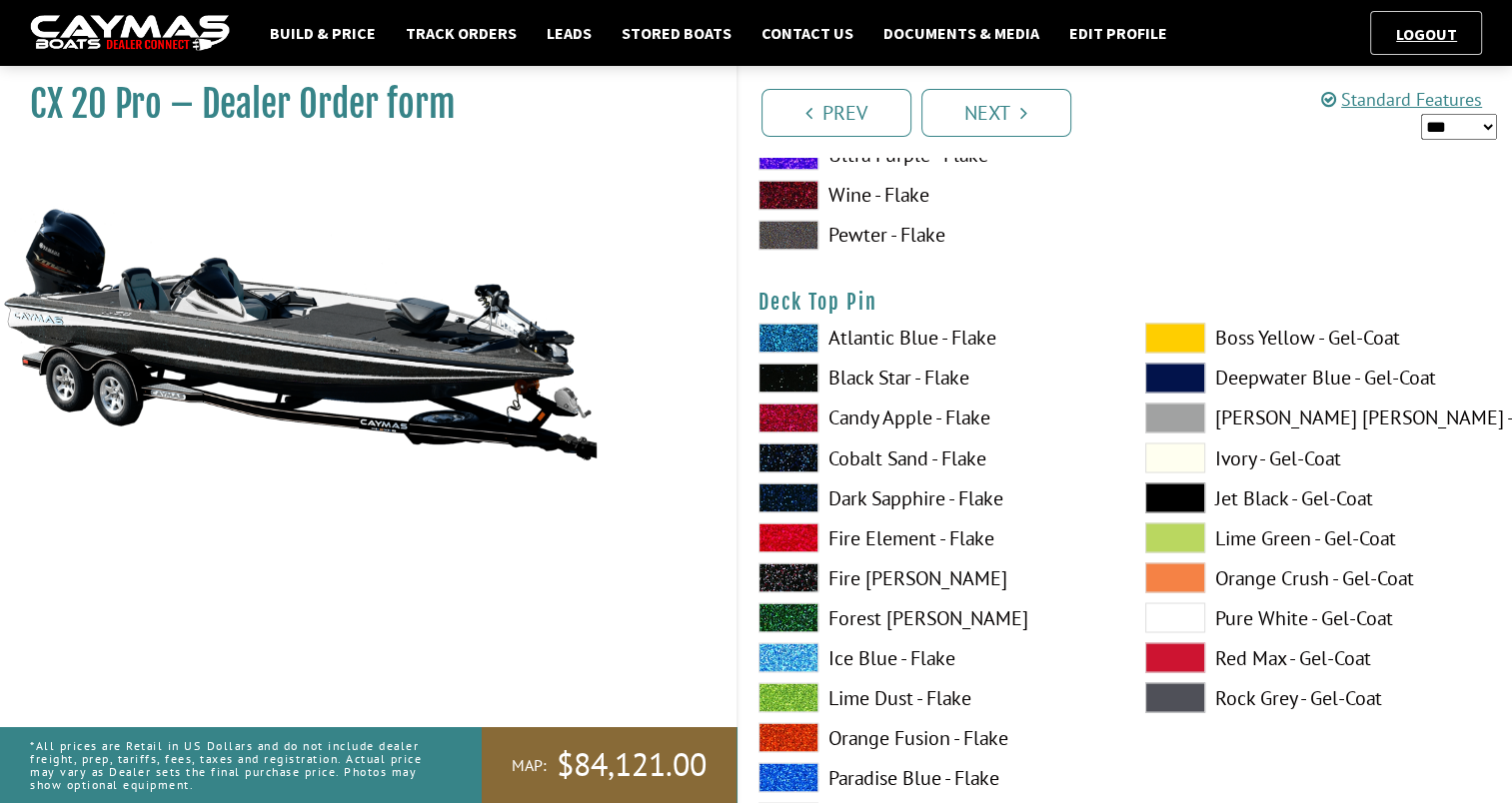 scroll, scrollTop: 3354, scrollLeft: 0, axis: vertical 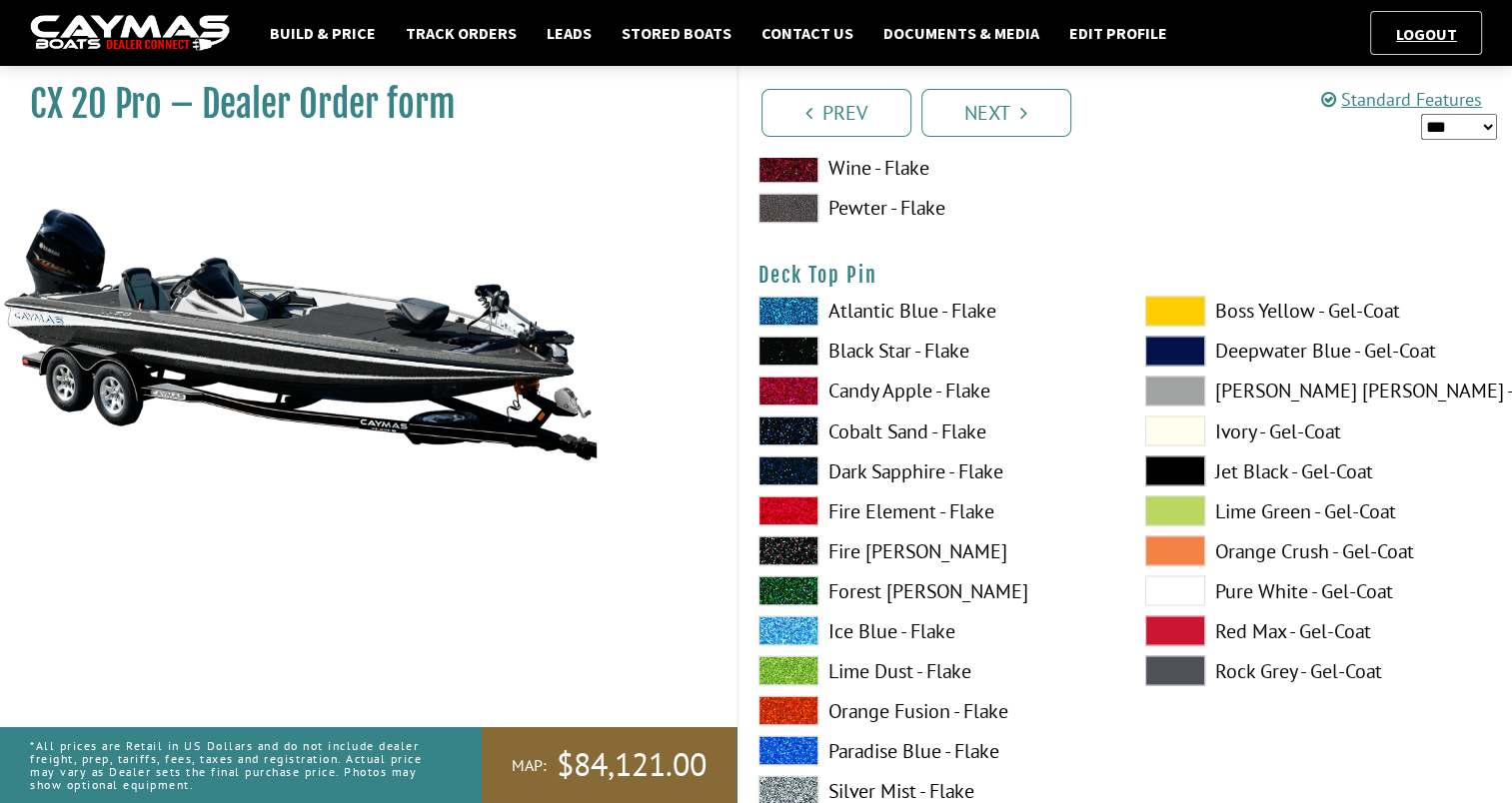 click at bounding box center [788, 790] 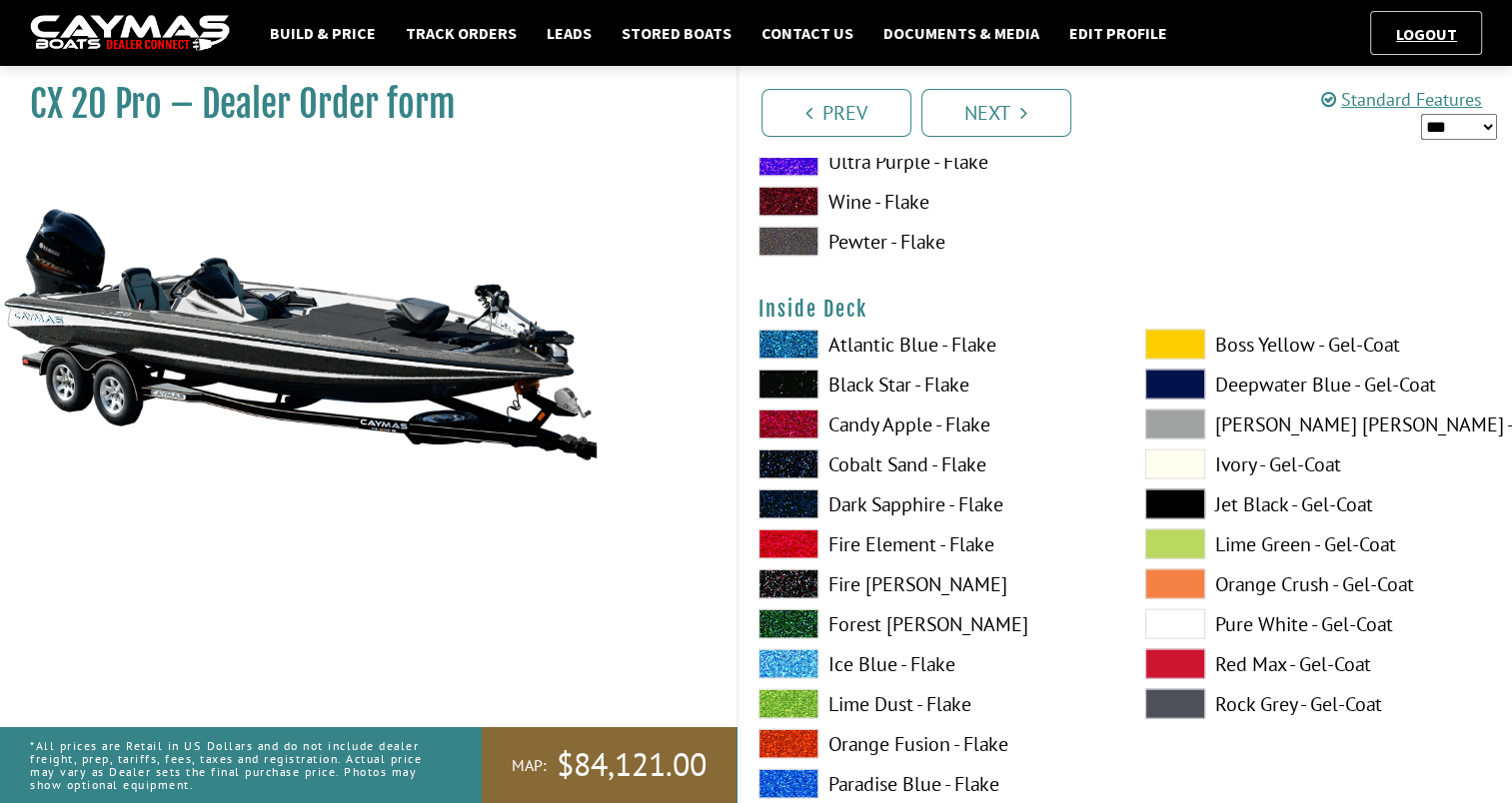 scroll, scrollTop: 4223, scrollLeft: 0, axis: vertical 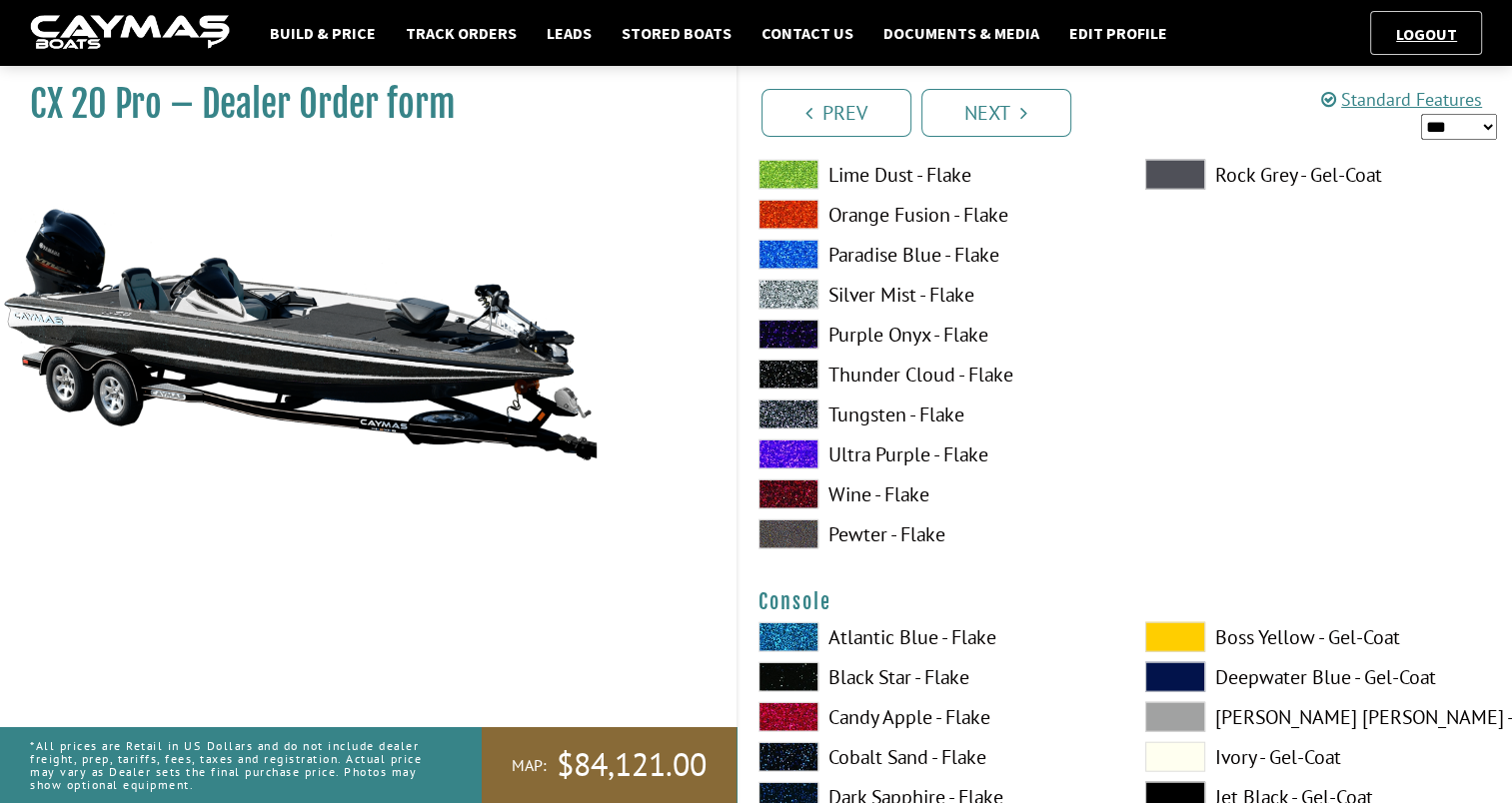 click at bounding box center (788, 375) 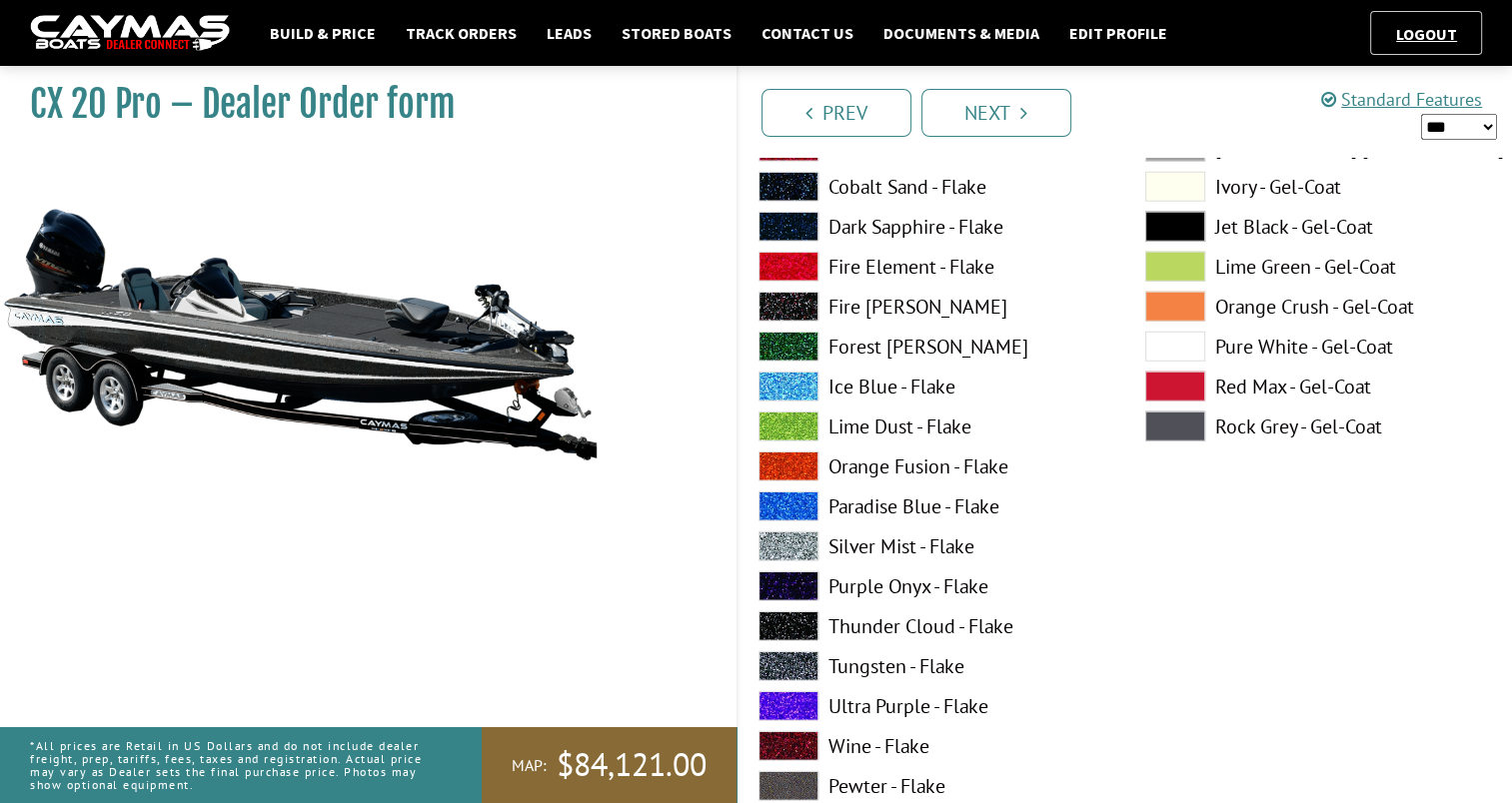 scroll, scrollTop: 5255, scrollLeft: 0, axis: vertical 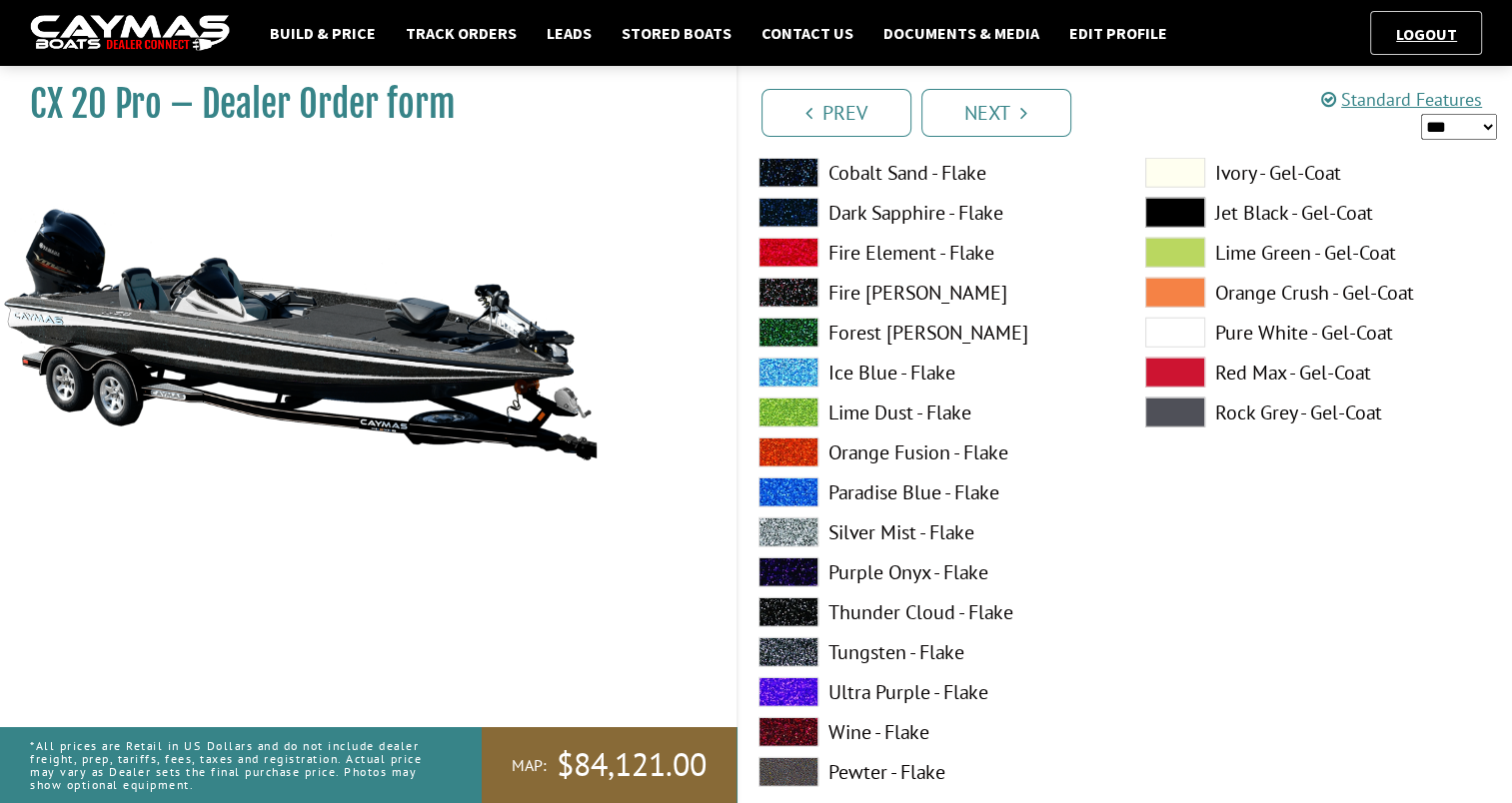 click at bounding box center (788, 612) 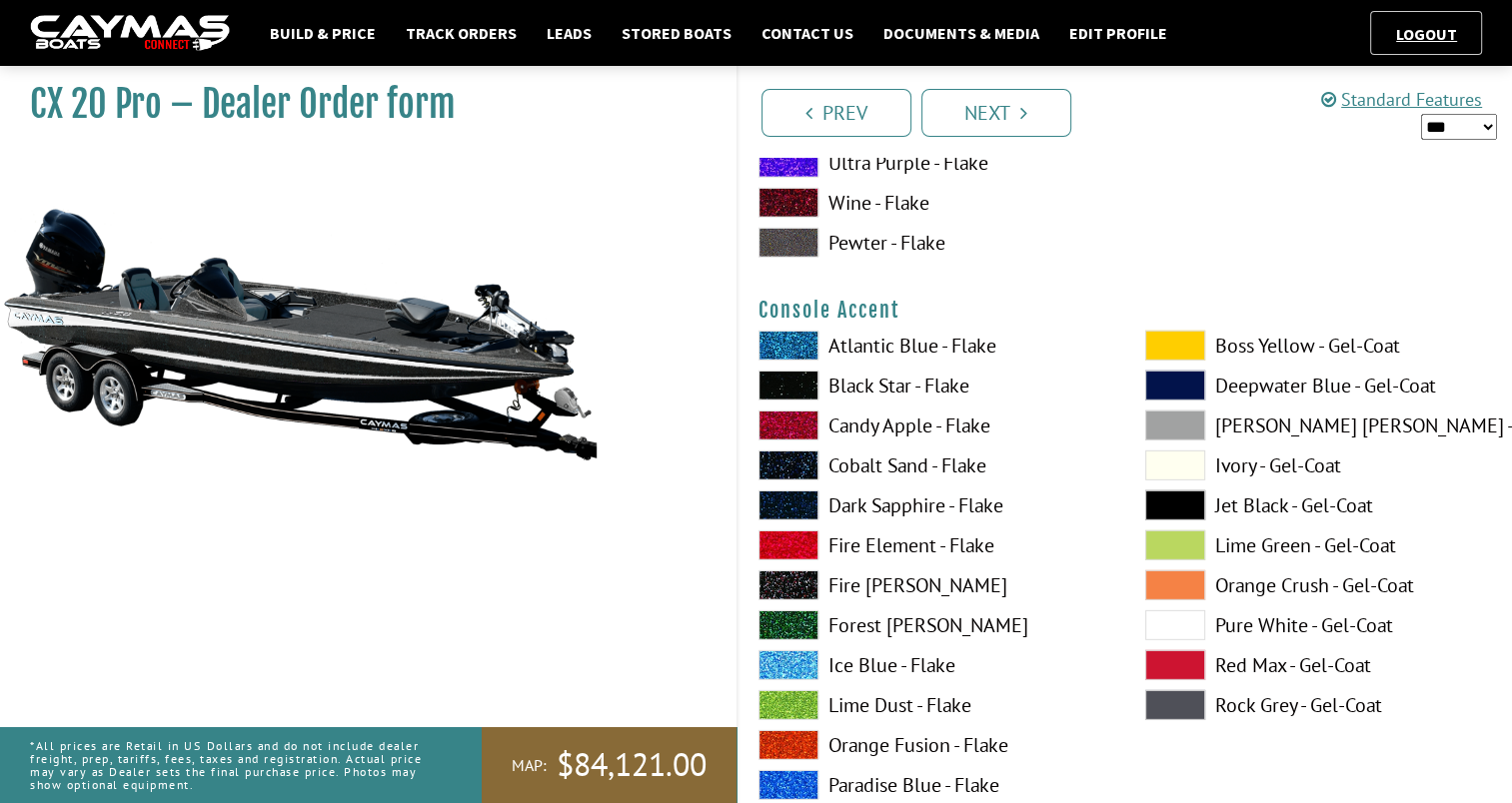scroll, scrollTop: 5840, scrollLeft: 0, axis: vertical 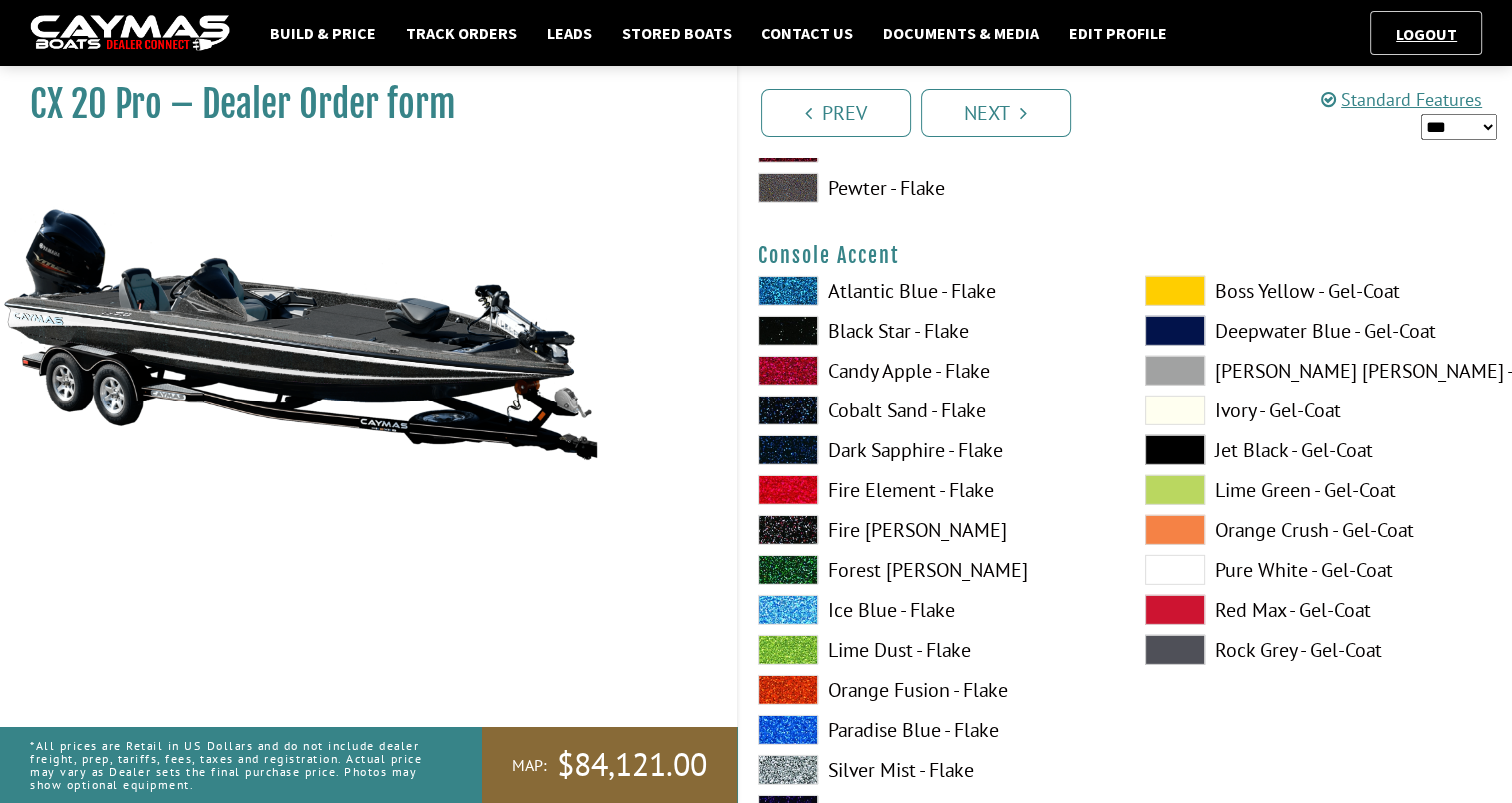 click at bounding box center (1175, 530) 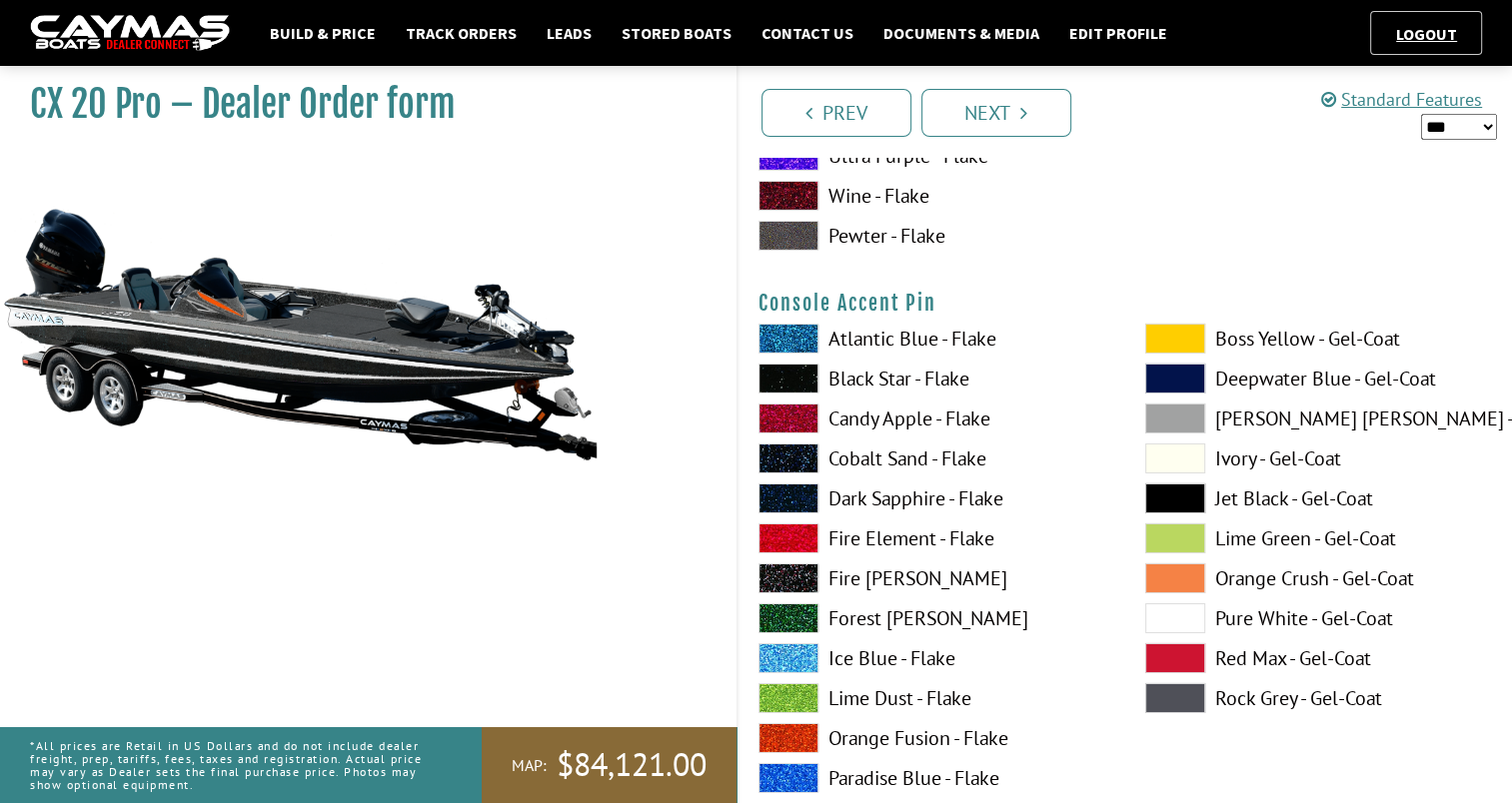 scroll, scrollTop: 6668, scrollLeft: 0, axis: vertical 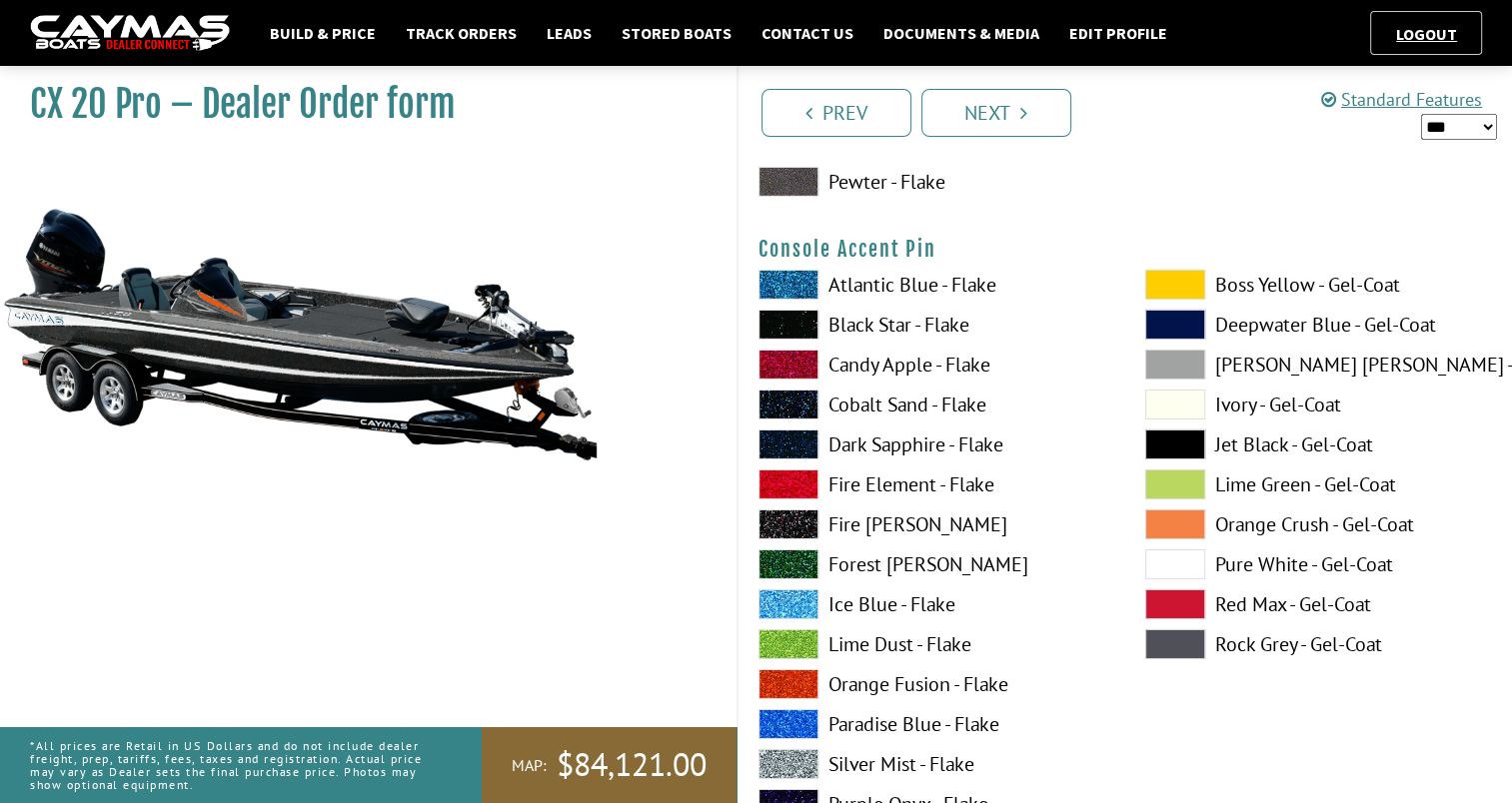 click at bounding box center (788, 764) 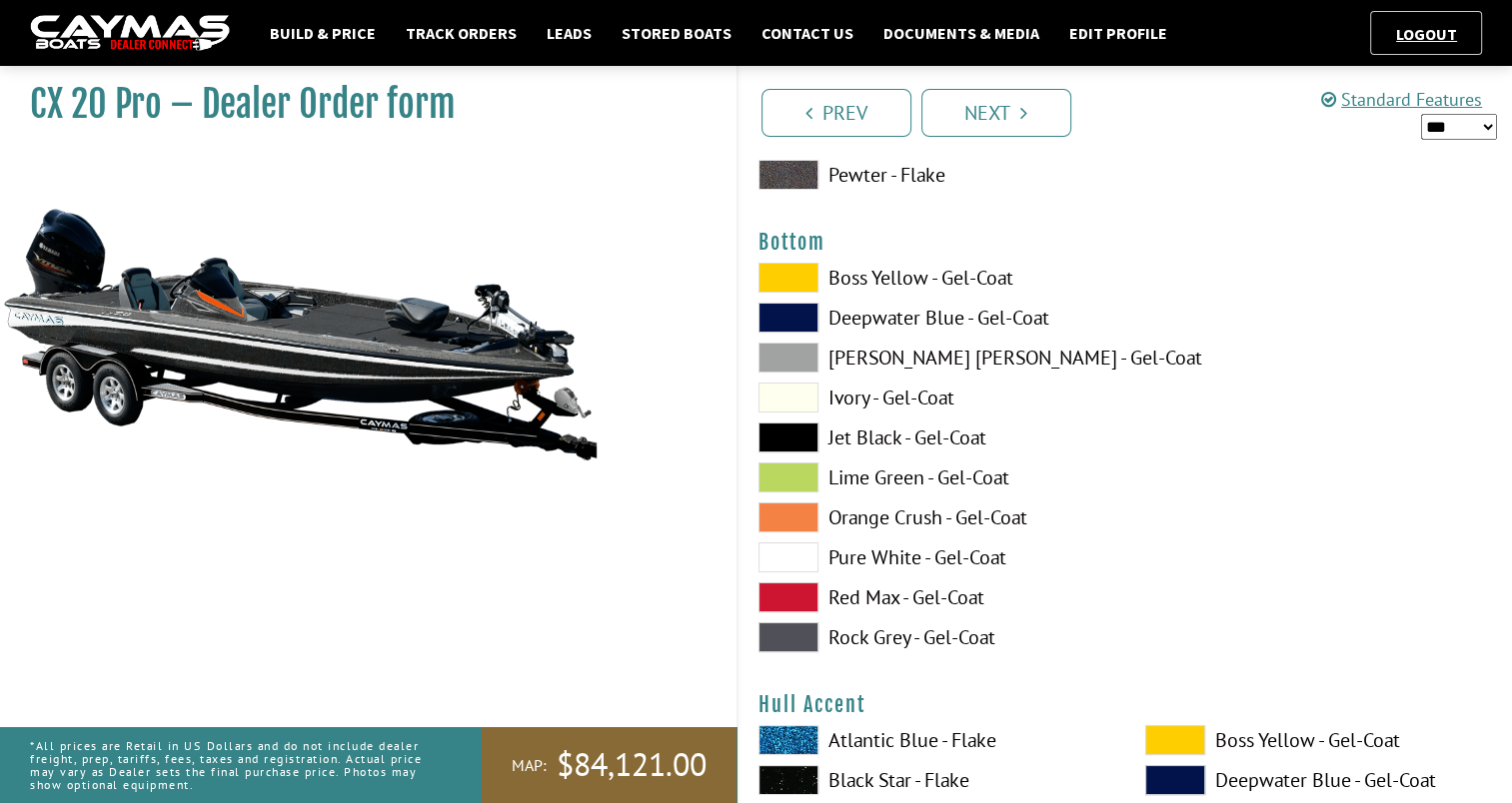 scroll, scrollTop: 7551, scrollLeft: 0, axis: vertical 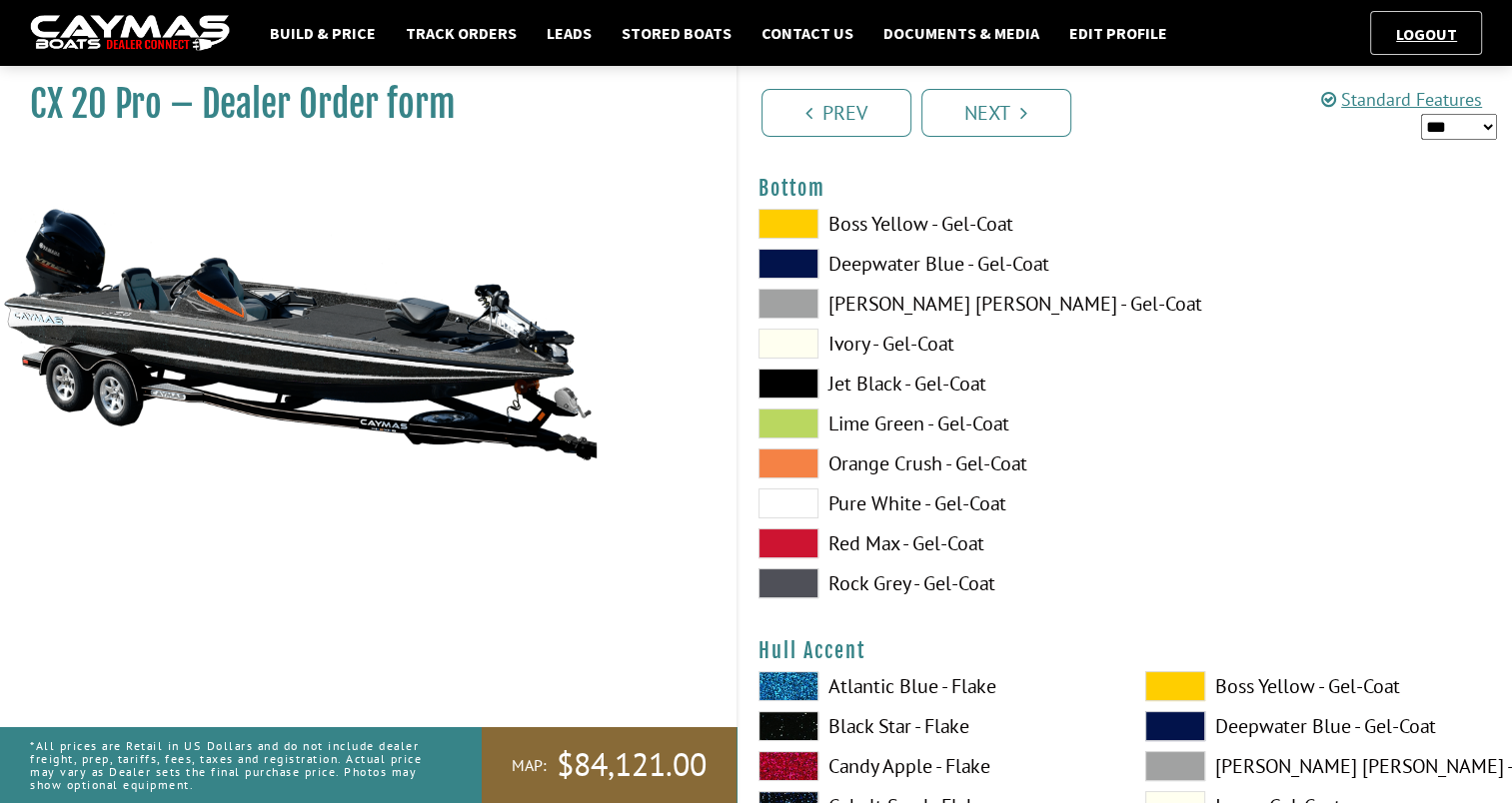 click at bounding box center [788, 384] 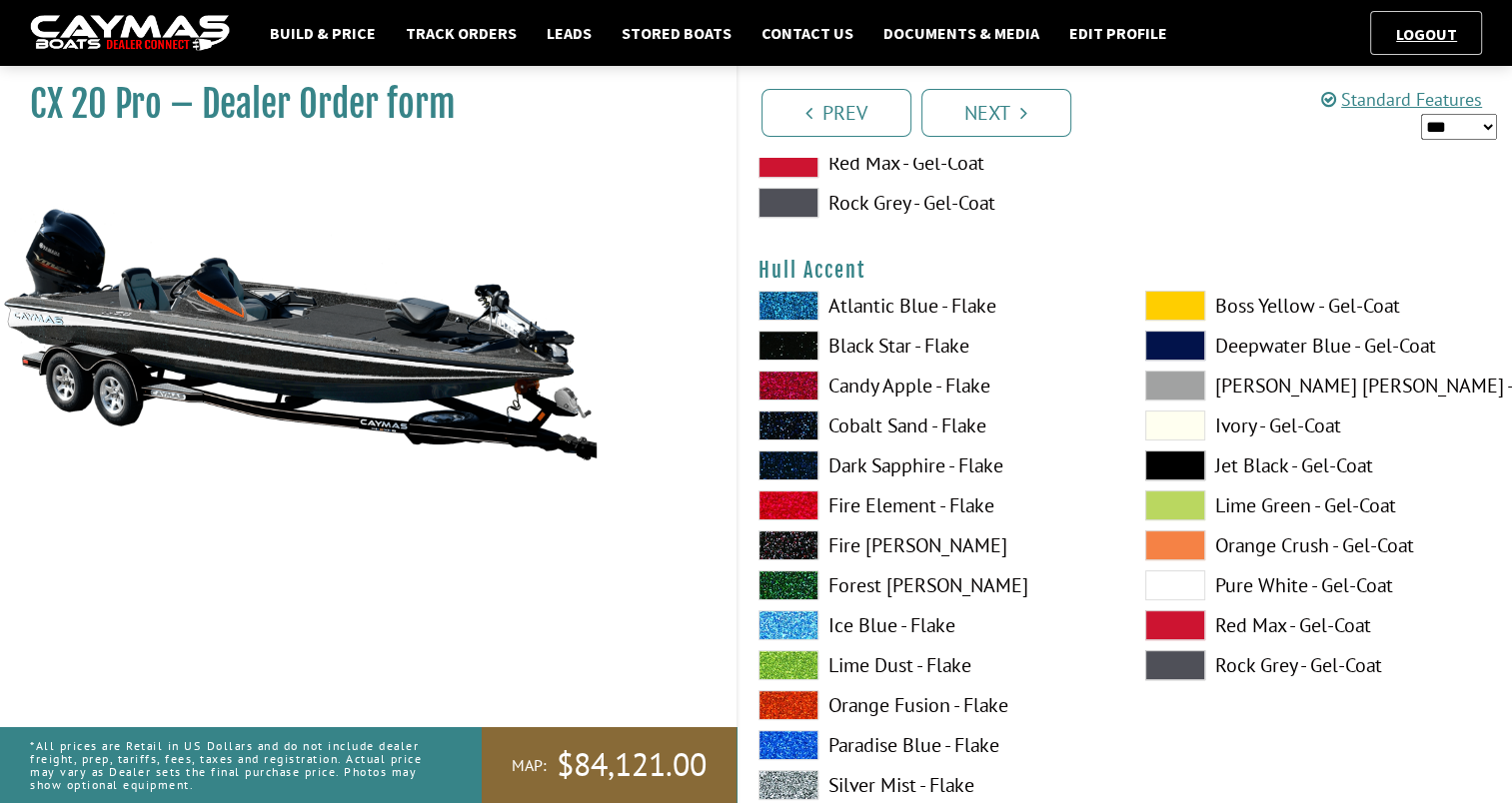 scroll, scrollTop: 7972, scrollLeft: 0, axis: vertical 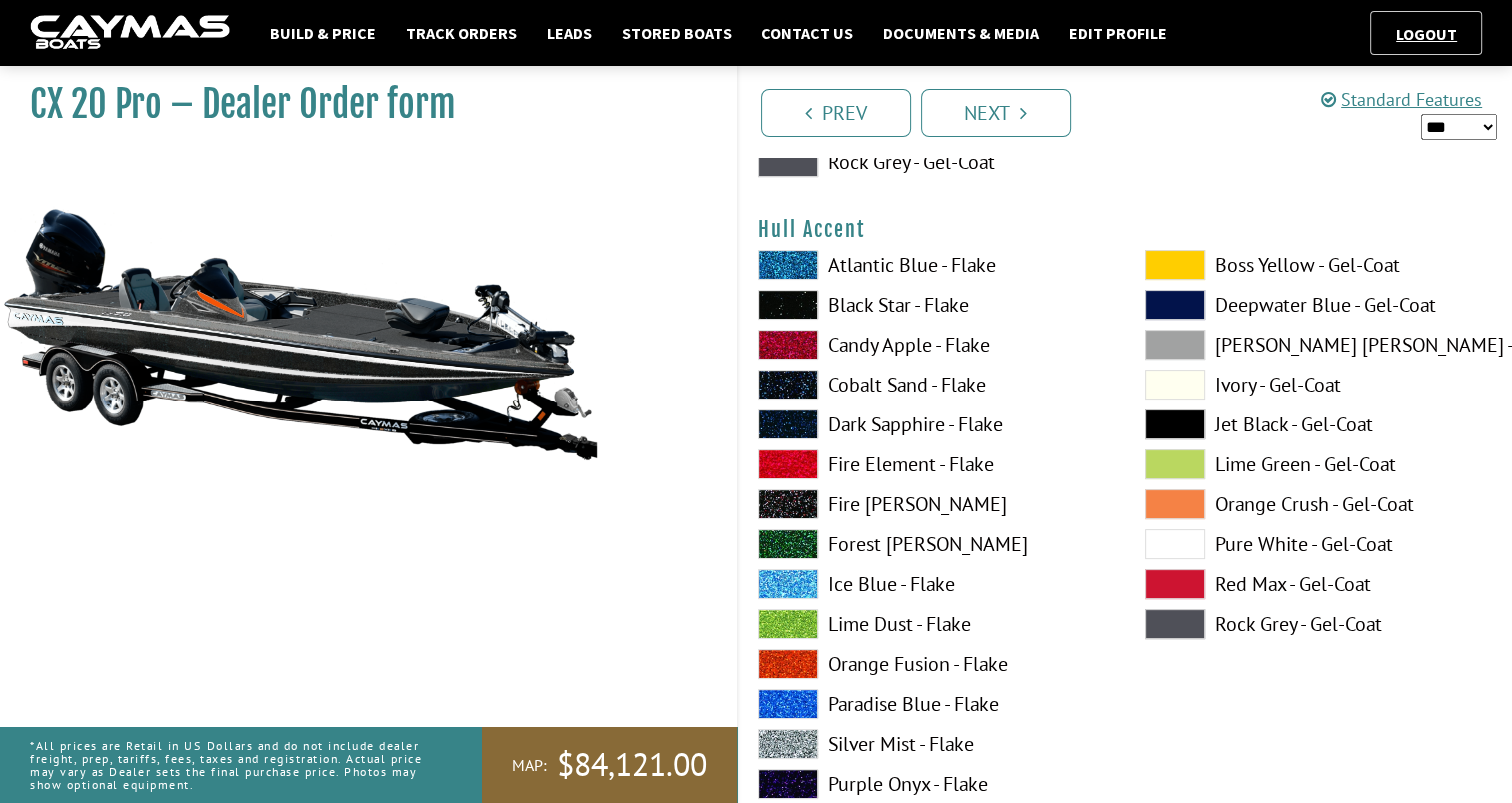 click at bounding box center [1175, 504] 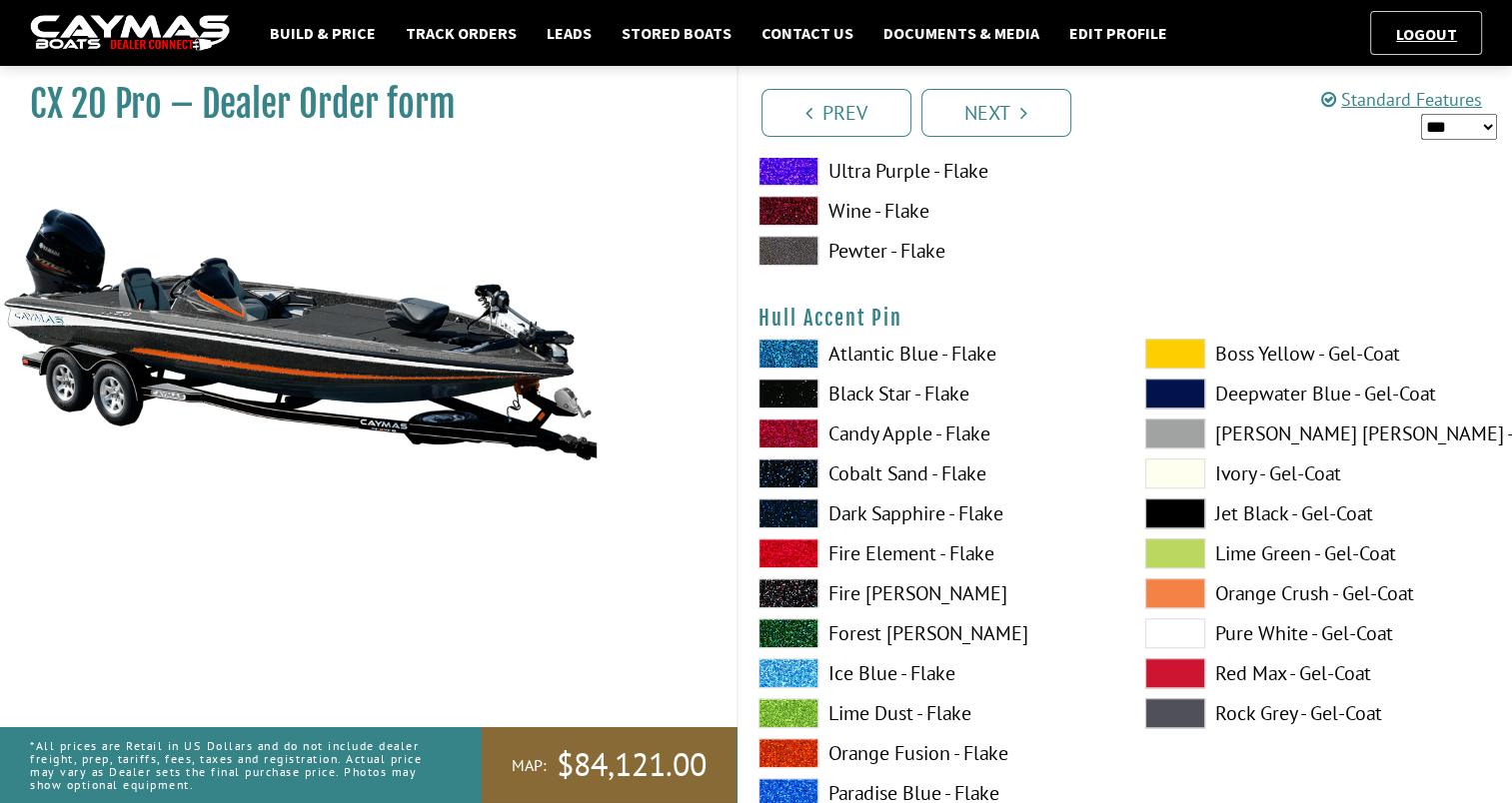 scroll, scrollTop: 8746, scrollLeft: 0, axis: vertical 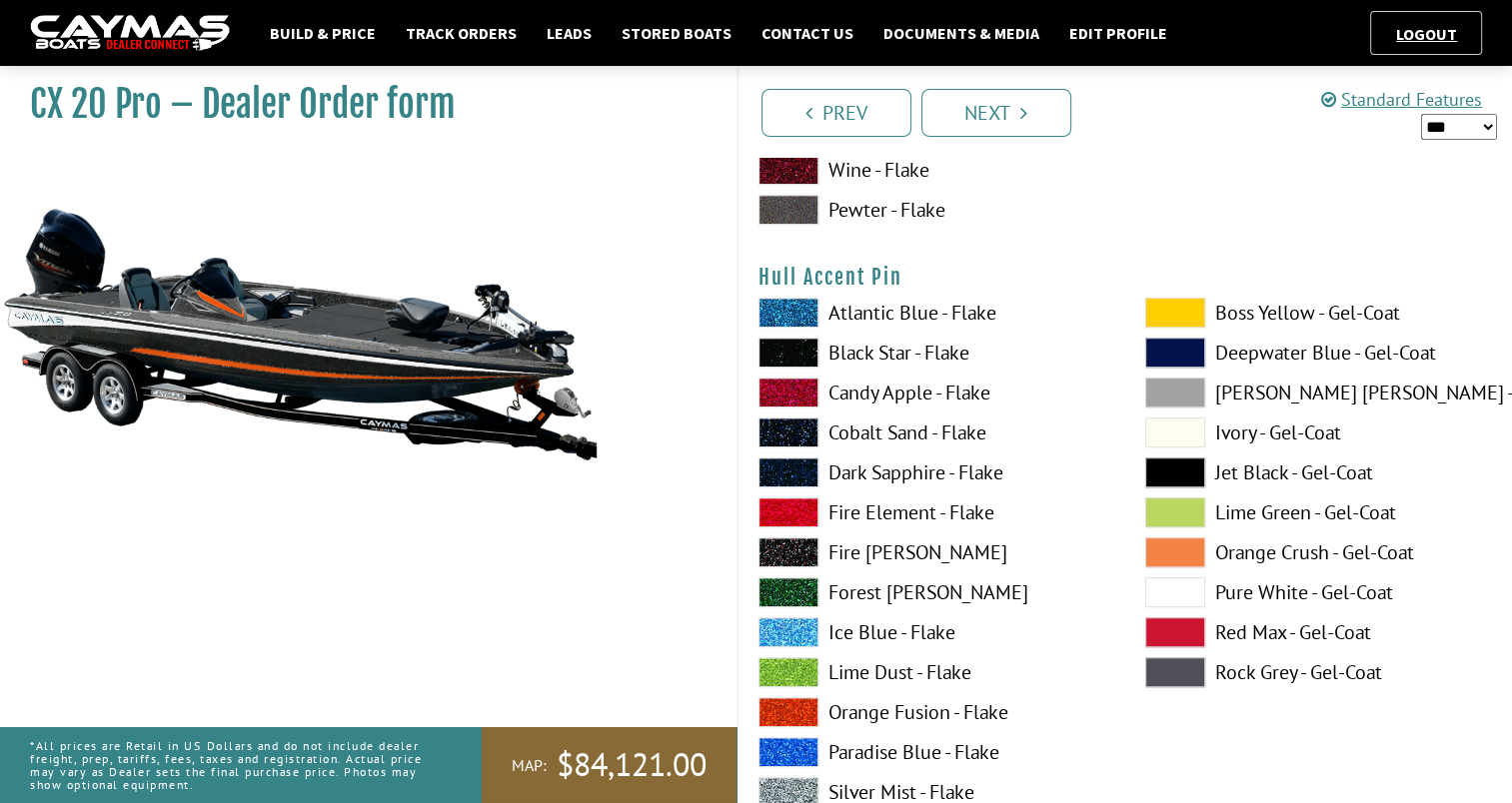 click at bounding box center (788, 792) 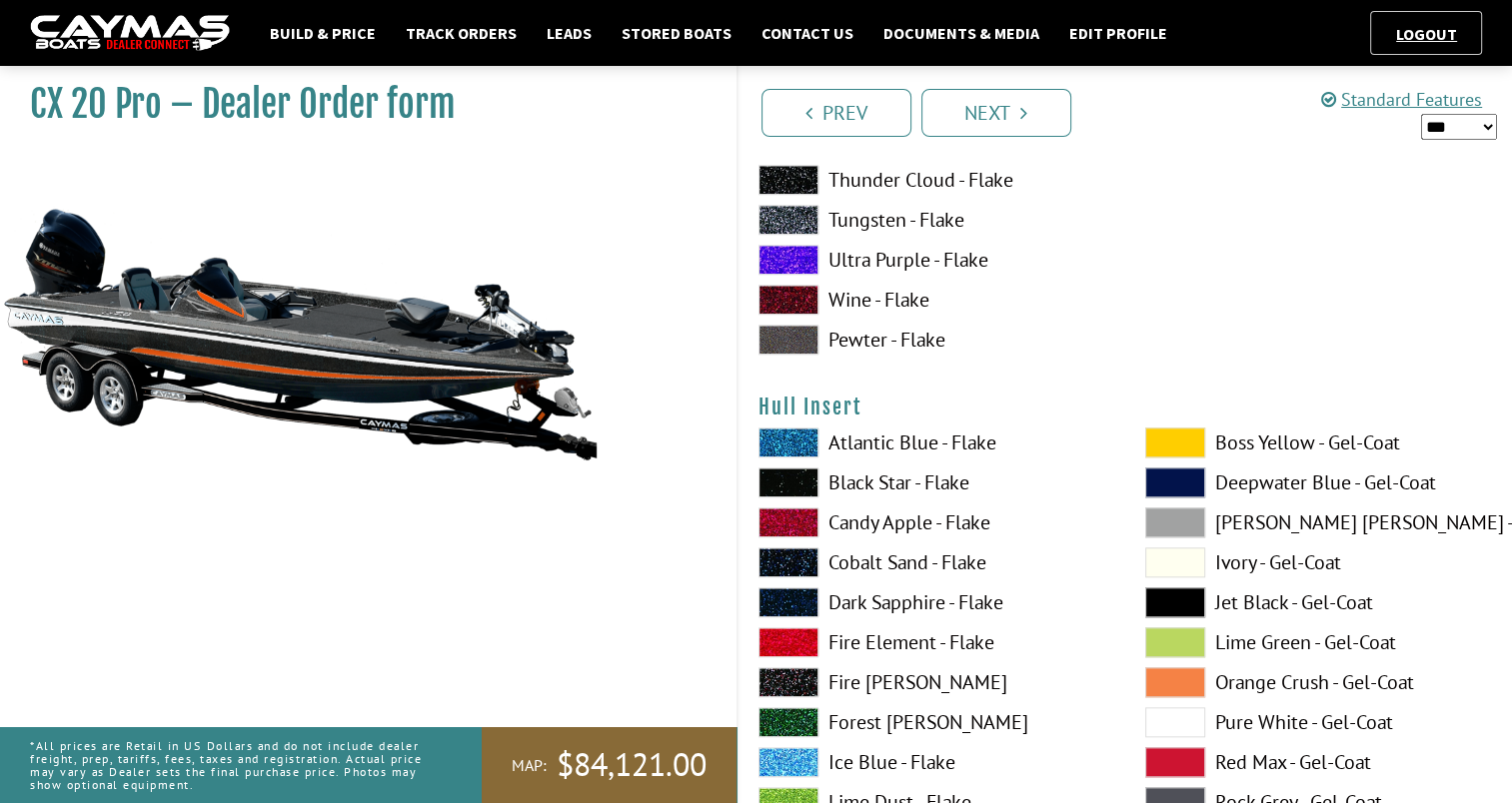 scroll, scrollTop: 9479, scrollLeft: 0, axis: vertical 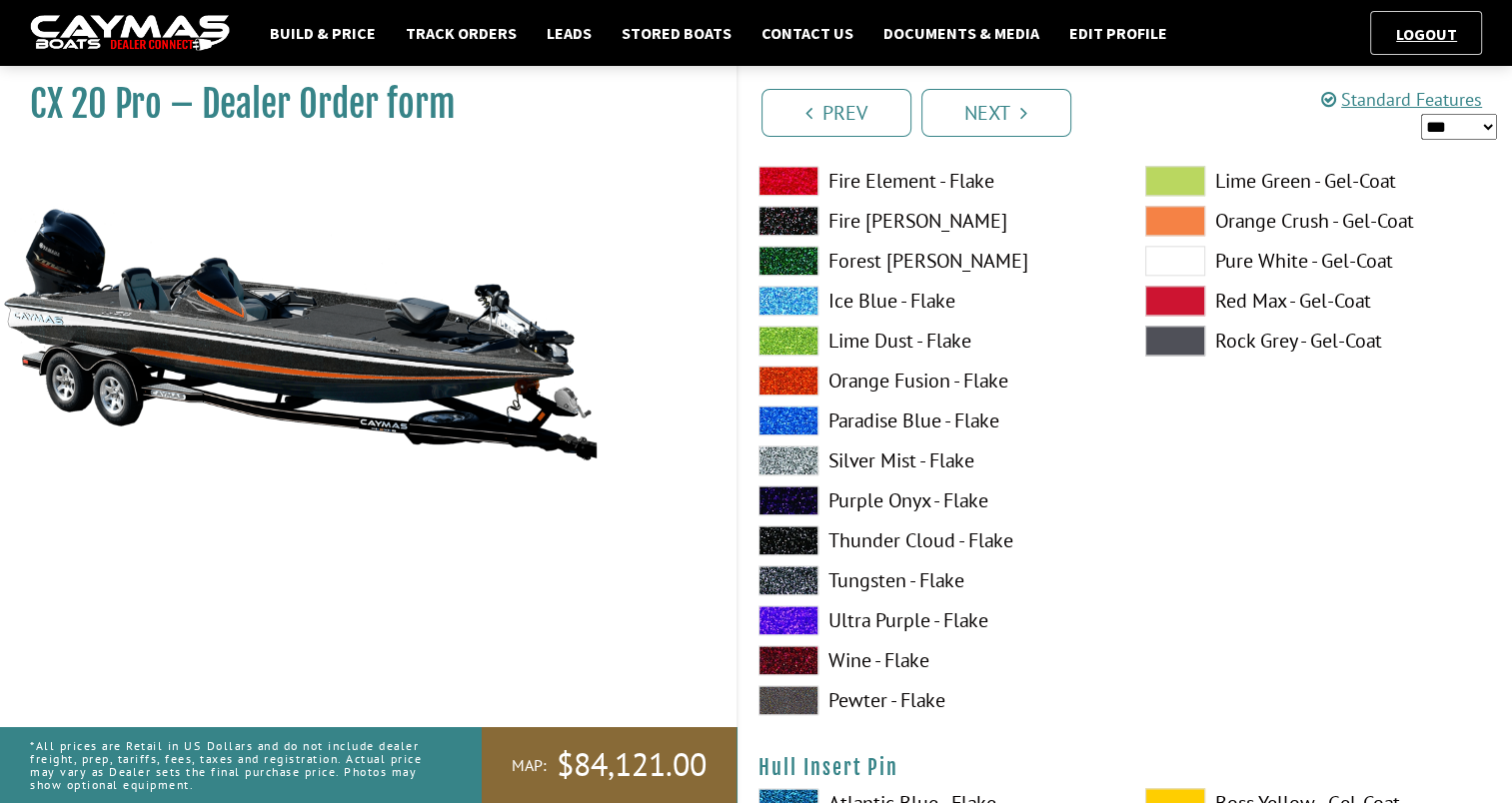 click at bounding box center [788, 540] 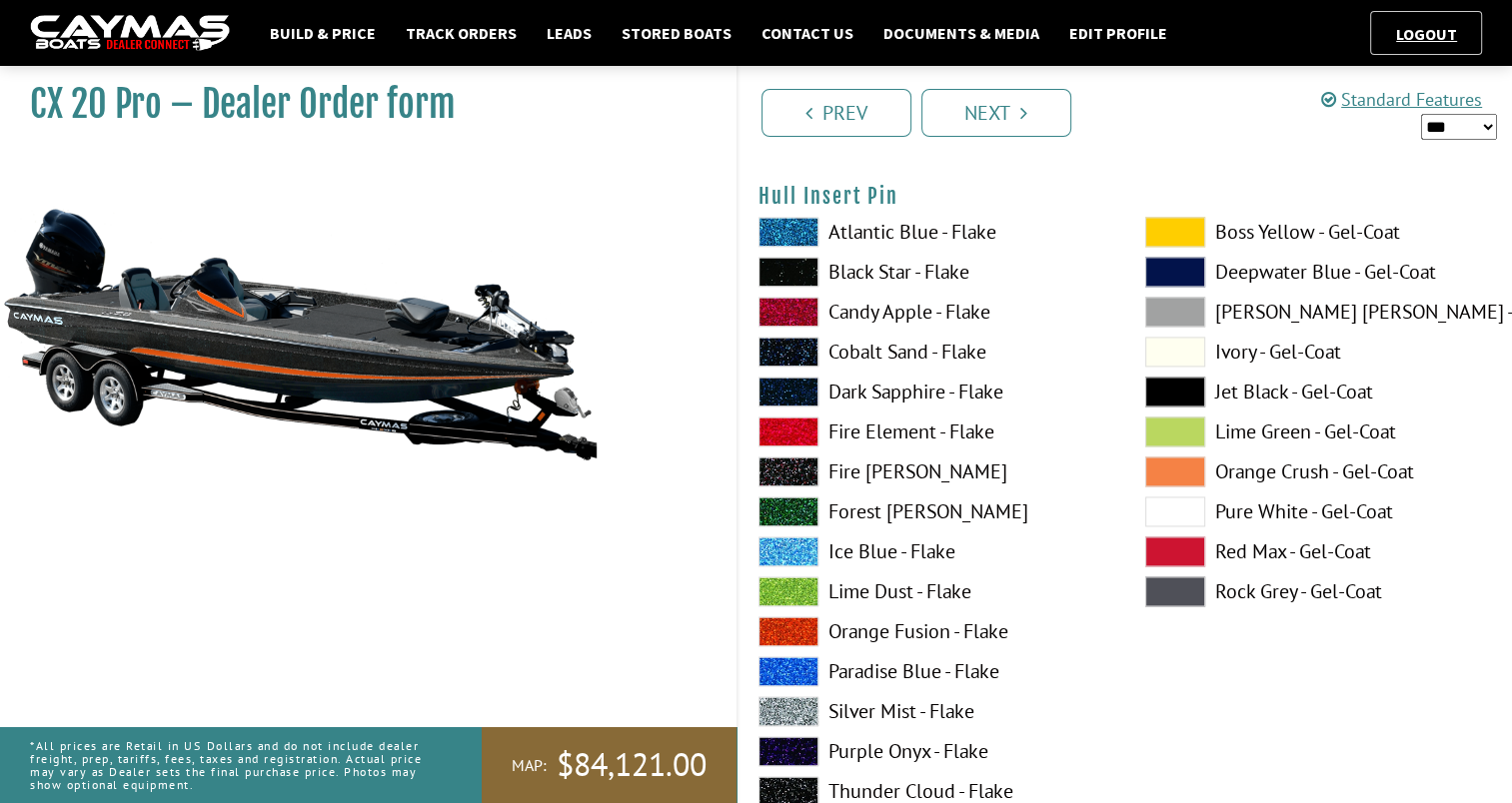 scroll, scrollTop: 10511, scrollLeft: 0, axis: vertical 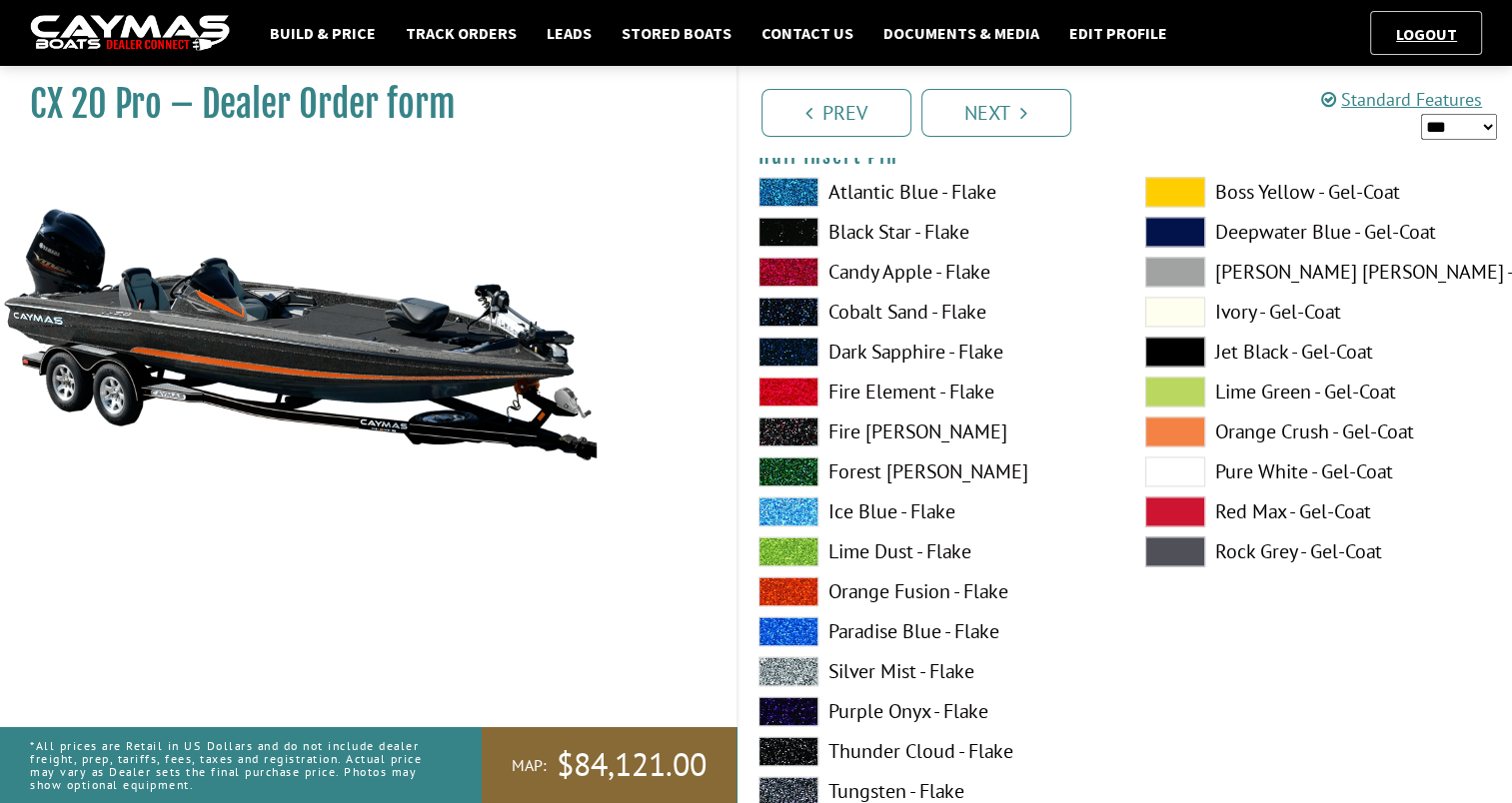 click at bounding box center [788, 671] 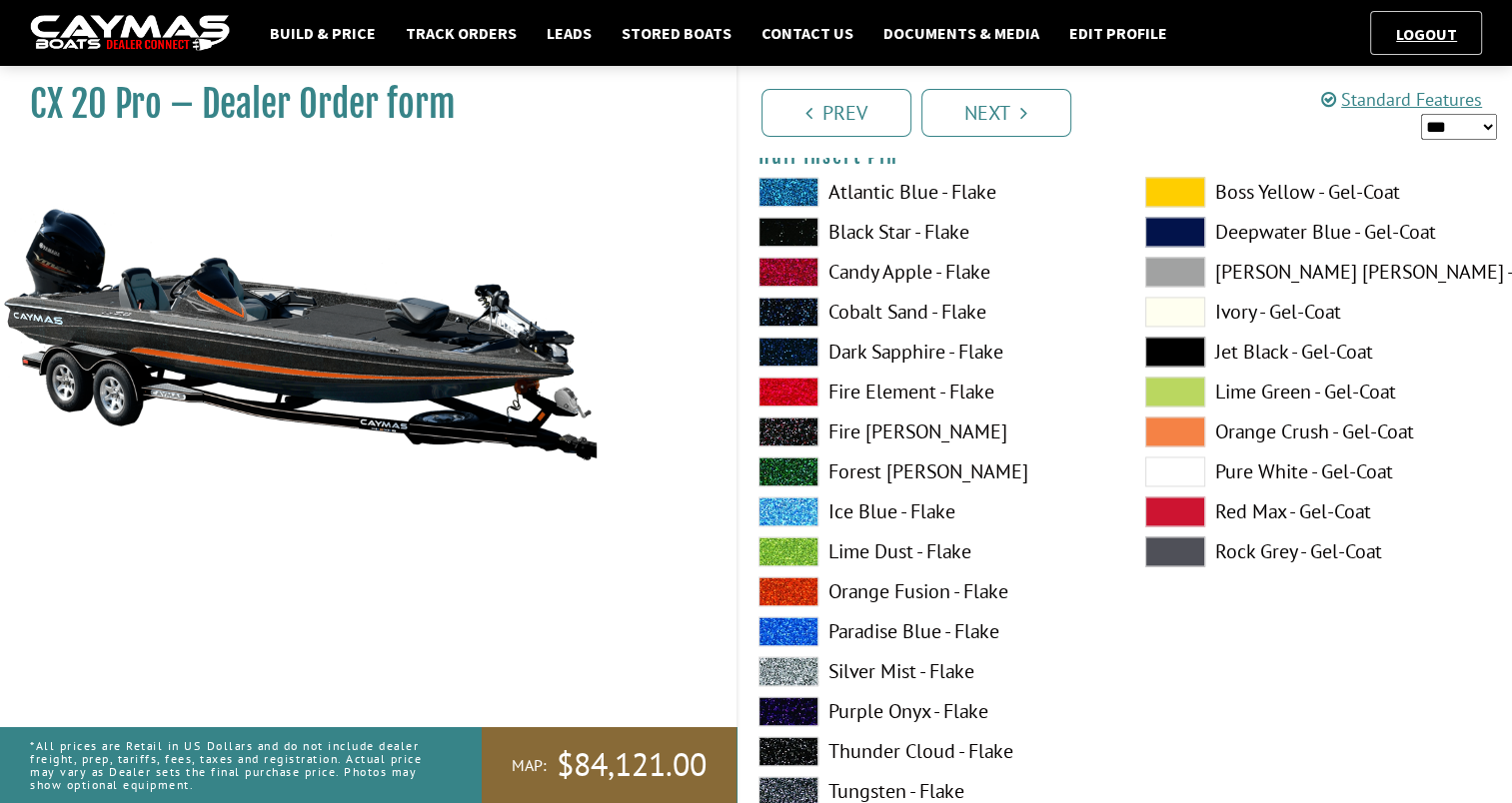 drag, startPoint x: 1511, startPoint y: 646, endPoint x: 1525, endPoint y: 700, distance: 55.7853 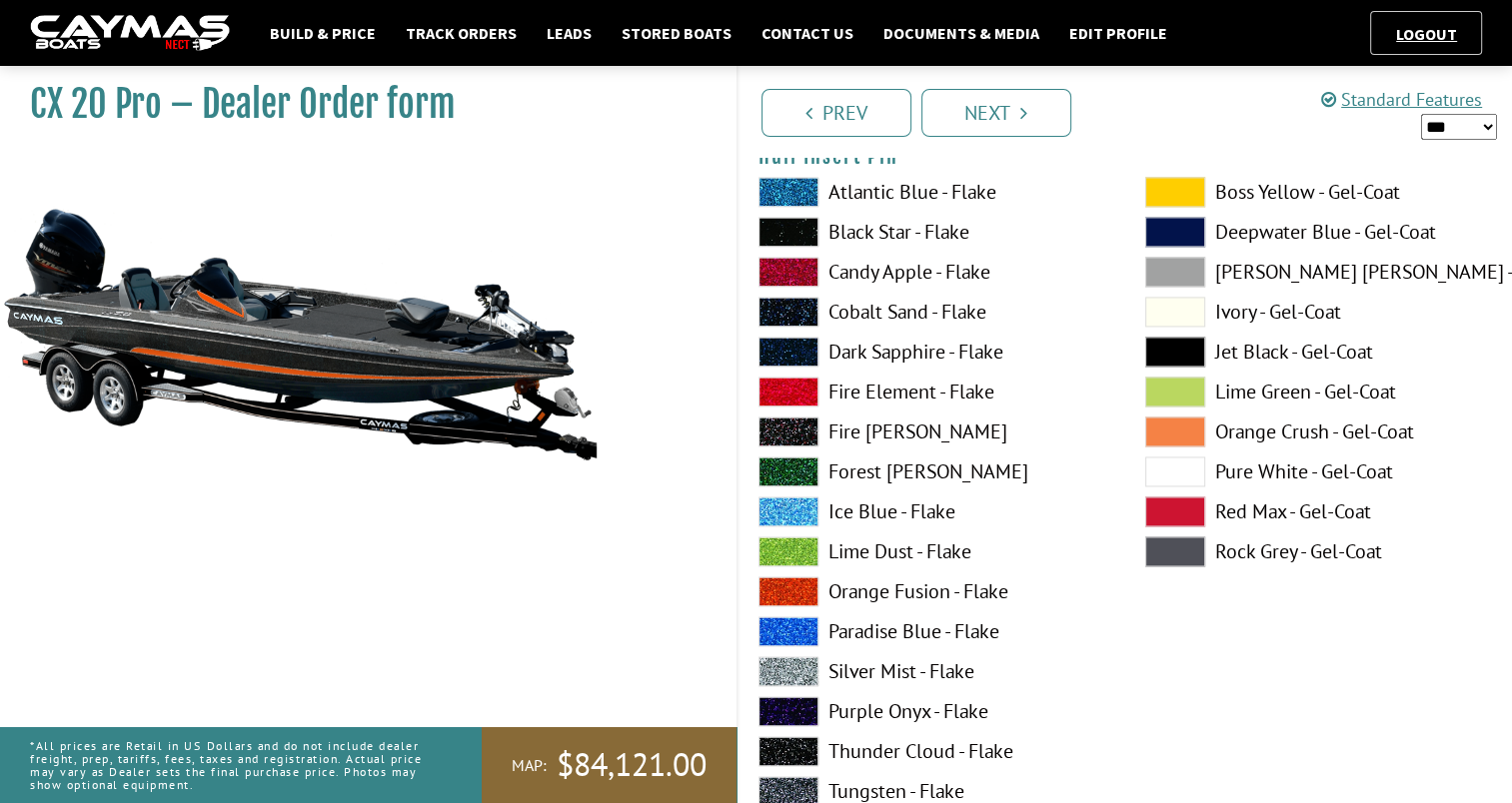 click on "Build & Price
Track Orders
Leads
Stored Boats
Contact Us
Documents & Media
Edit Profile
Logout
MAP:" at bounding box center [756, -4078] 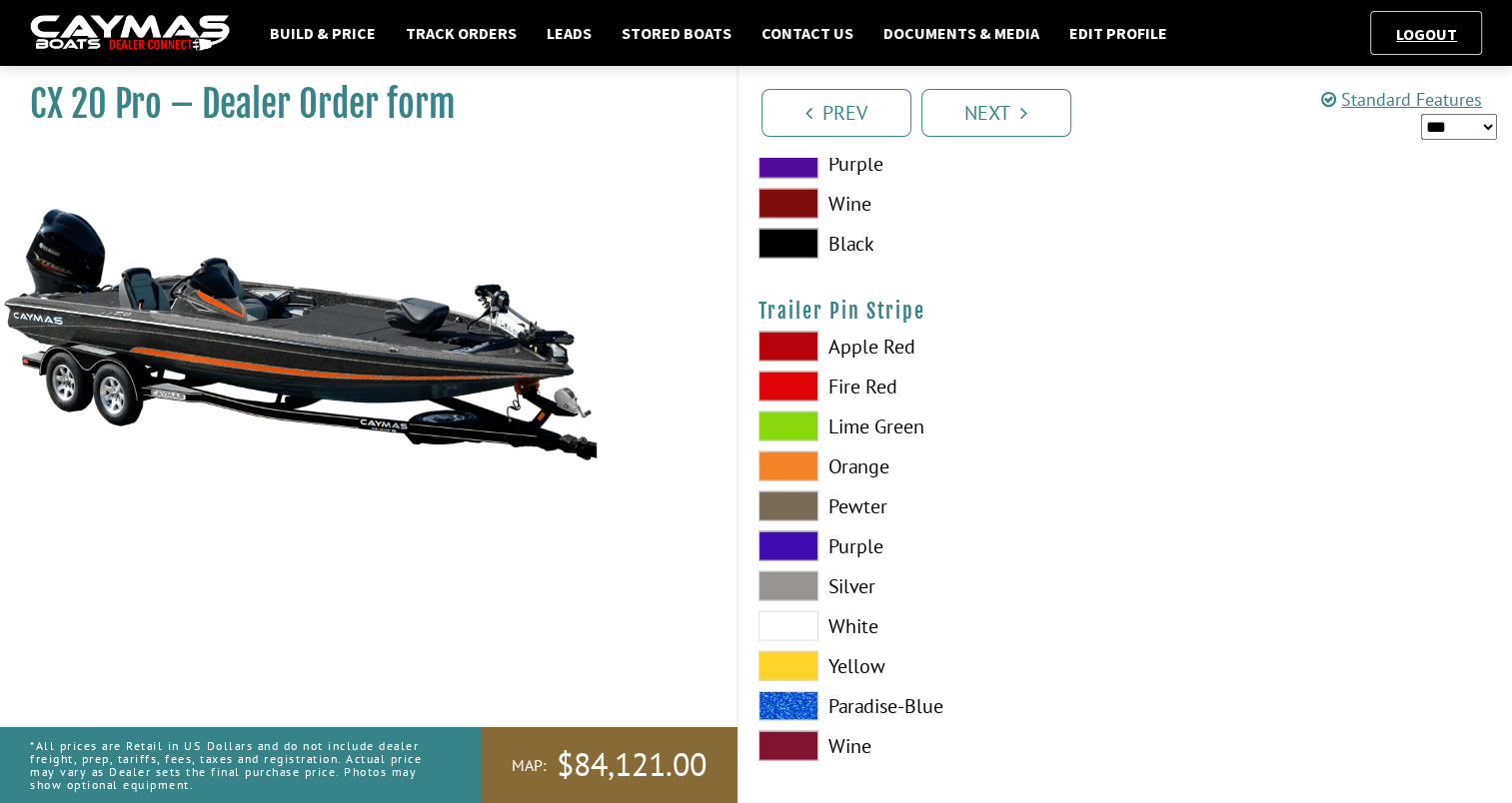 scroll, scrollTop: 12060, scrollLeft: 0, axis: vertical 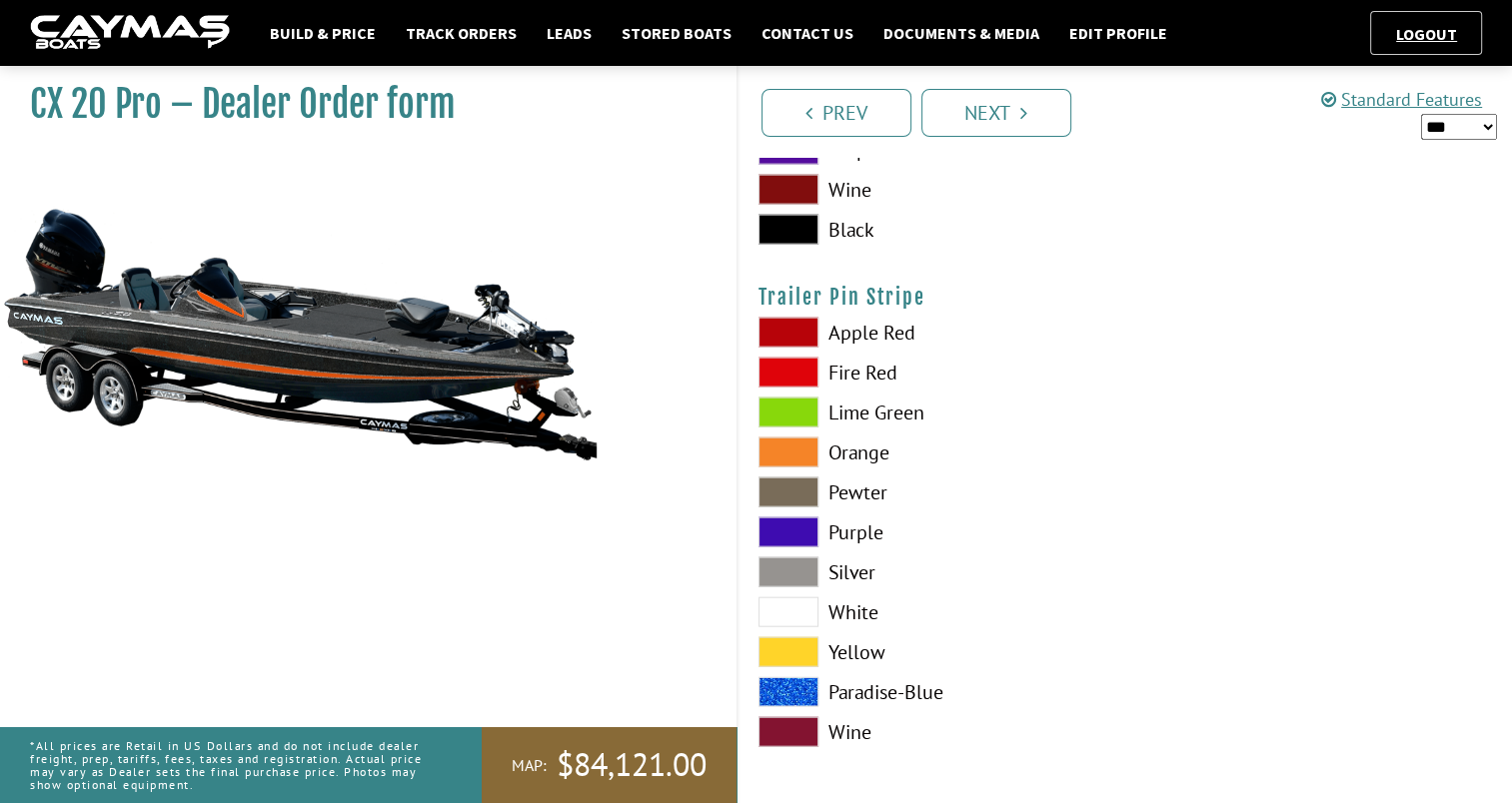 click at bounding box center [788, 452] 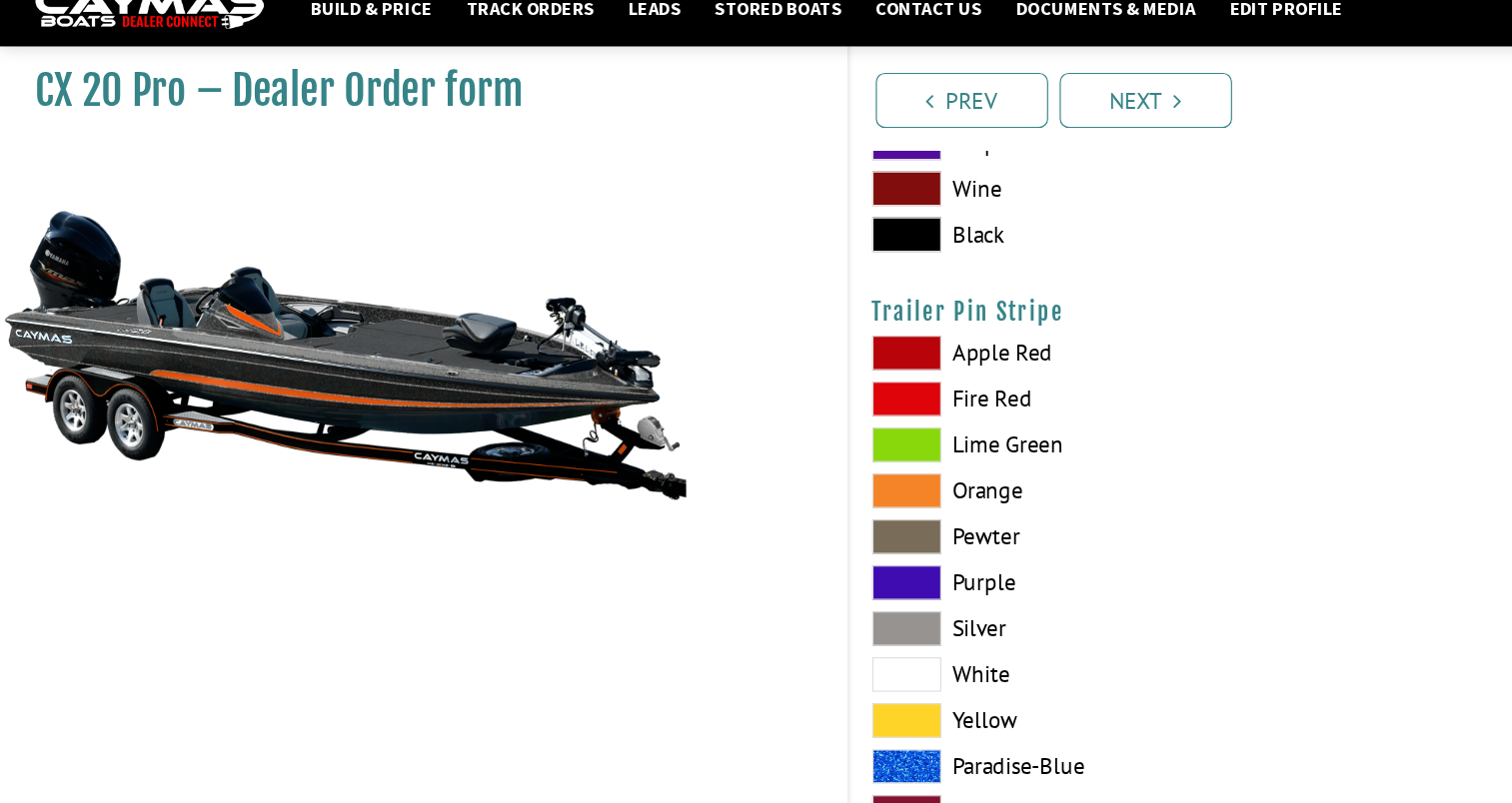 scroll, scrollTop: 12060, scrollLeft: 0, axis: vertical 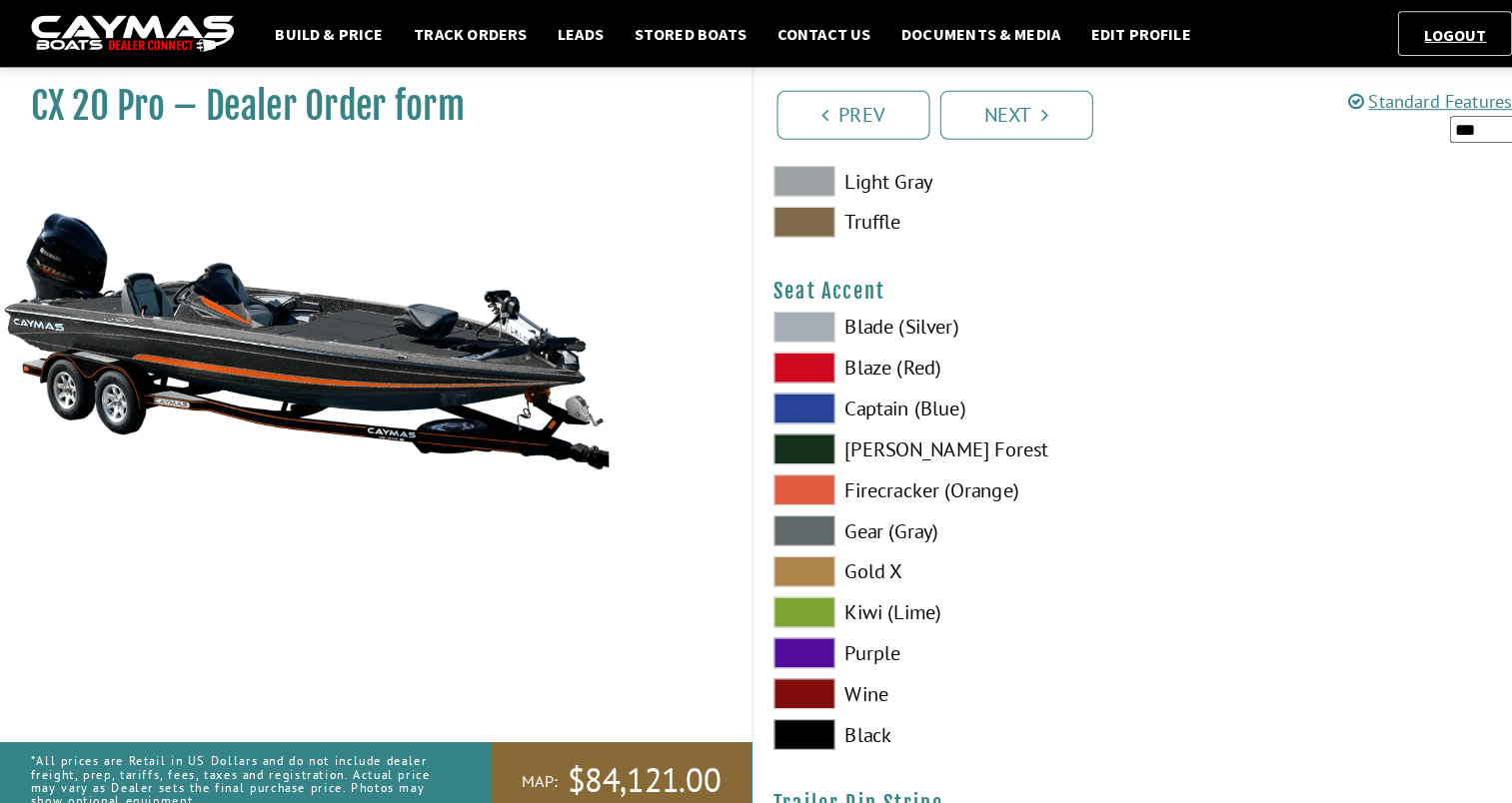 click at bounding box center [788, 480] 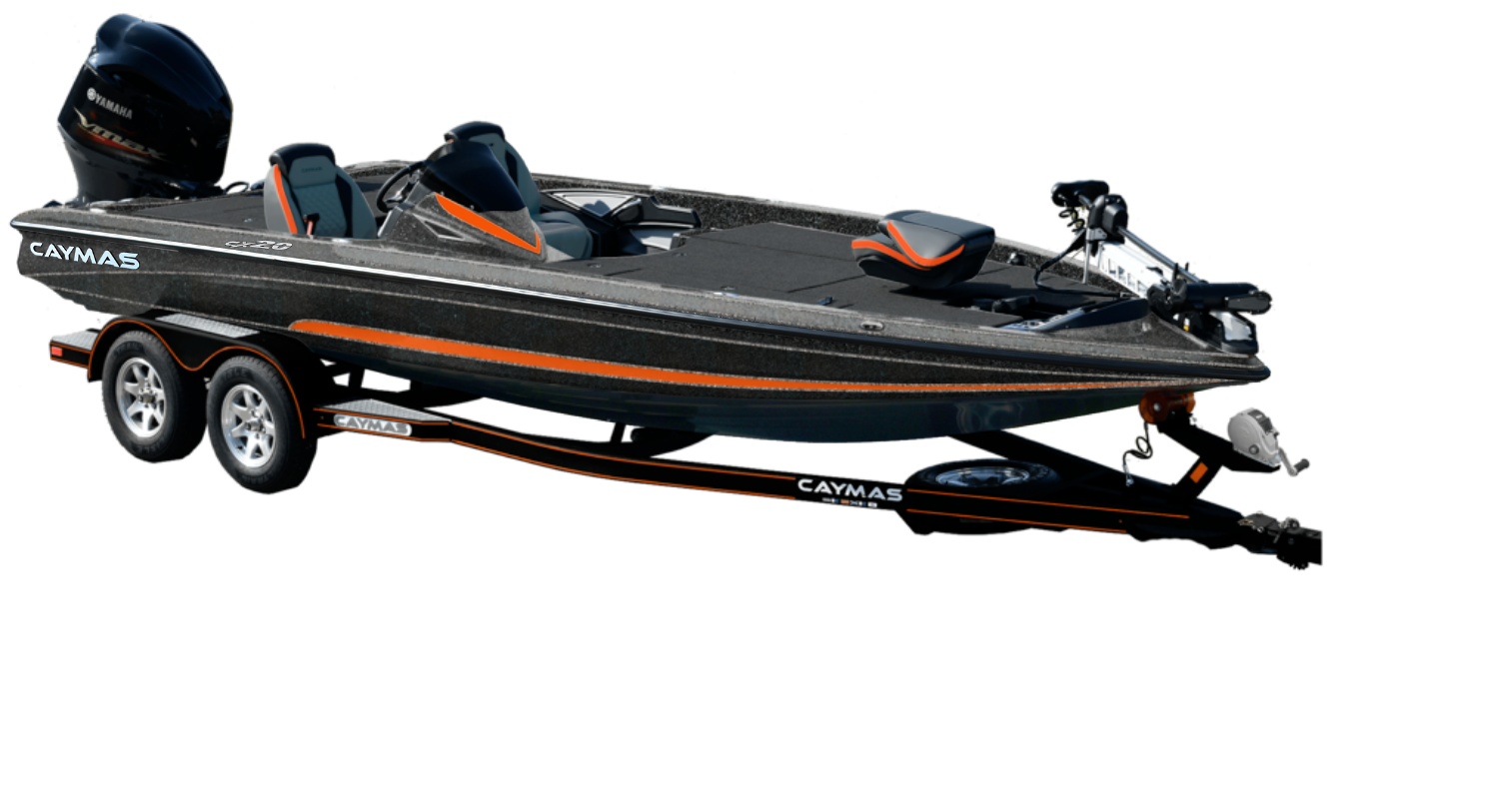 scroll, scrollTop: 11570, scrollLeft: 0, axis: vertical 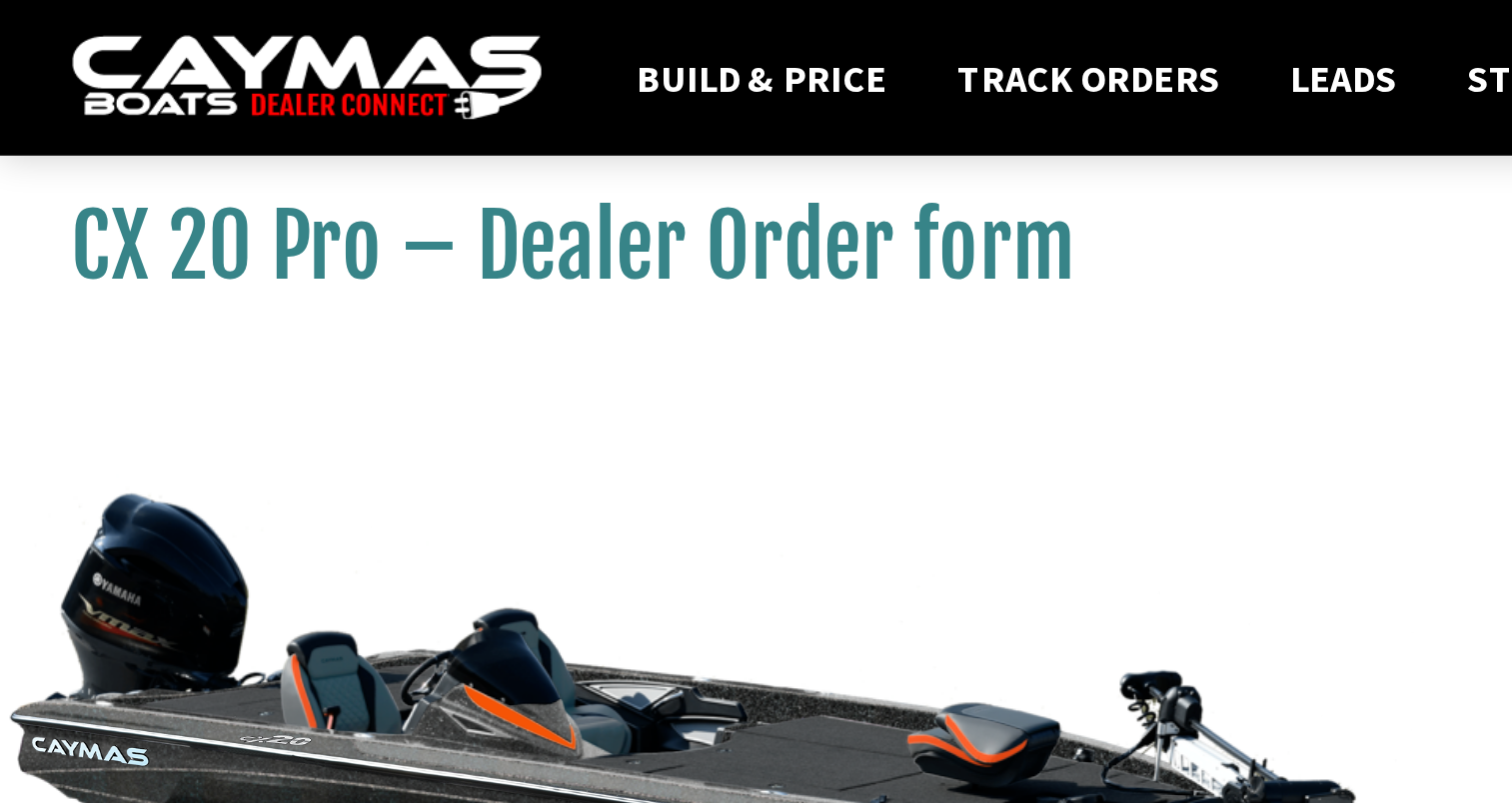 click at bounding box center [300, 334] 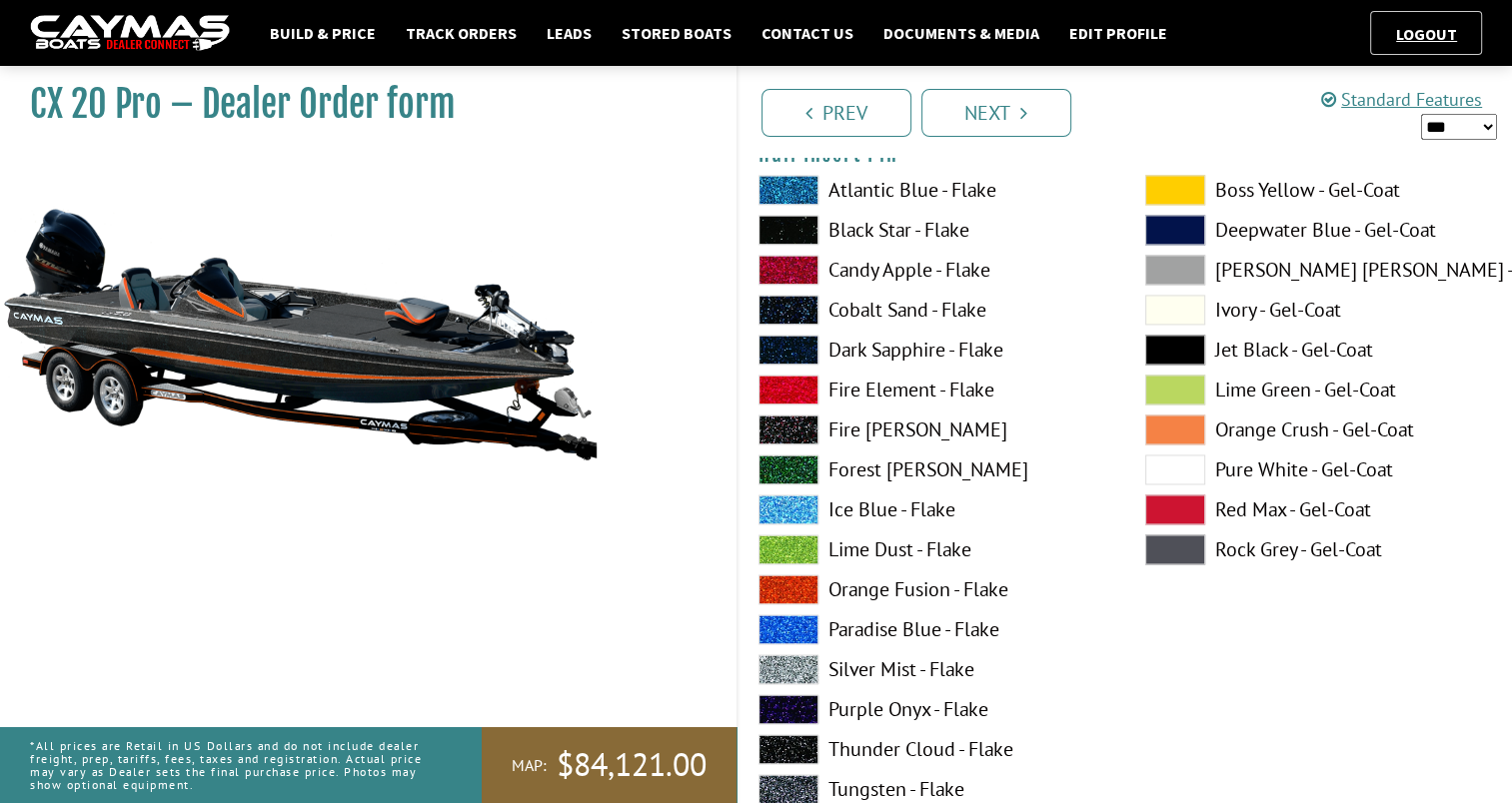 scroll, scrollTop: 10489, scrollLeft: 0, axis: vertical 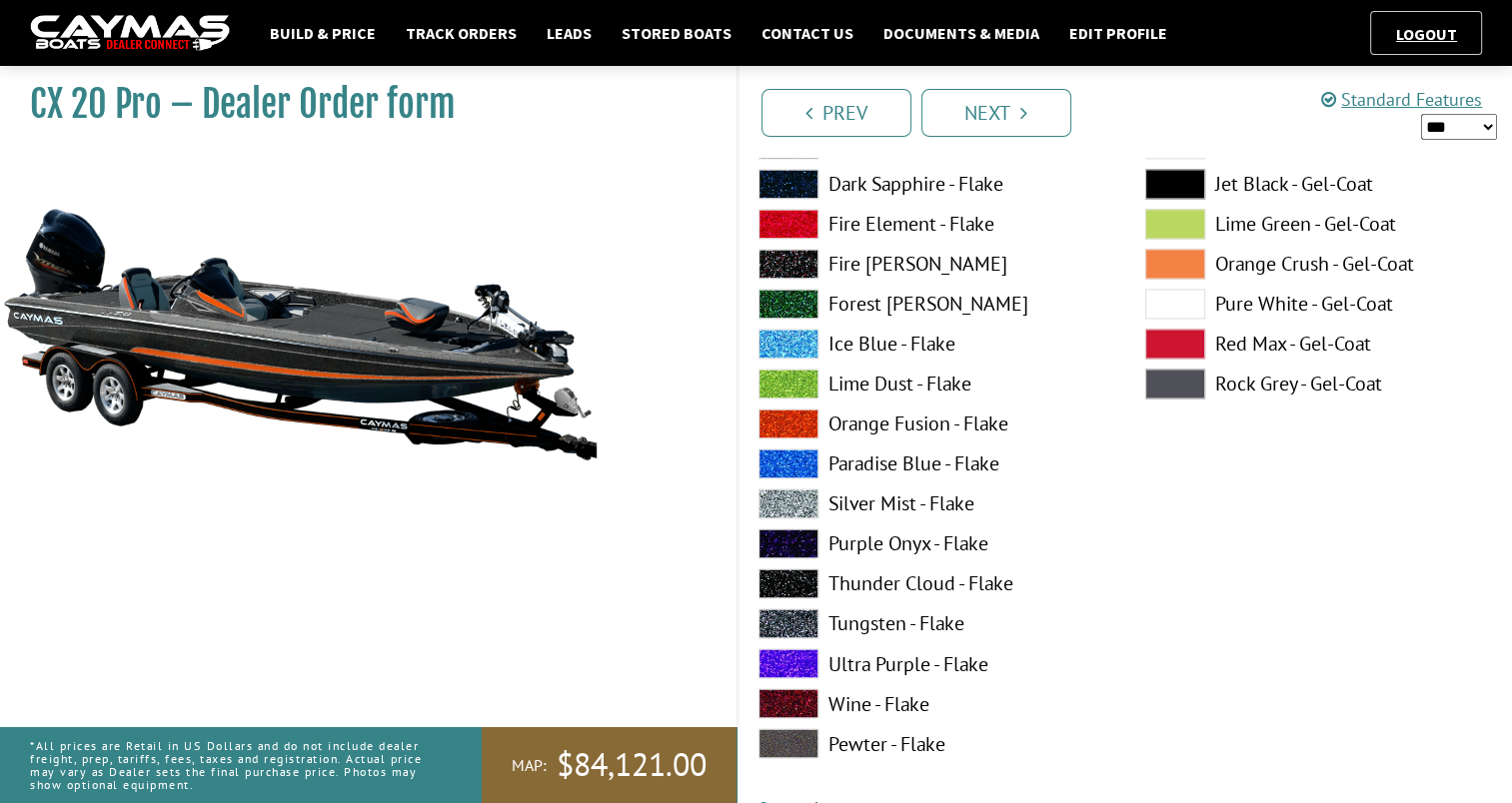 click at bounding box center (1175, 304) 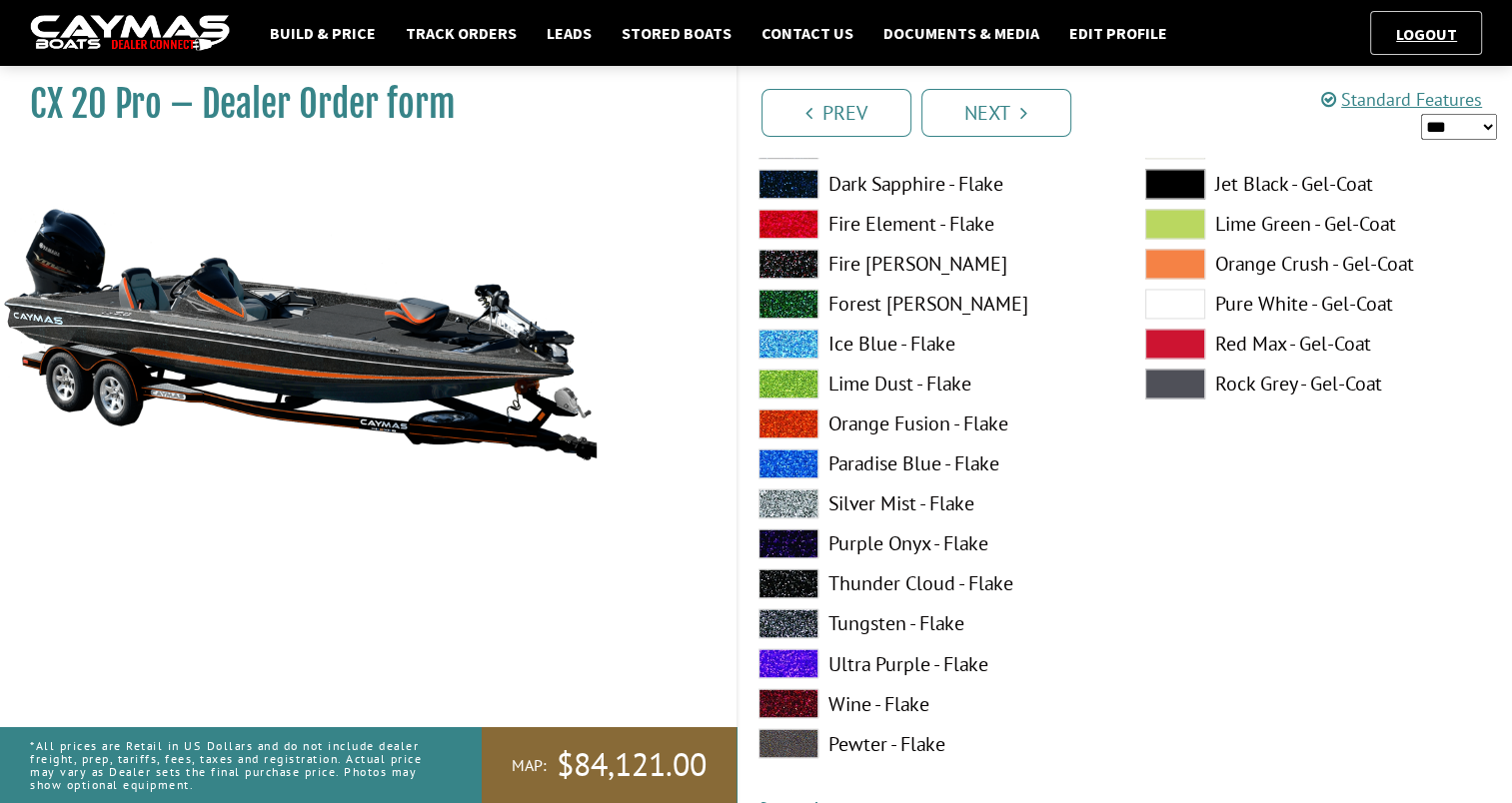 click at bounding box center [788, 503] 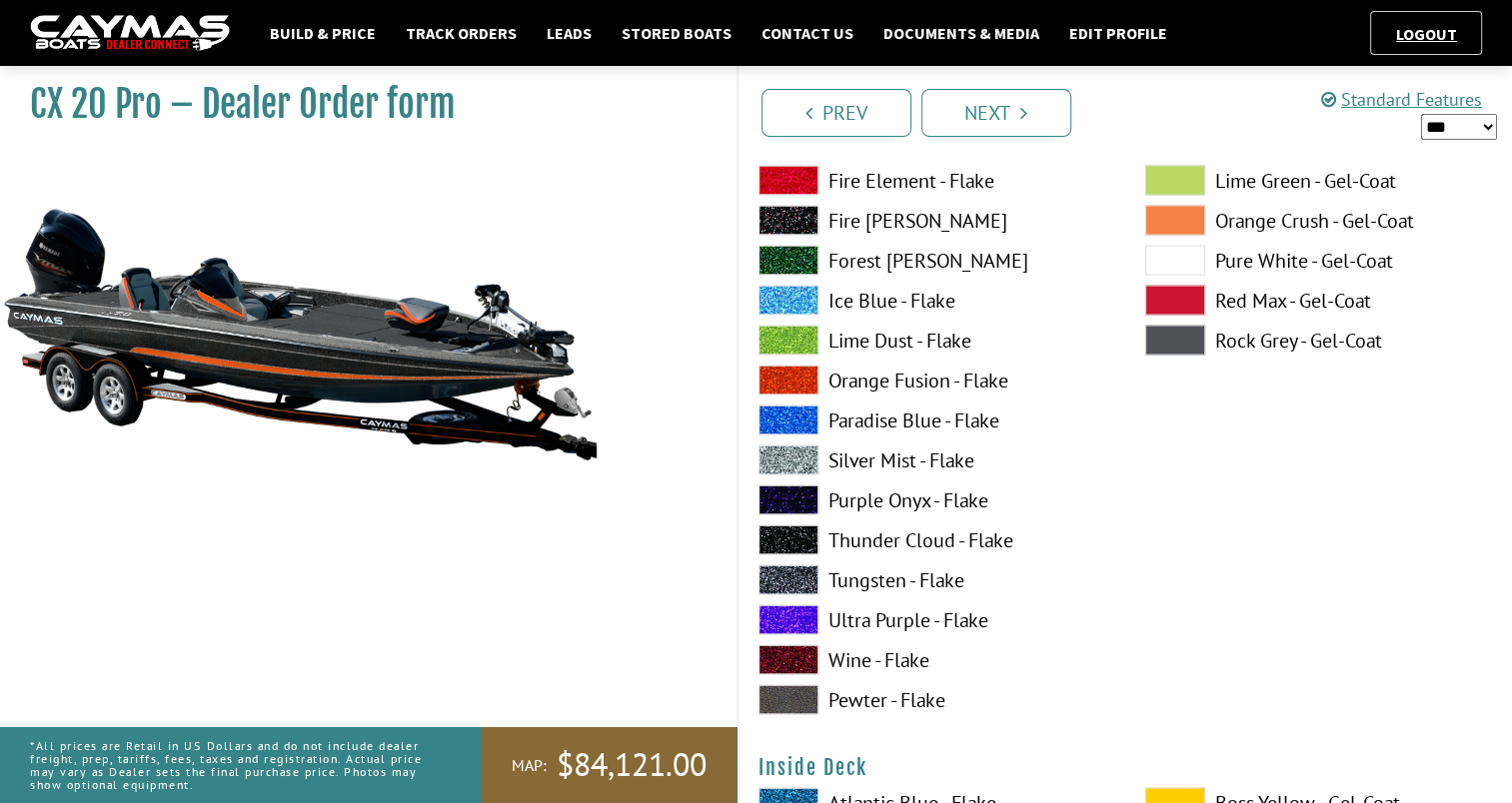 scroll, scrollTop: 3454, scrollLeft: 0, axis: vertical 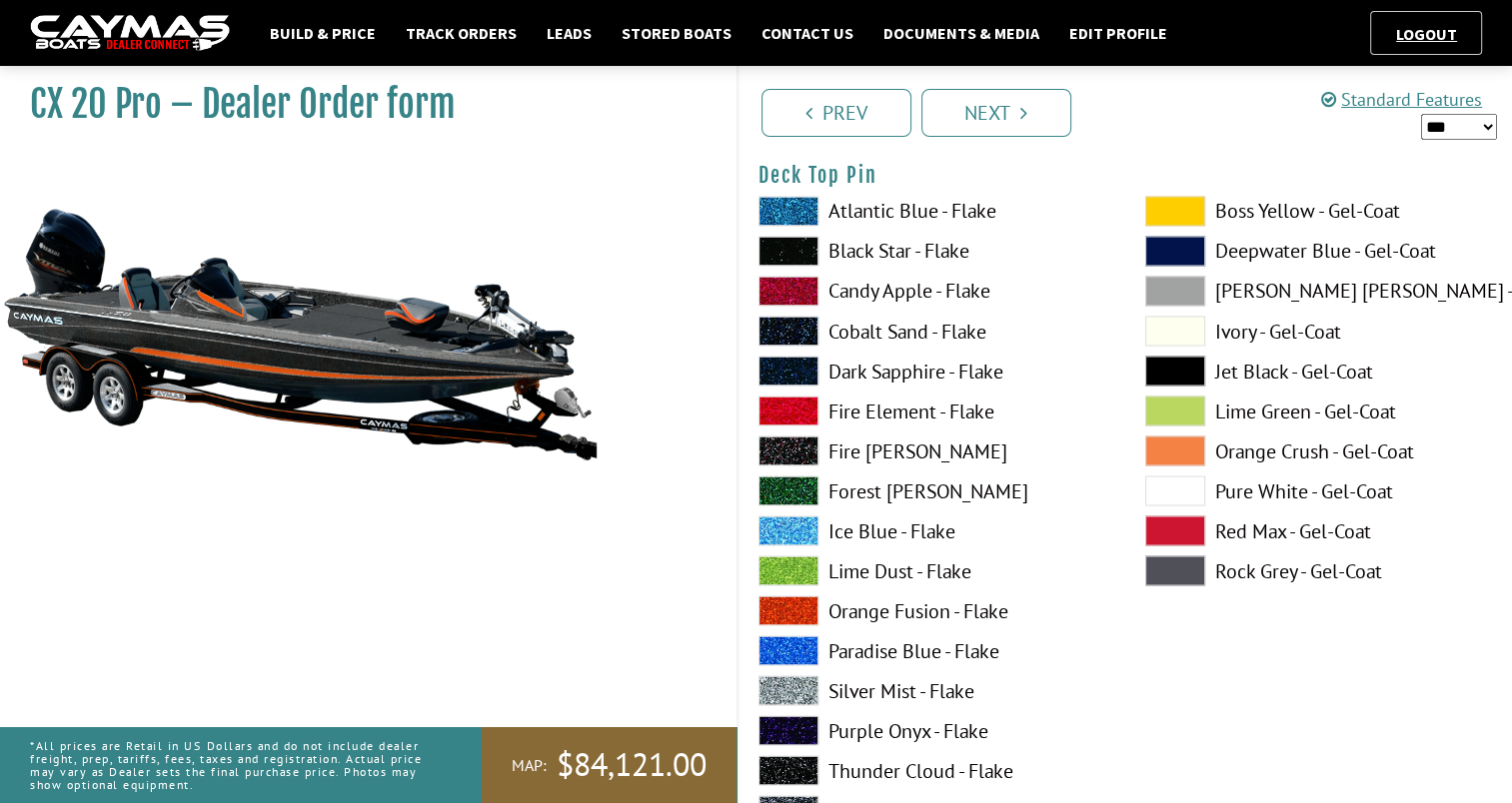 click at bounding box center (1175, 450) 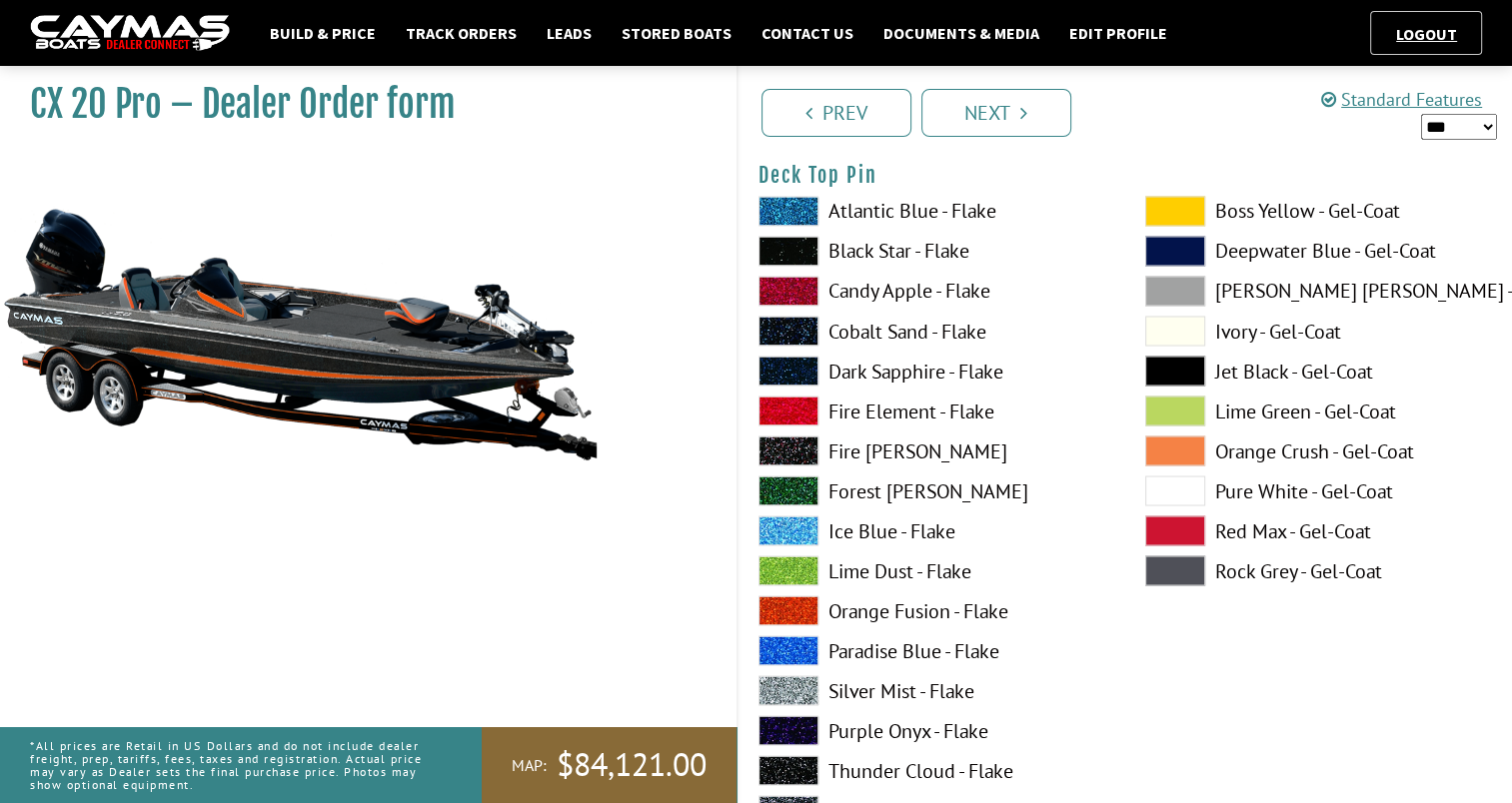 click at bounding box center [788, 690] 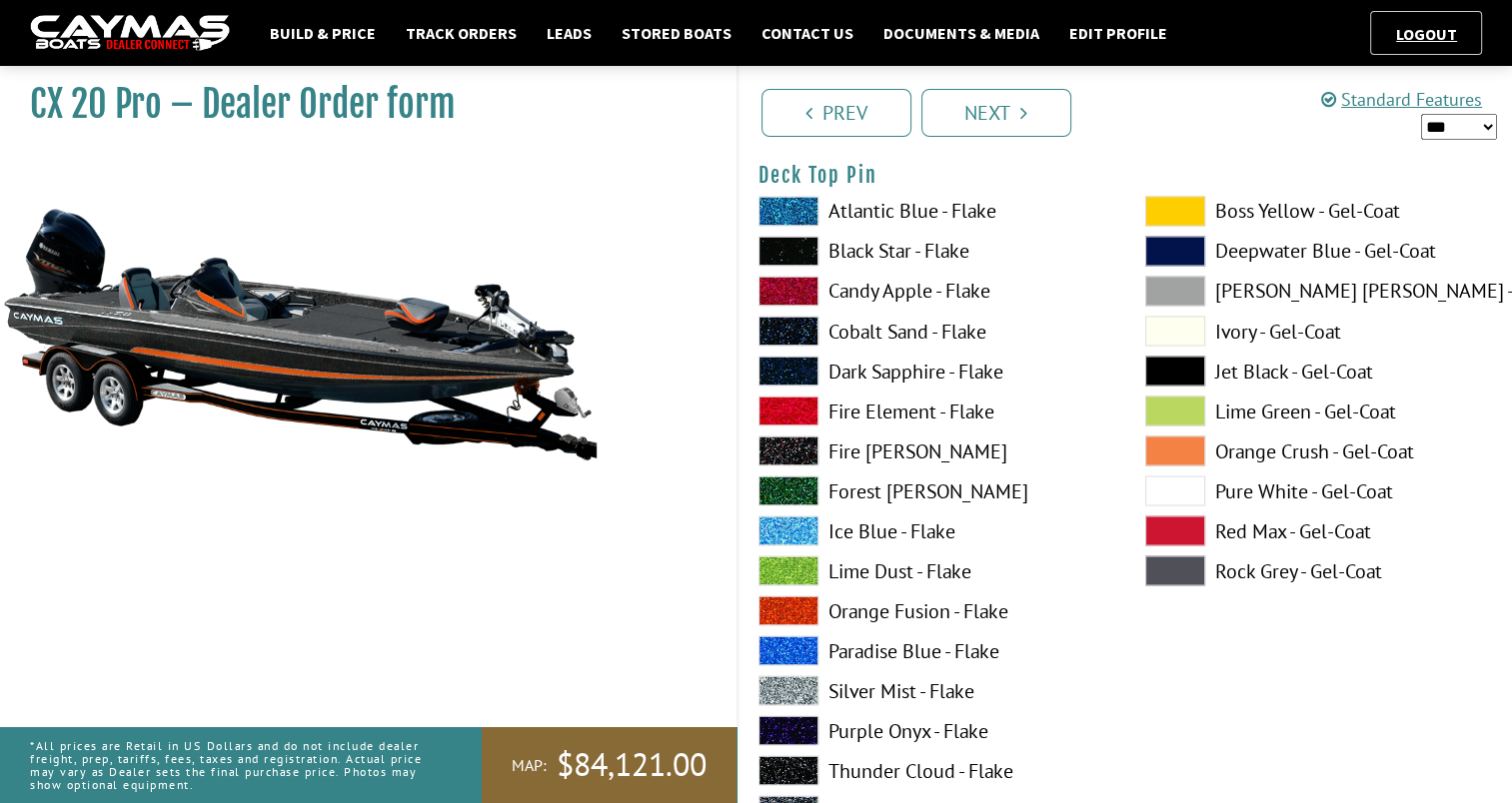 click at bounding box center (1175, 450) 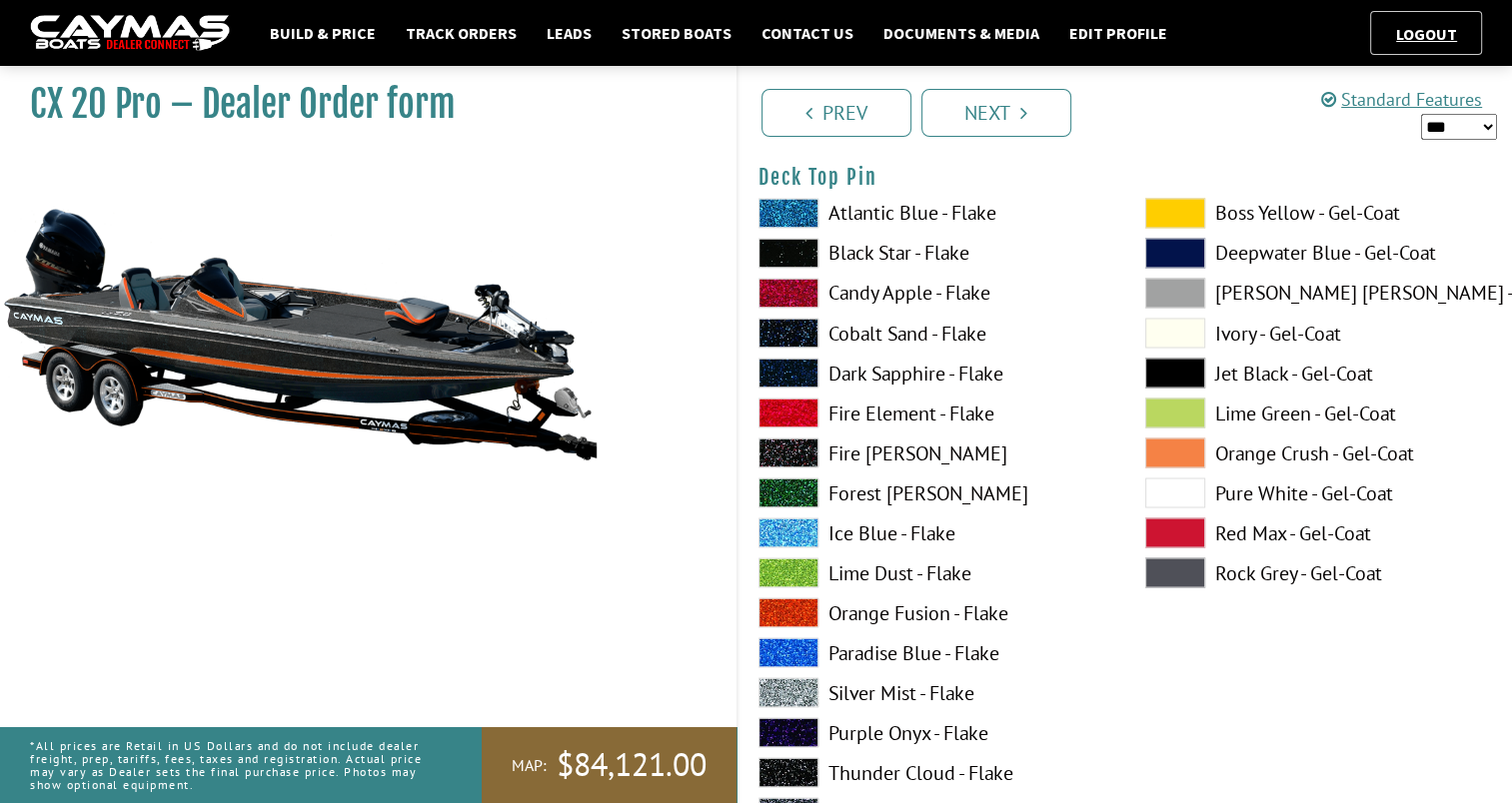 scroll, scrollTop: 3434, scrollLeft: 0, axis: vertical 